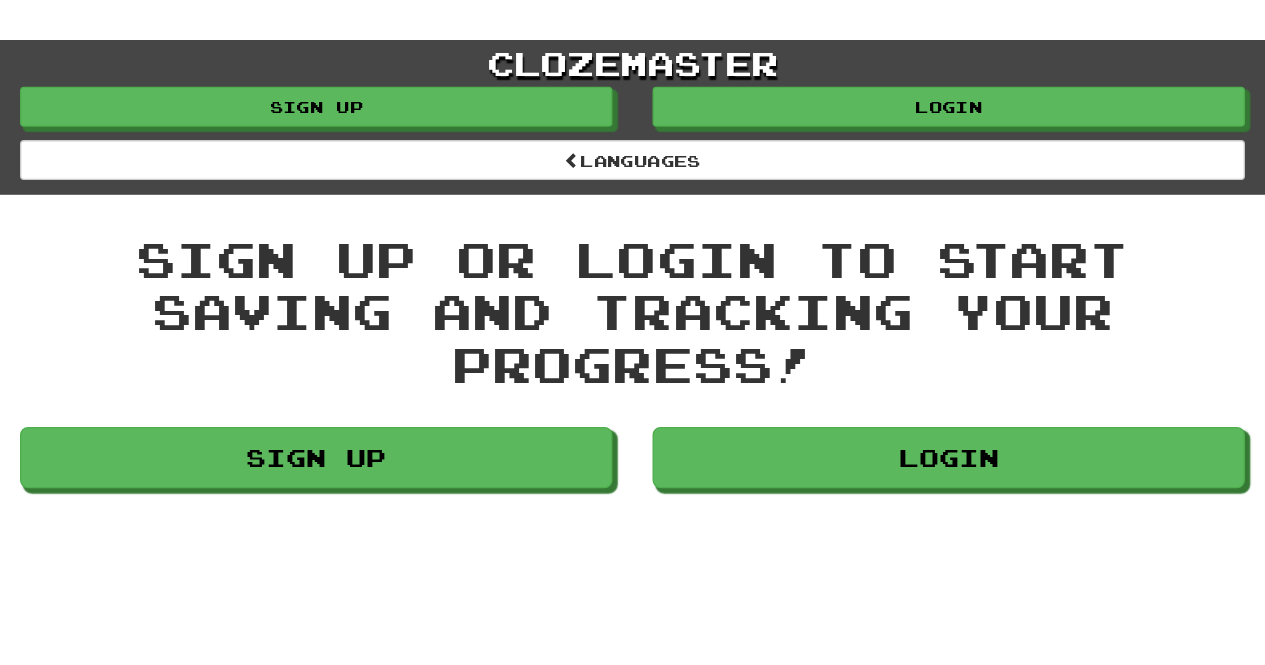 scroll, scrollTop: 0, scrollLeft: 0, axis: both 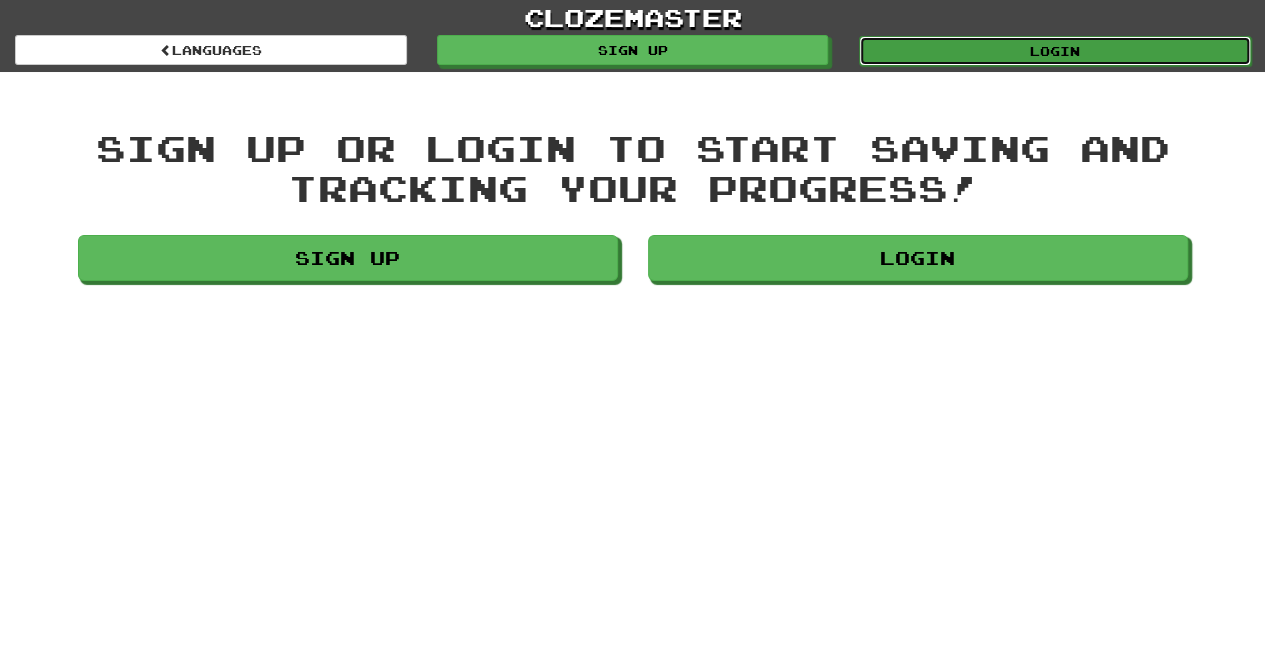 click on "Login" at bounding box center [1055, 51] 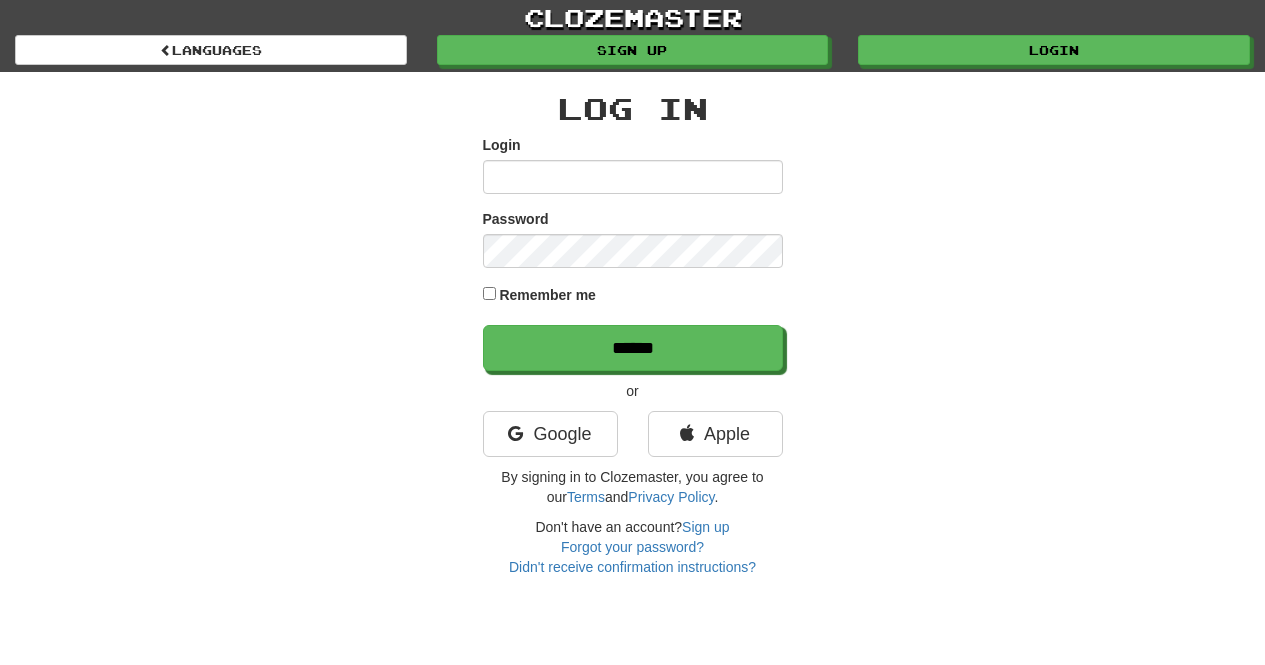 scroll, scrollTop: 0, scrollLeft: 0, axis: both 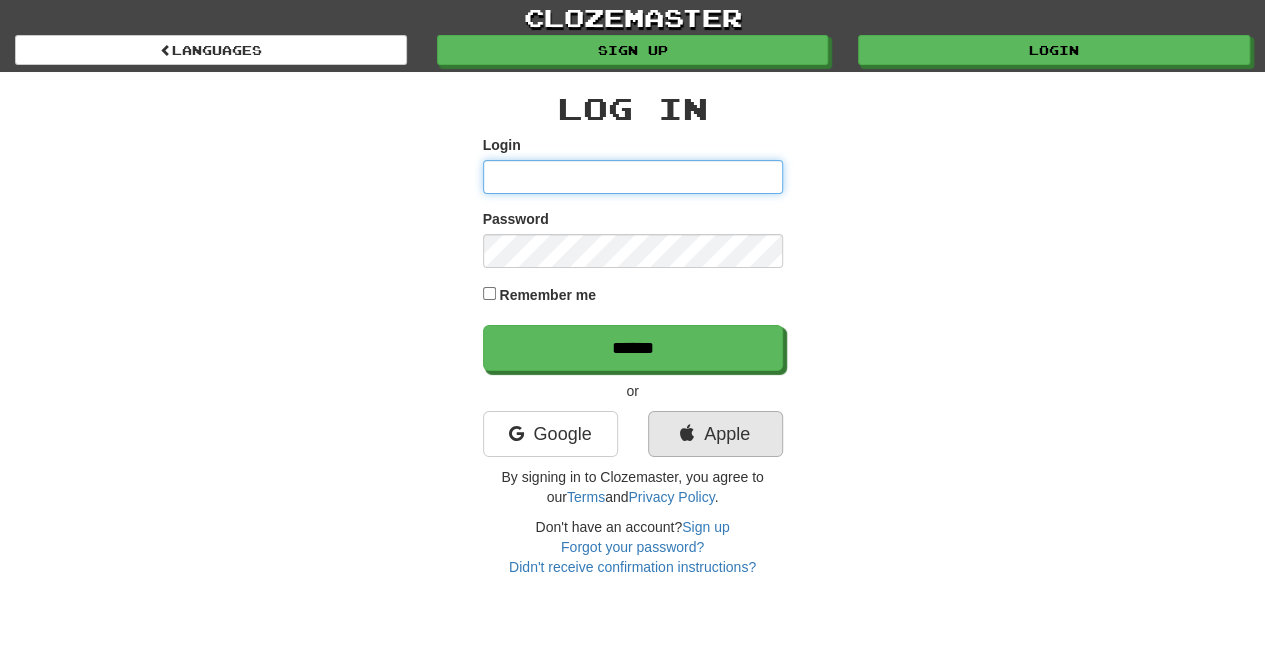 type on "**********" 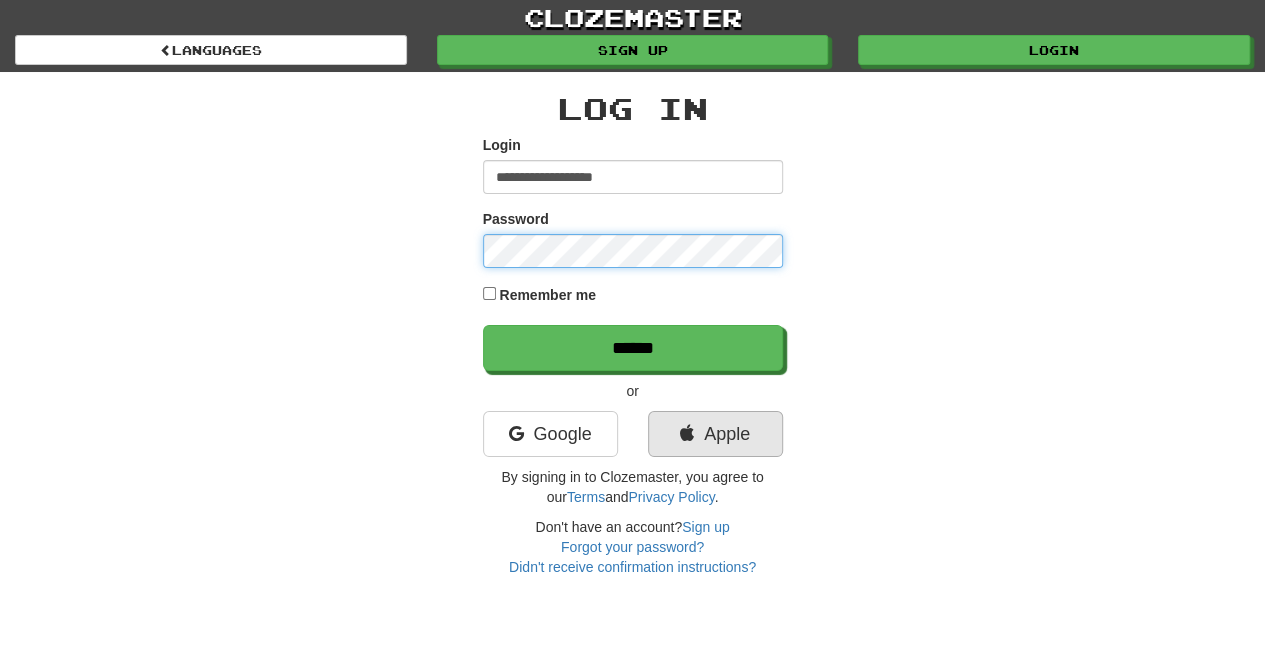 click on "**********" at bounding box center [633, 334] 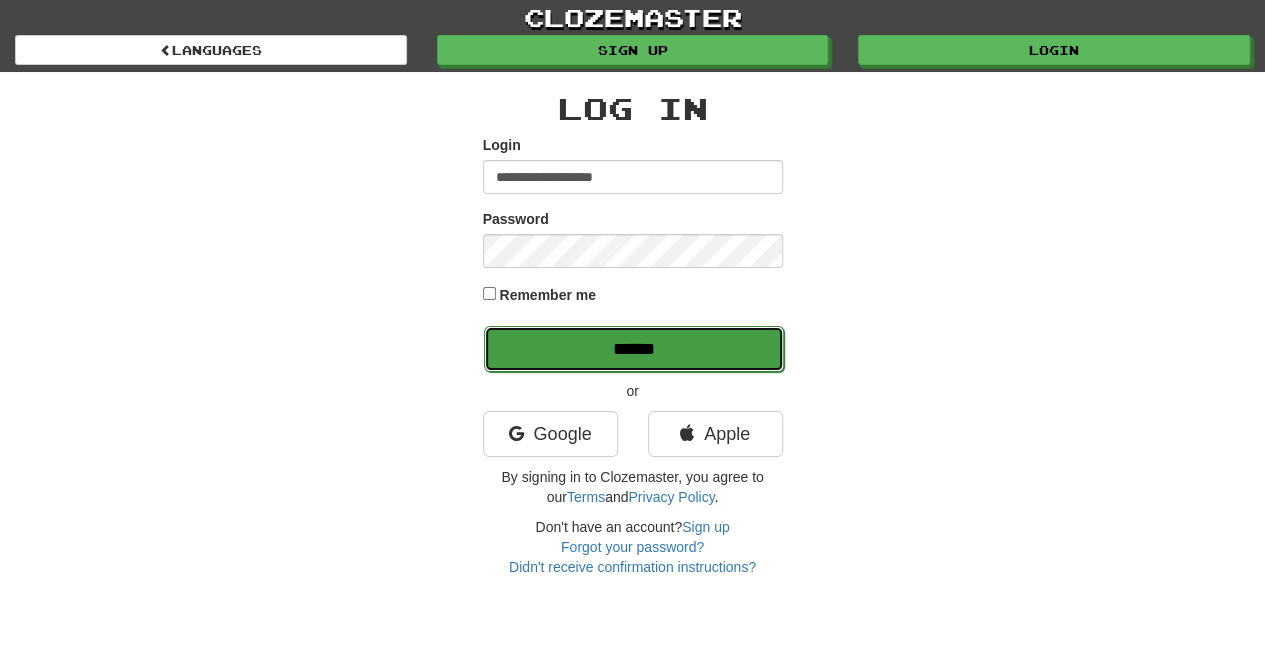 click on "******" at bounding box center [634, 349] 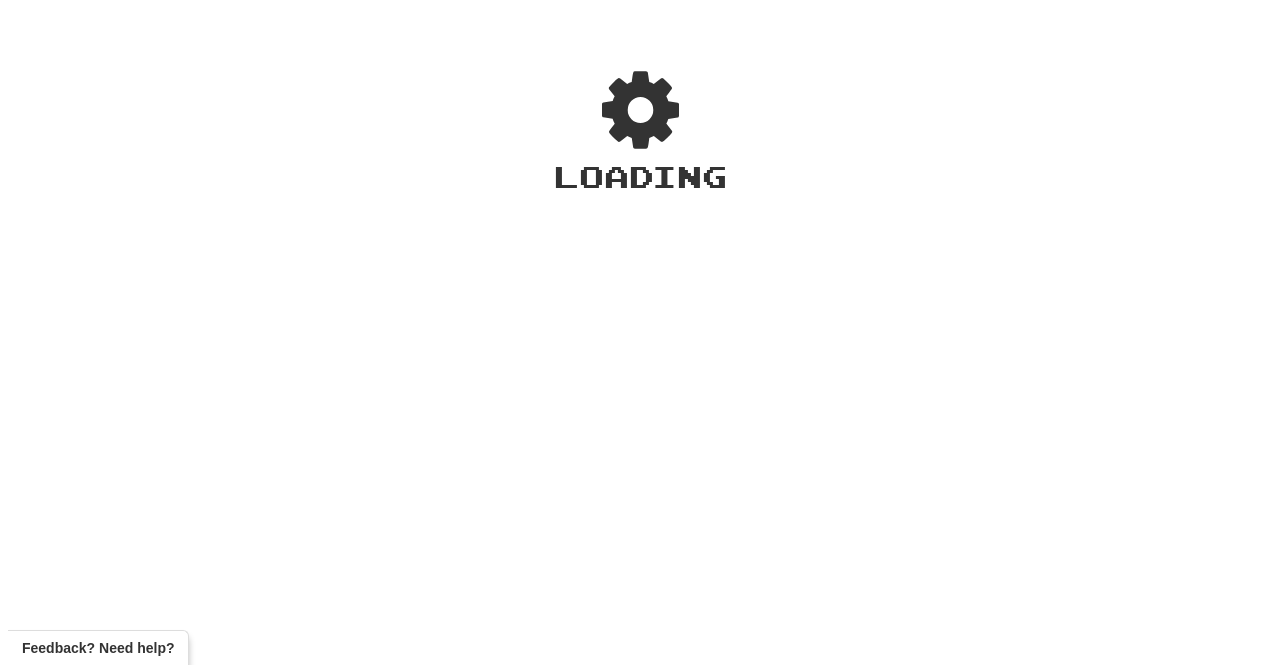 scroll, scrollTop: 0, scrollLeft: 0, axis: both 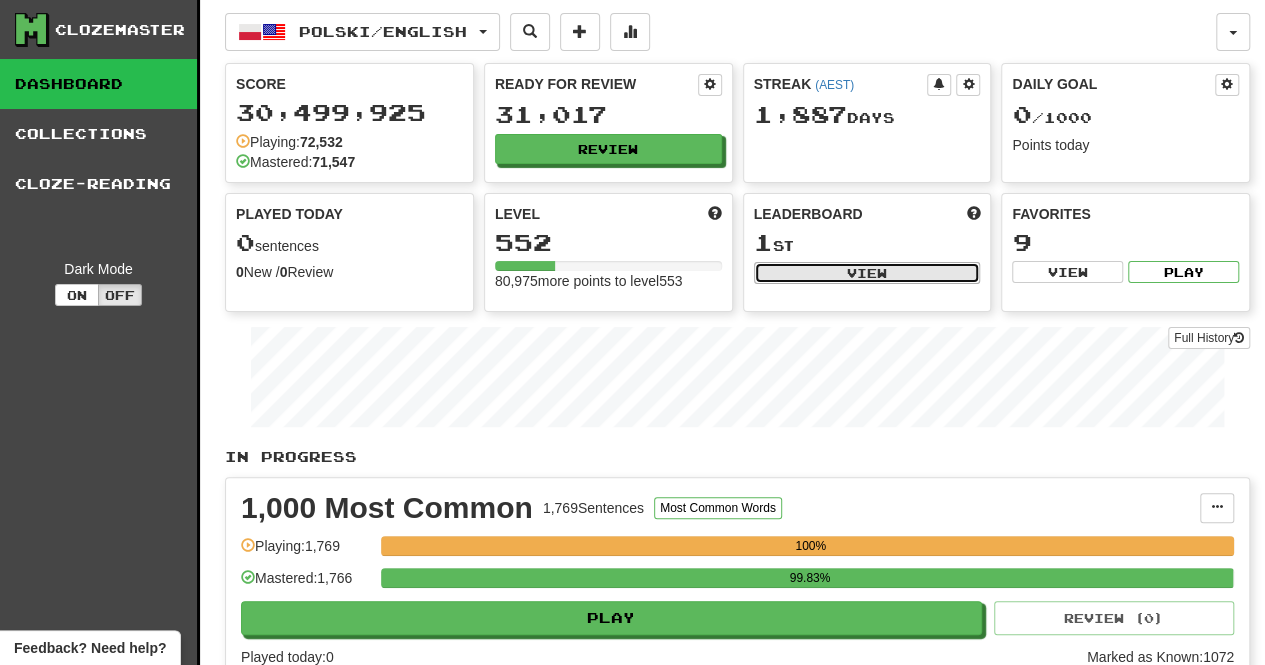 click on "View" at bounding box center (867, 273) 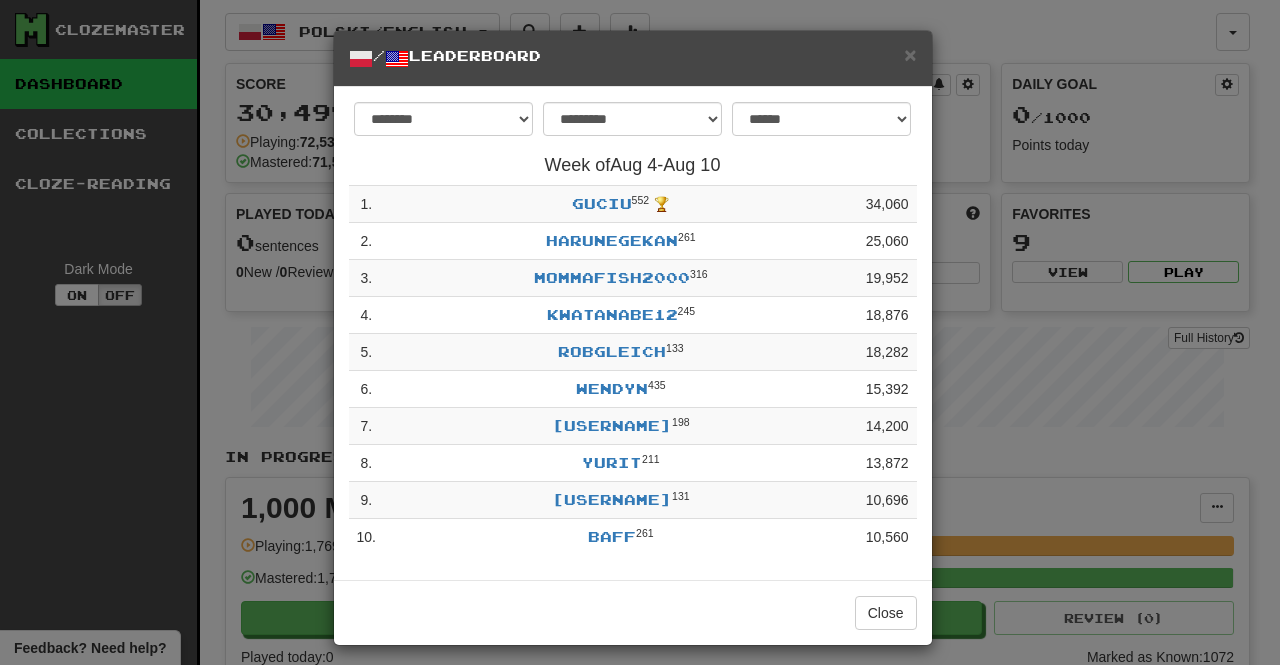 click on "[USERNAME]" at bounding box center (640, 332) 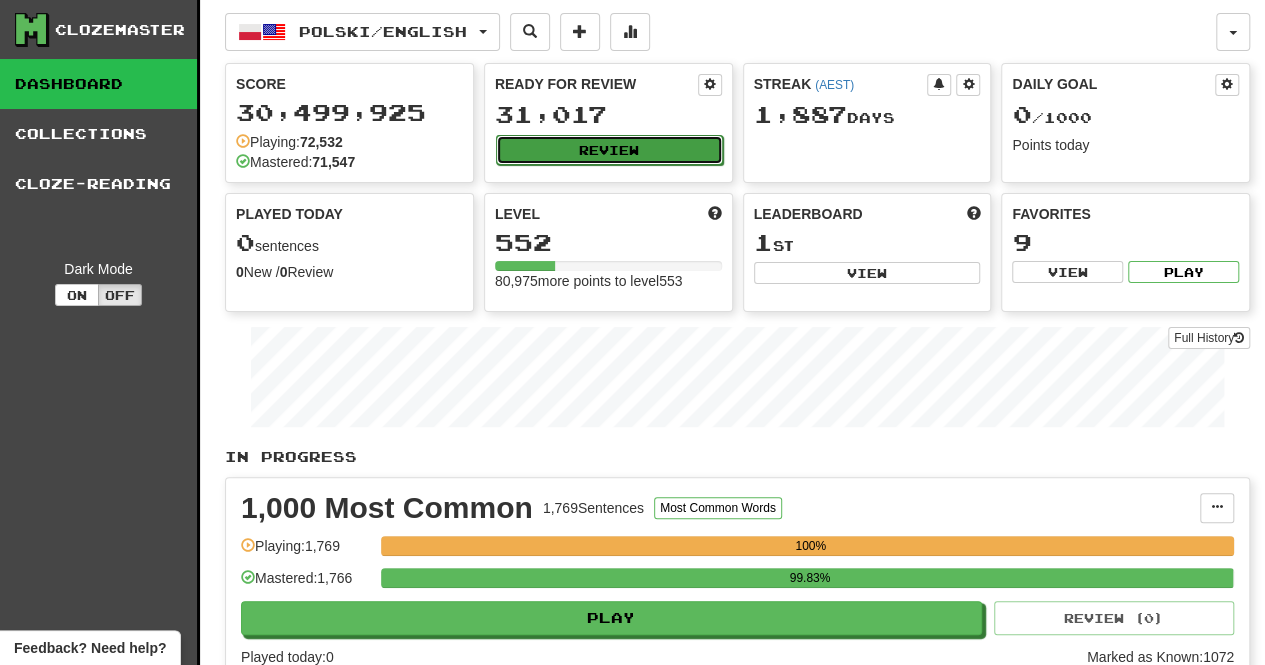 click on "Review" at bounding box center [609, 150] 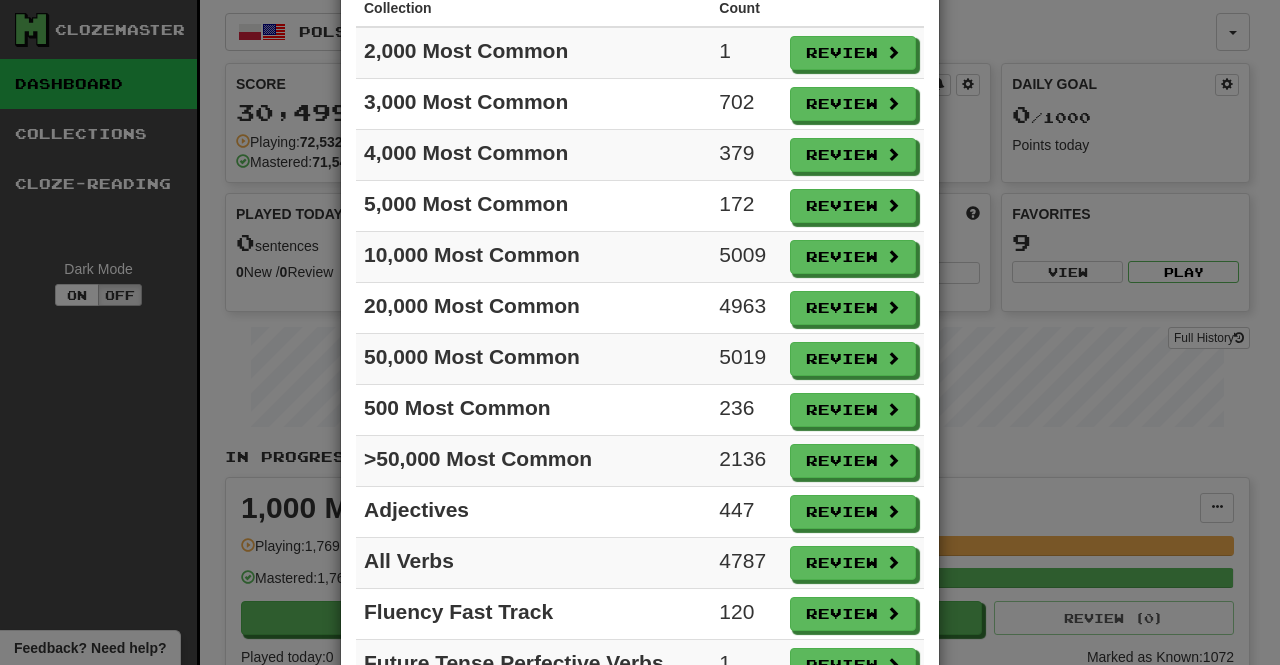 scroll, scrollTop: 200, scrollLeft: 0, axis: vertical 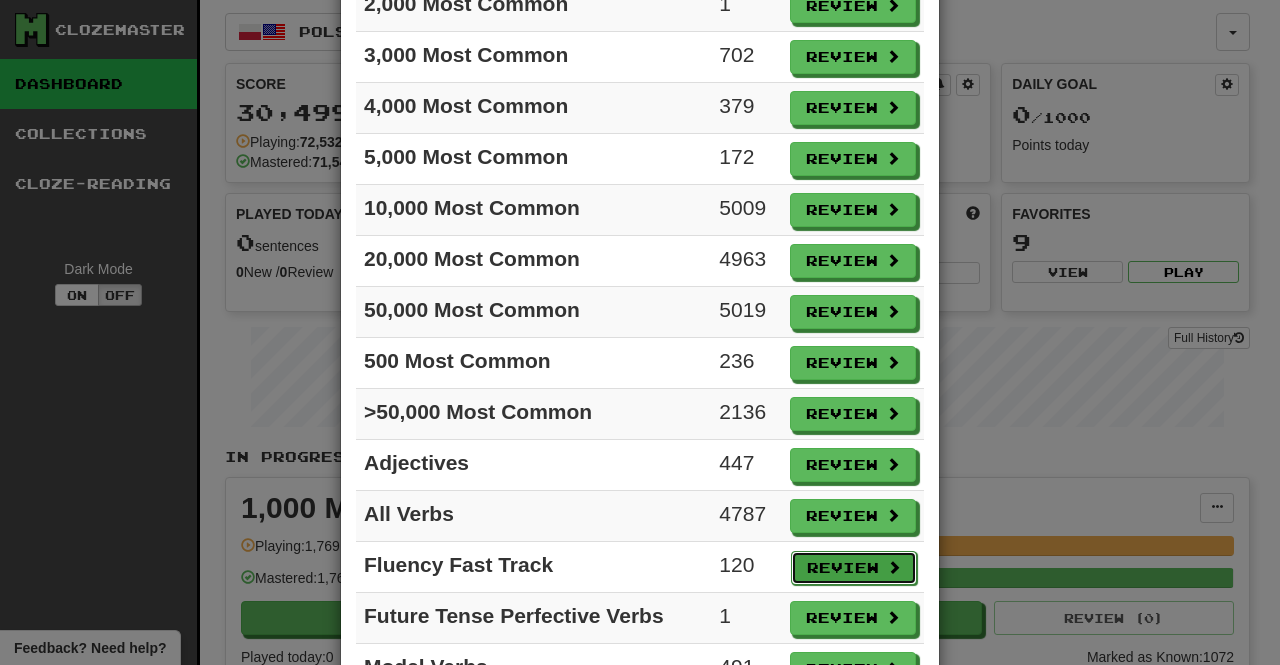 click on "Review" at bounding box center (854, 568) 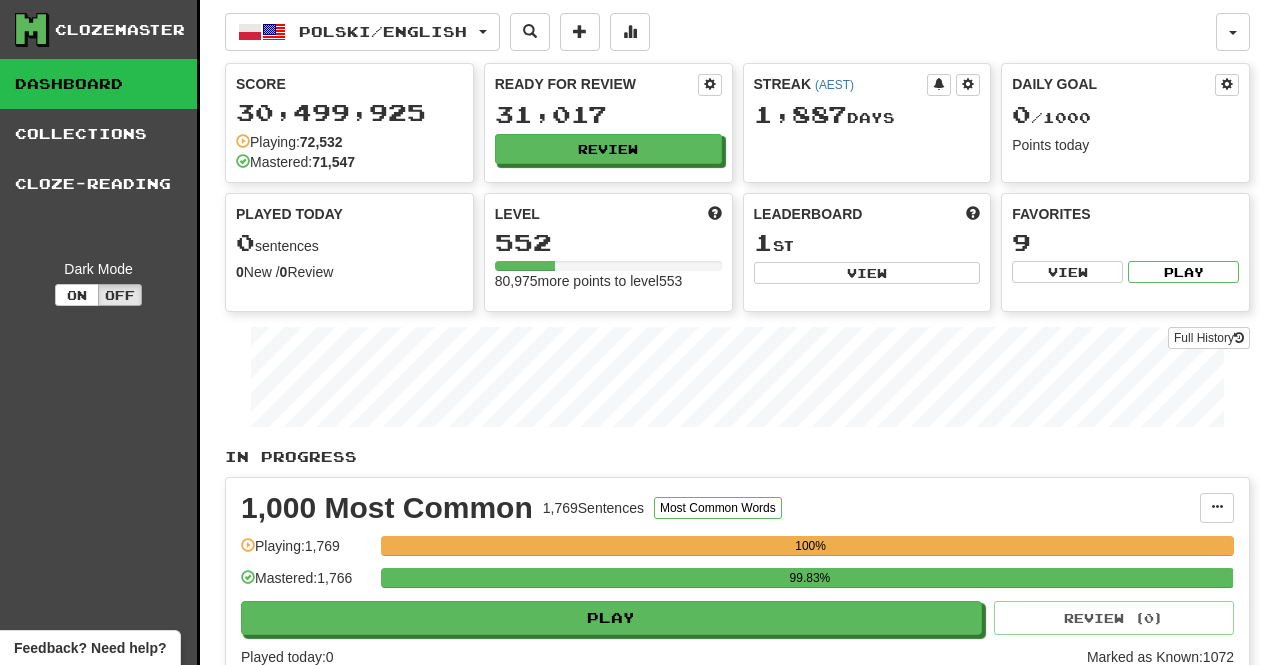 select on "**" 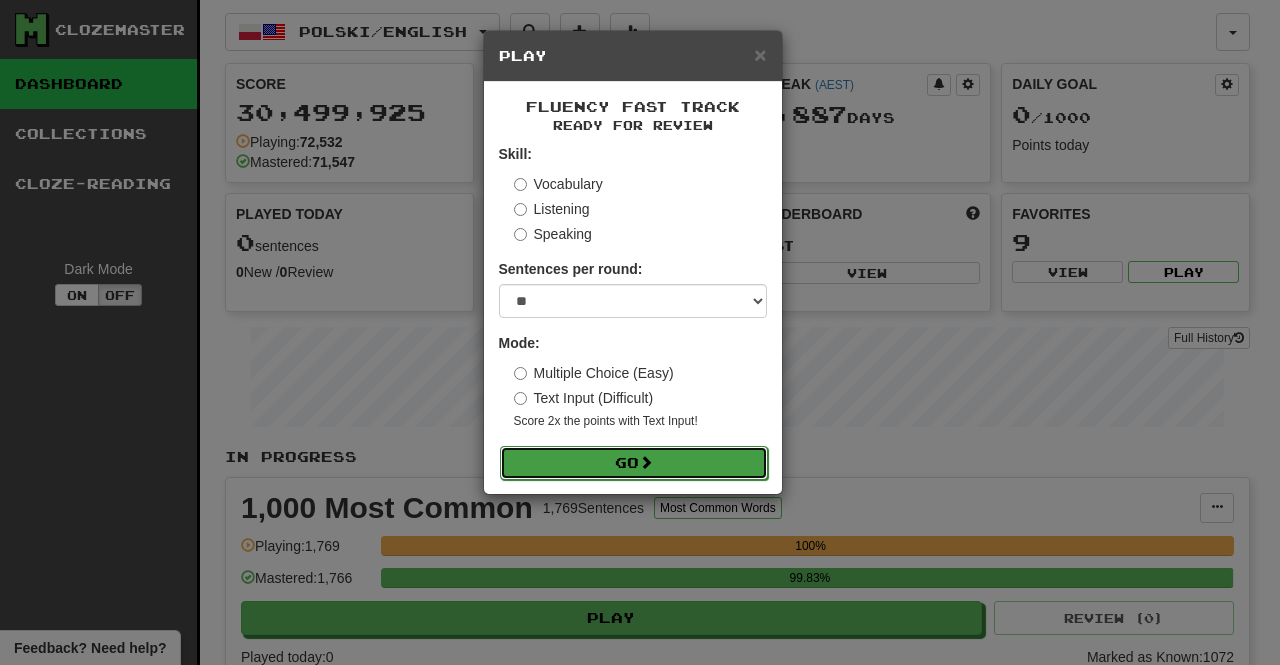 click at bounding box center (646, 462) 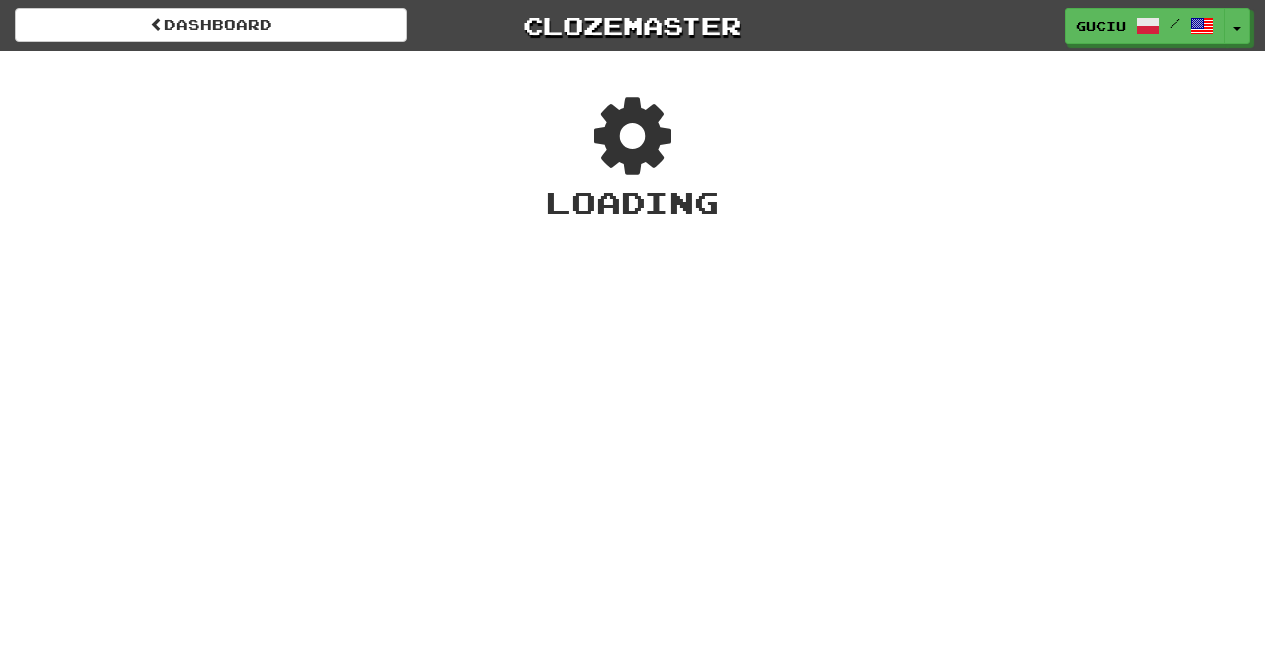scroll, scrollTop: 0, scrollLeft: 0, axis: both 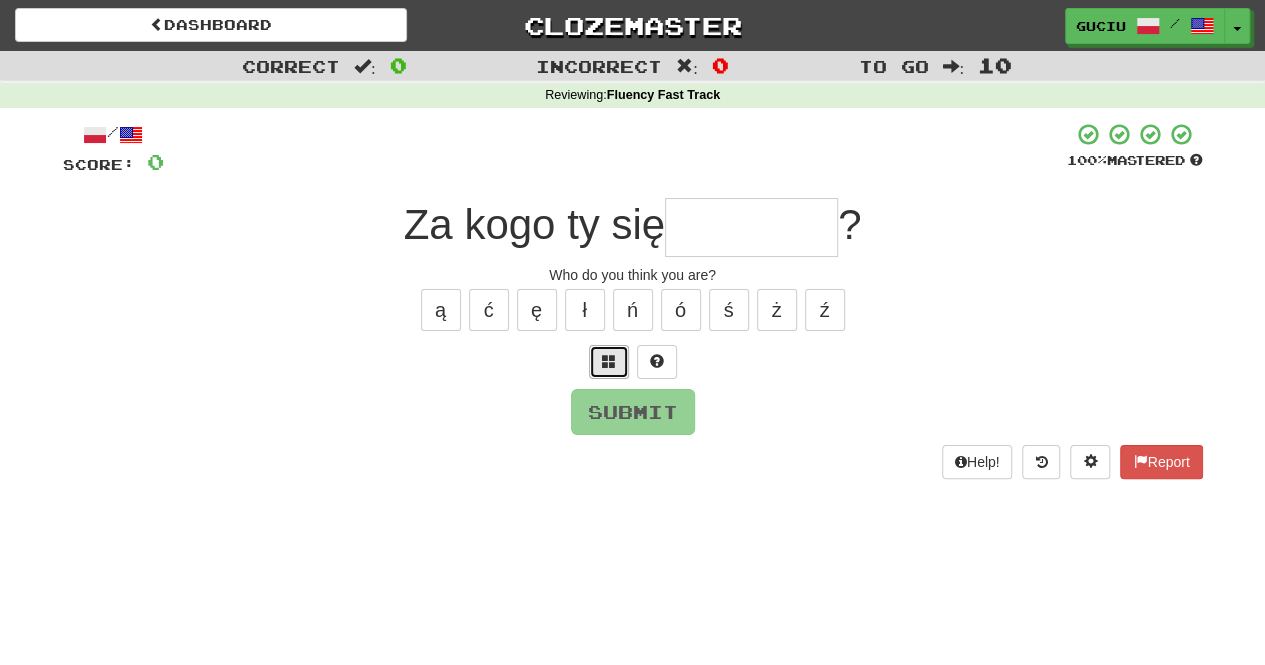 click at bounding box center (609, 362) 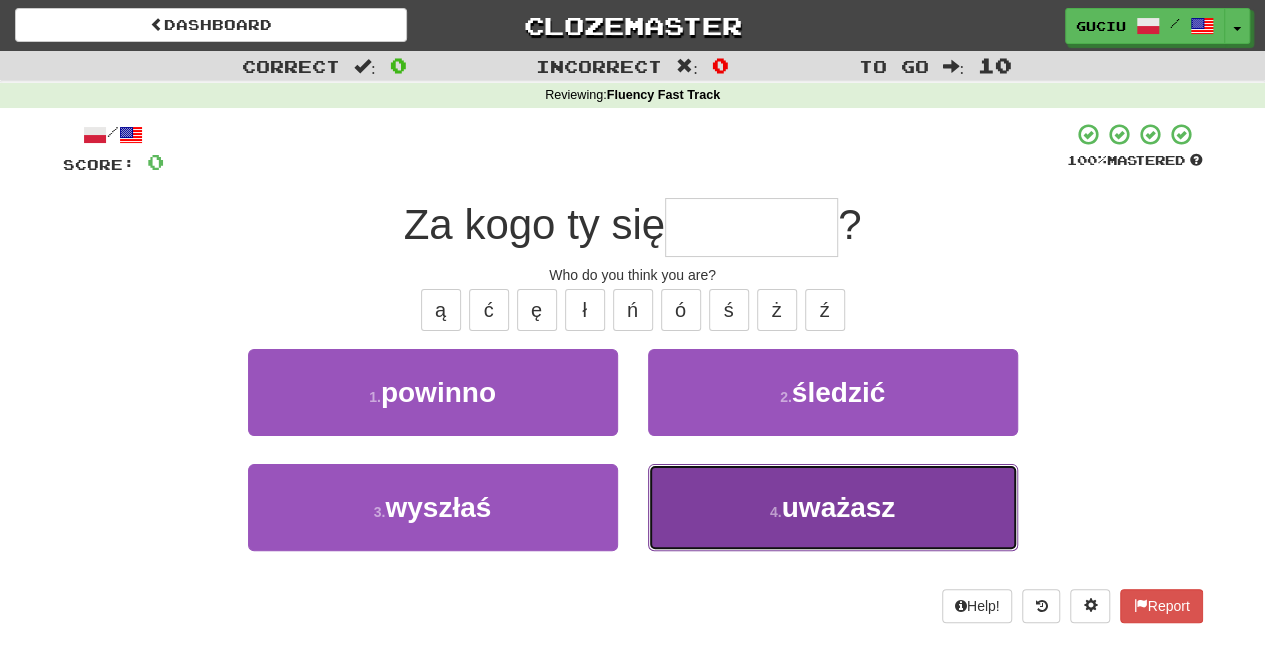 click on "uważasz" at bounding box center [839, 507] 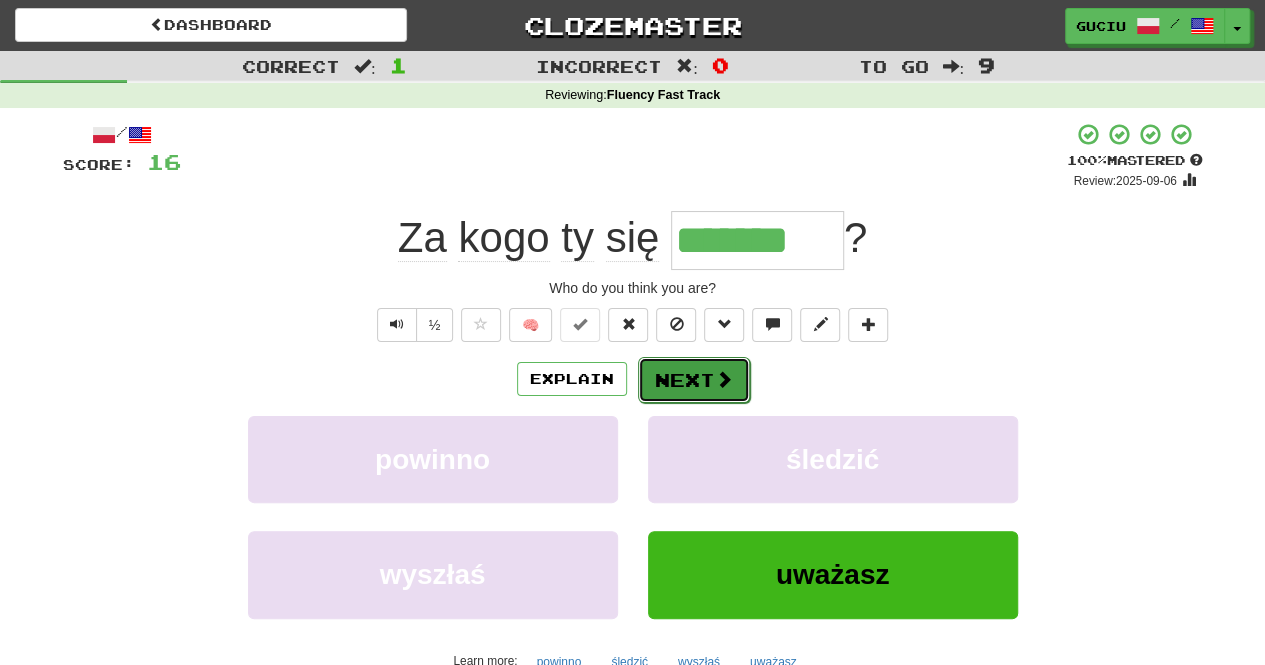 click on "Next" at bounding box center [694, 380] 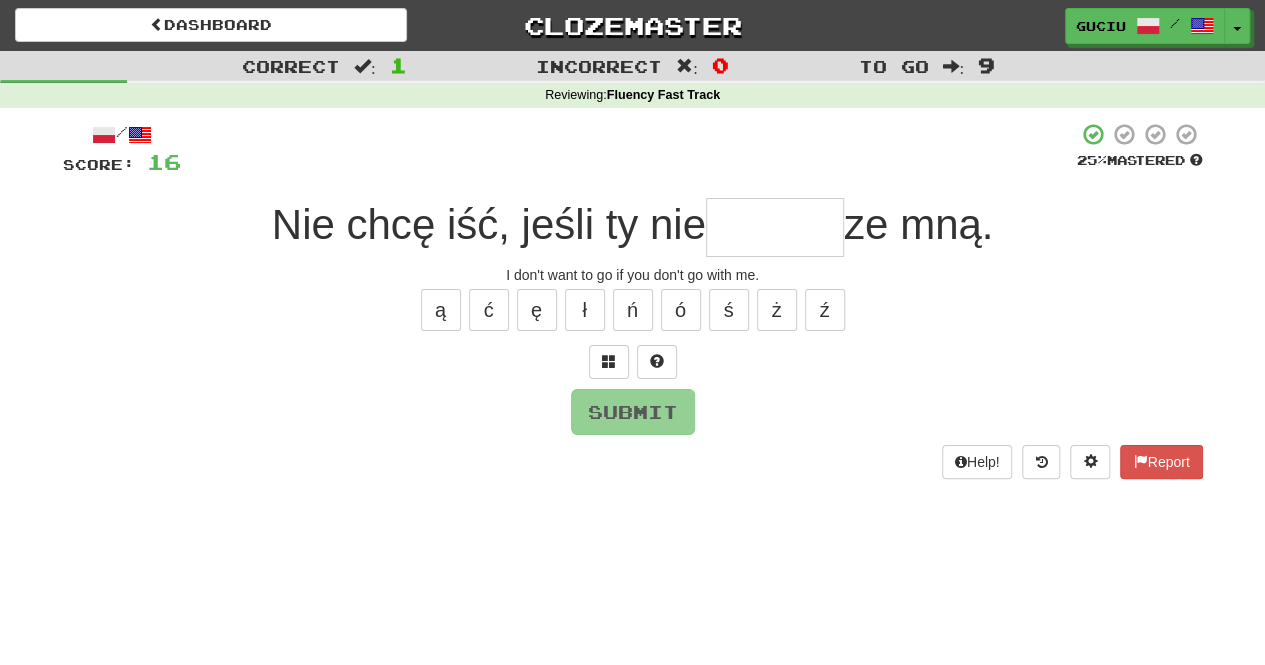 click at bounding box center (775, 227) 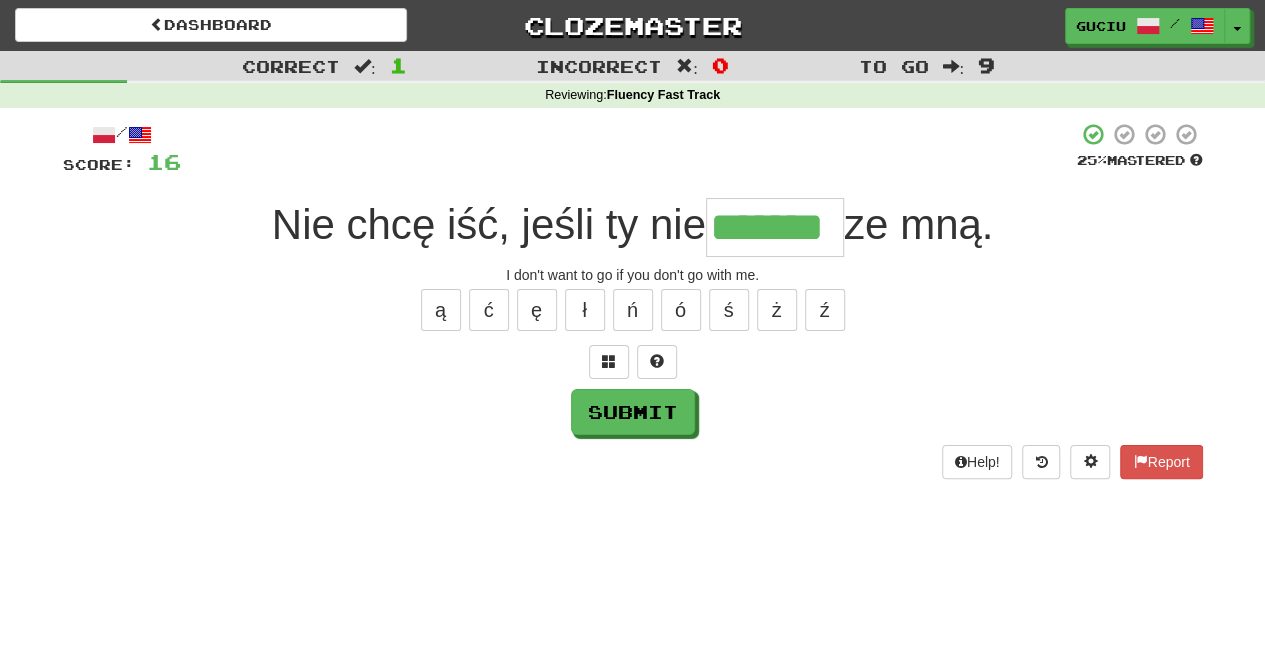 type on "*******" 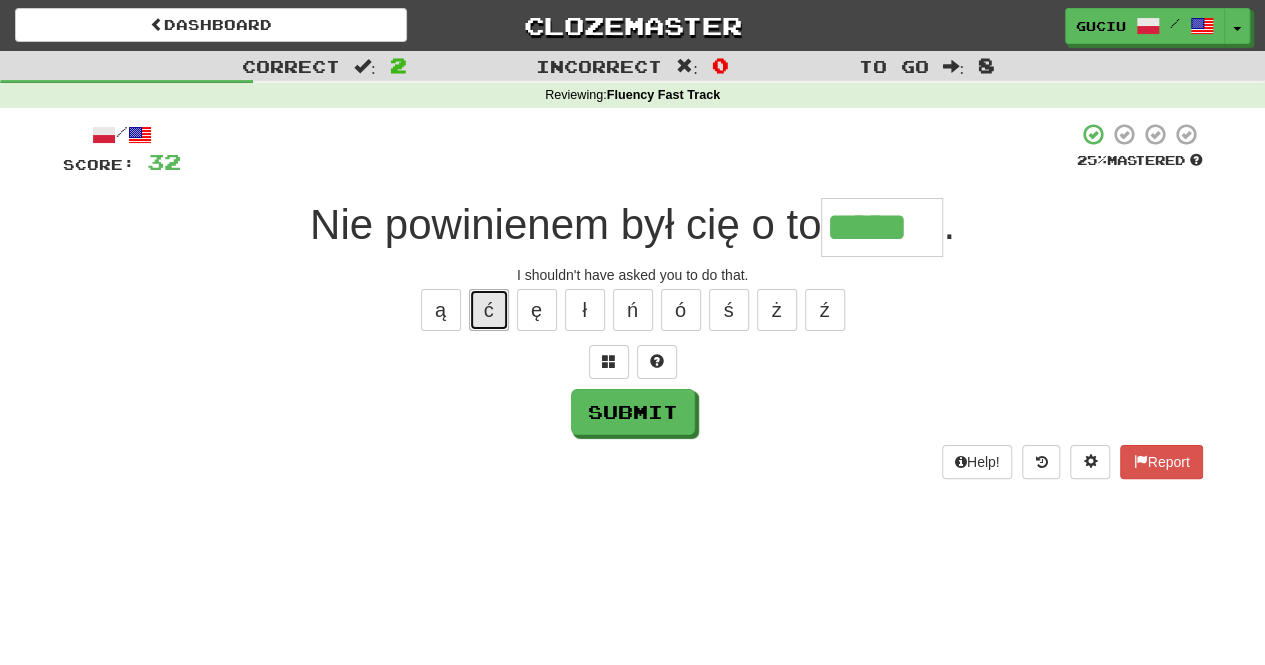 click on "ć" at bounding box center [489, 310] 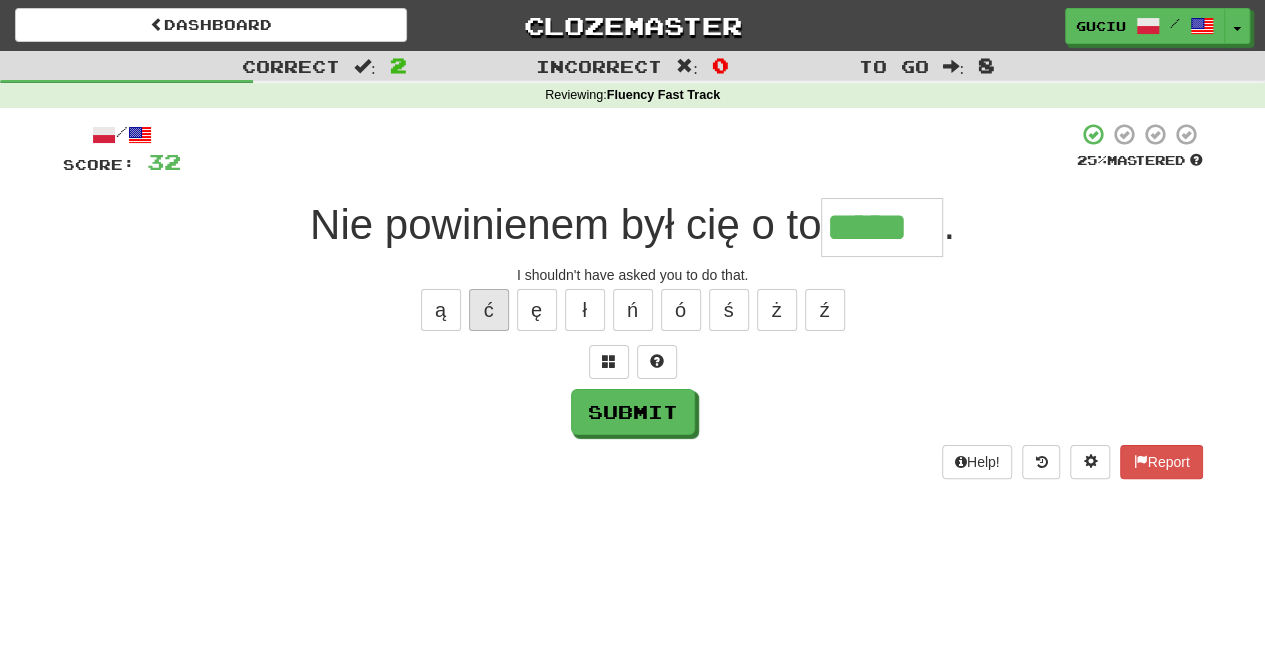 type on "******" 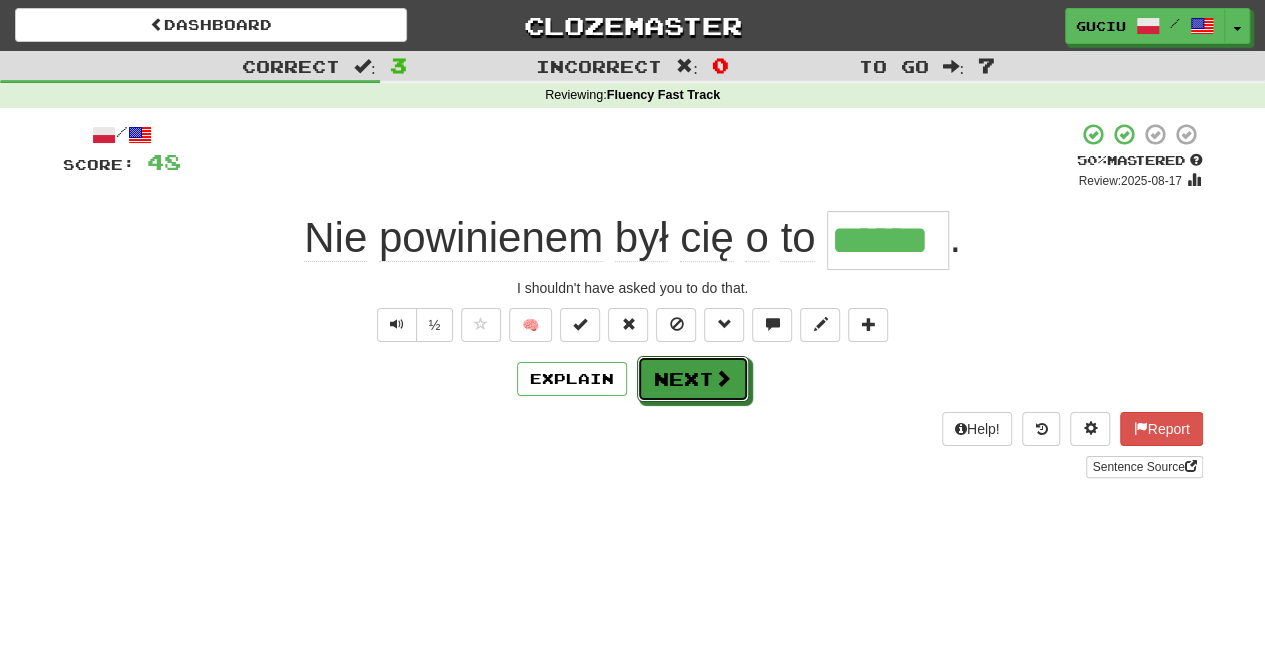 click on "Next" at bounding box center [693, 379] 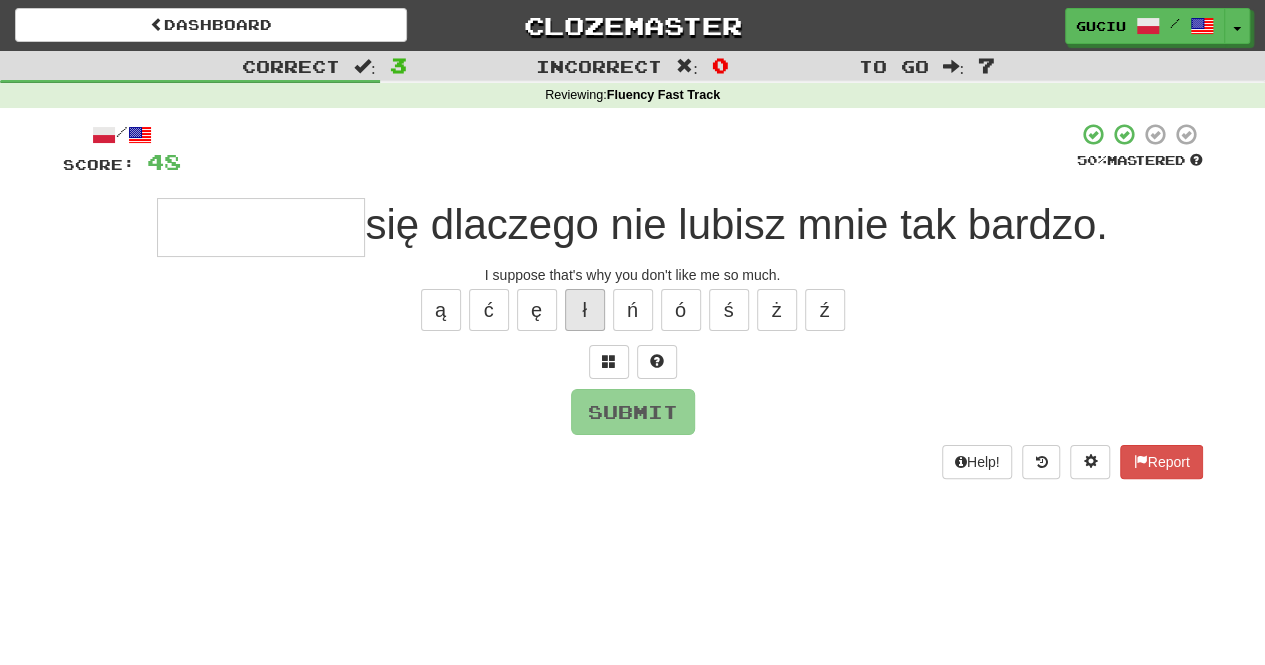 type on "*" 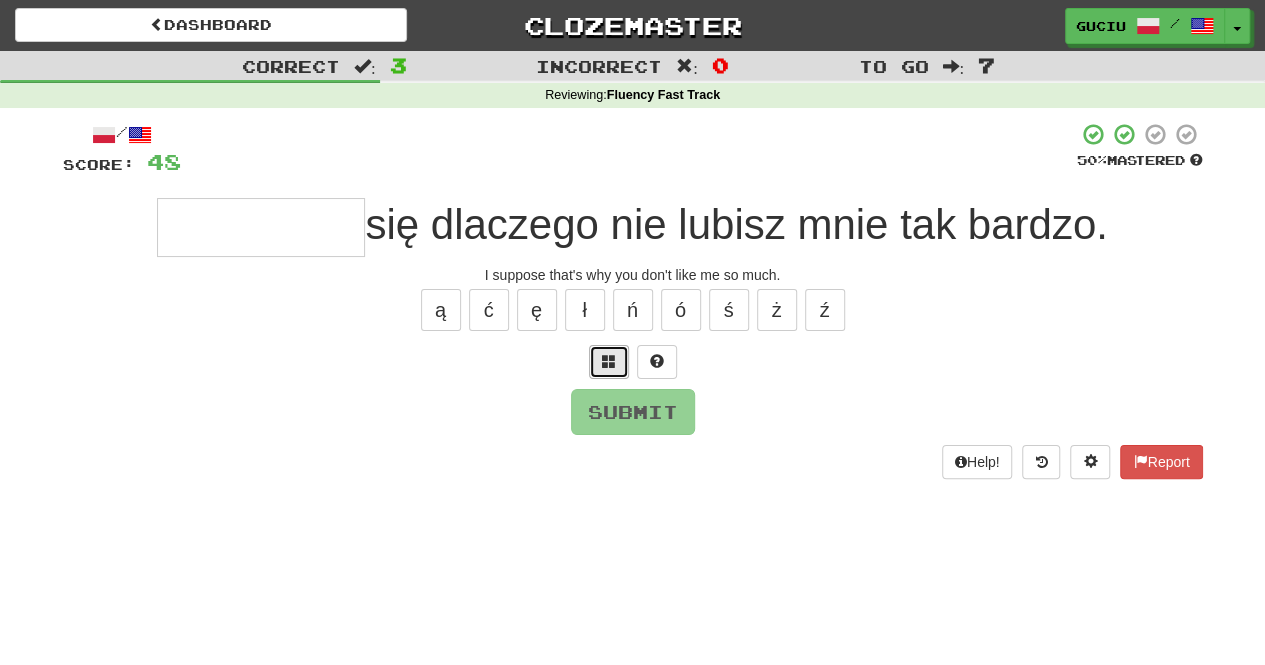click at bounding box center [609, 361] 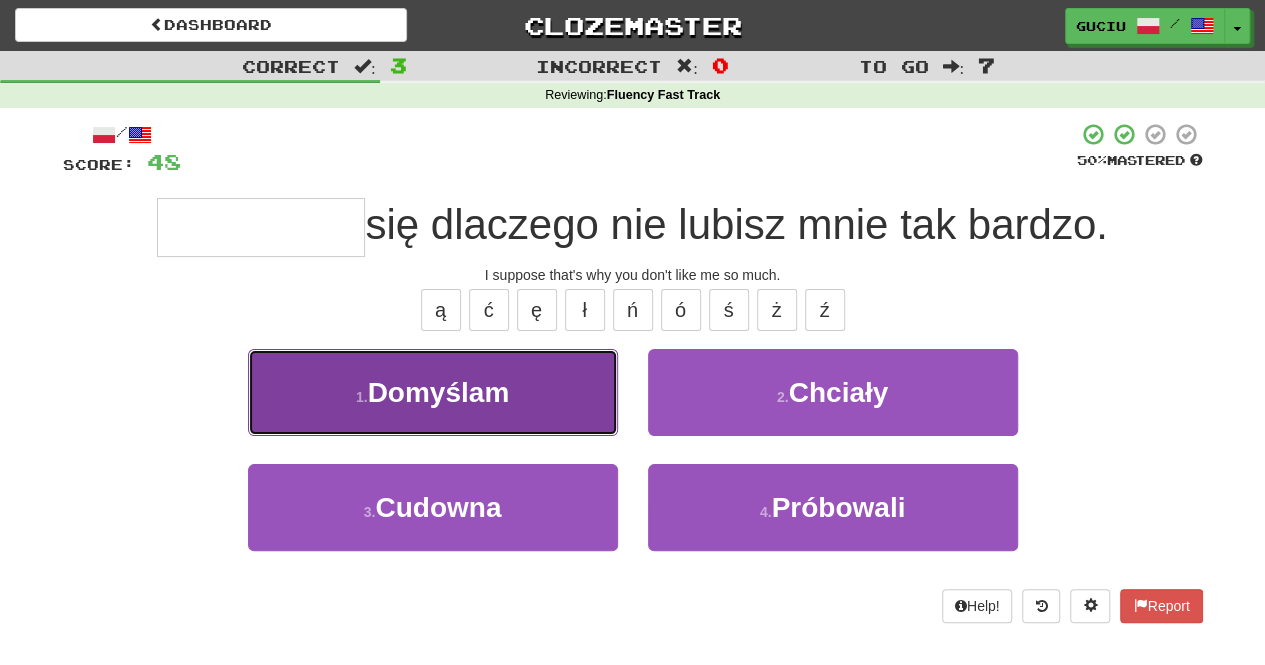 click on "1 .  Domyślam" at bounding box center (433, 392) 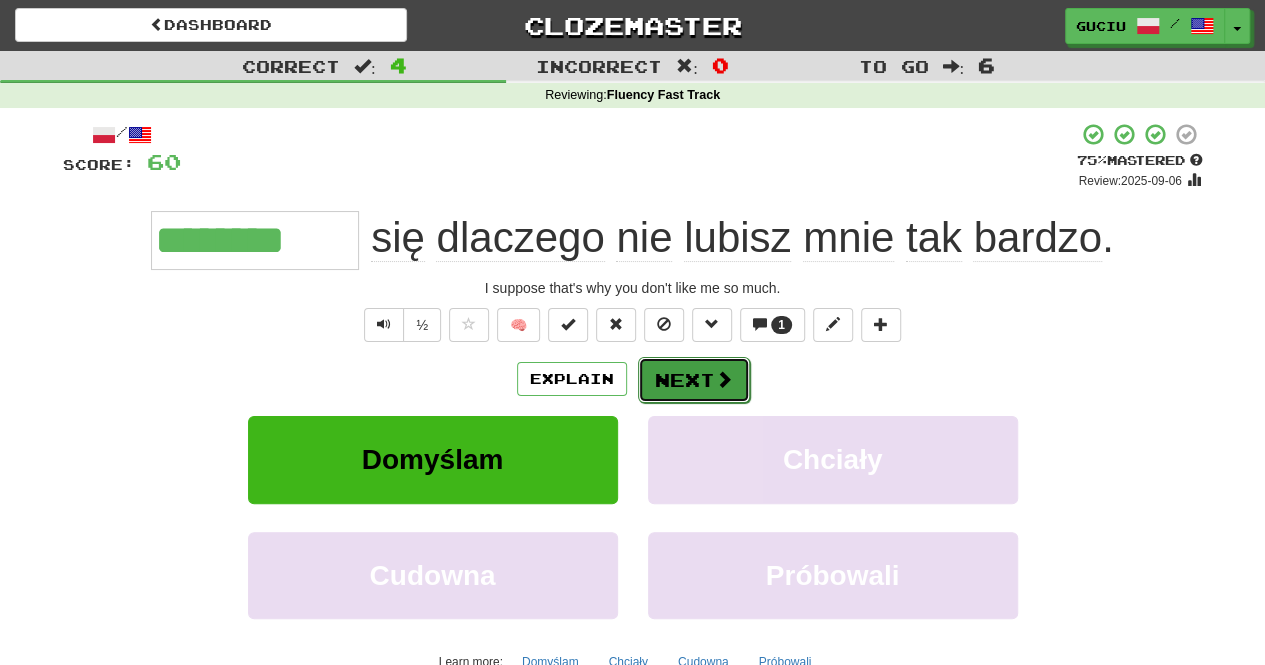 click on "Next" at bounding box center (694, 380) 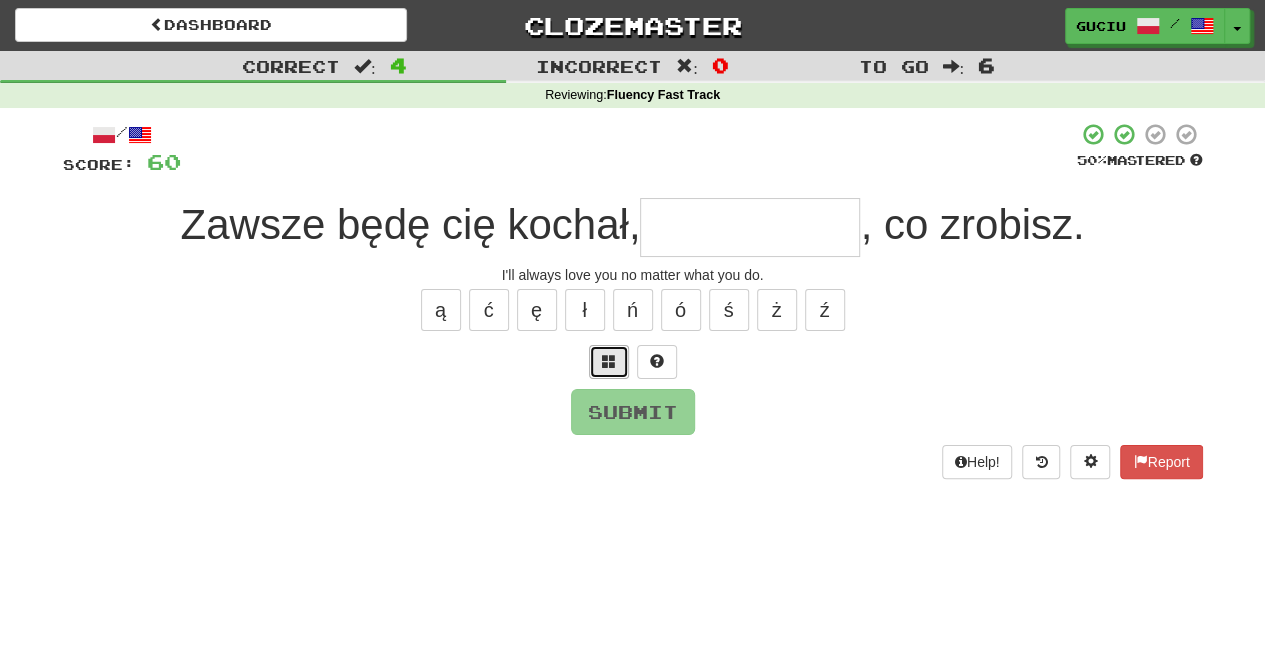 click at bounding box center (609, 361) 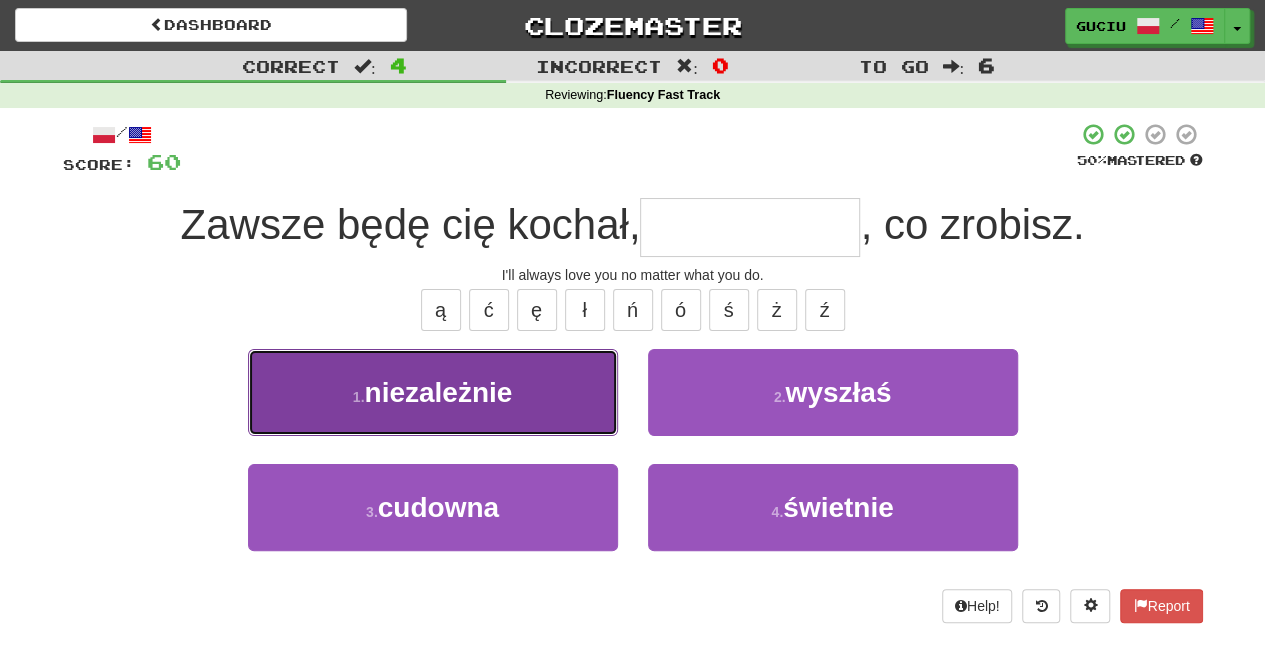 click on "1 .  niezależnie" at bounding box center (433, 392) 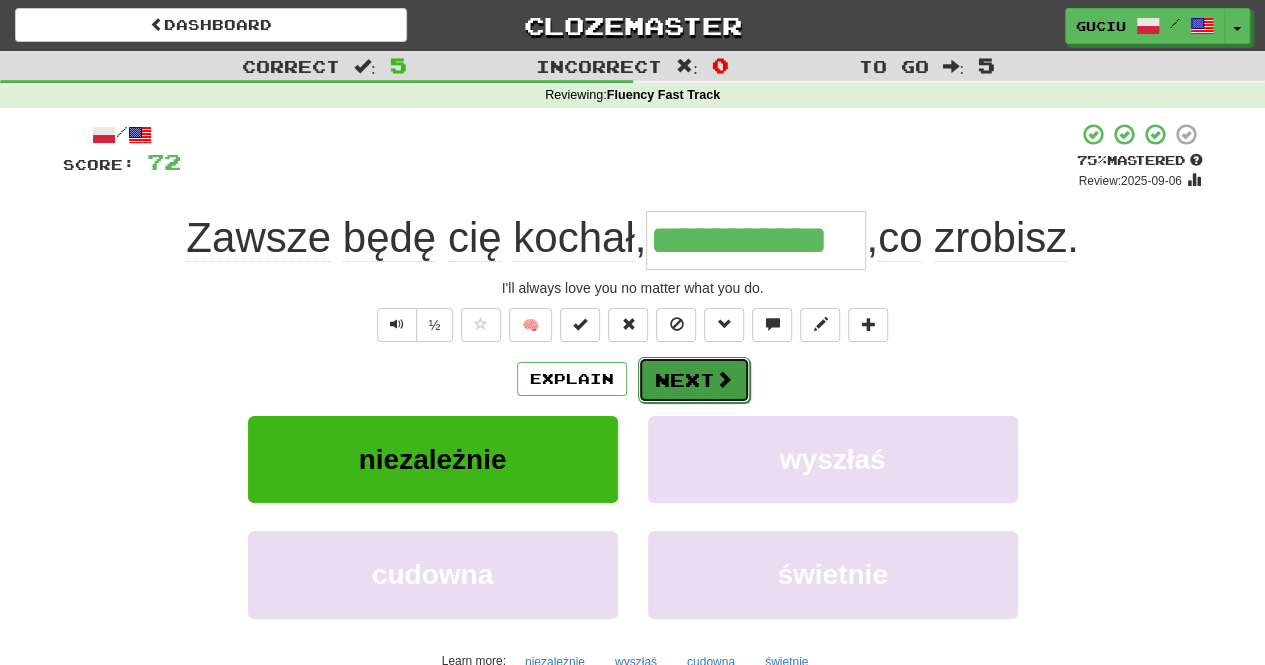 click on "Next" at bounding box center [694, 380] 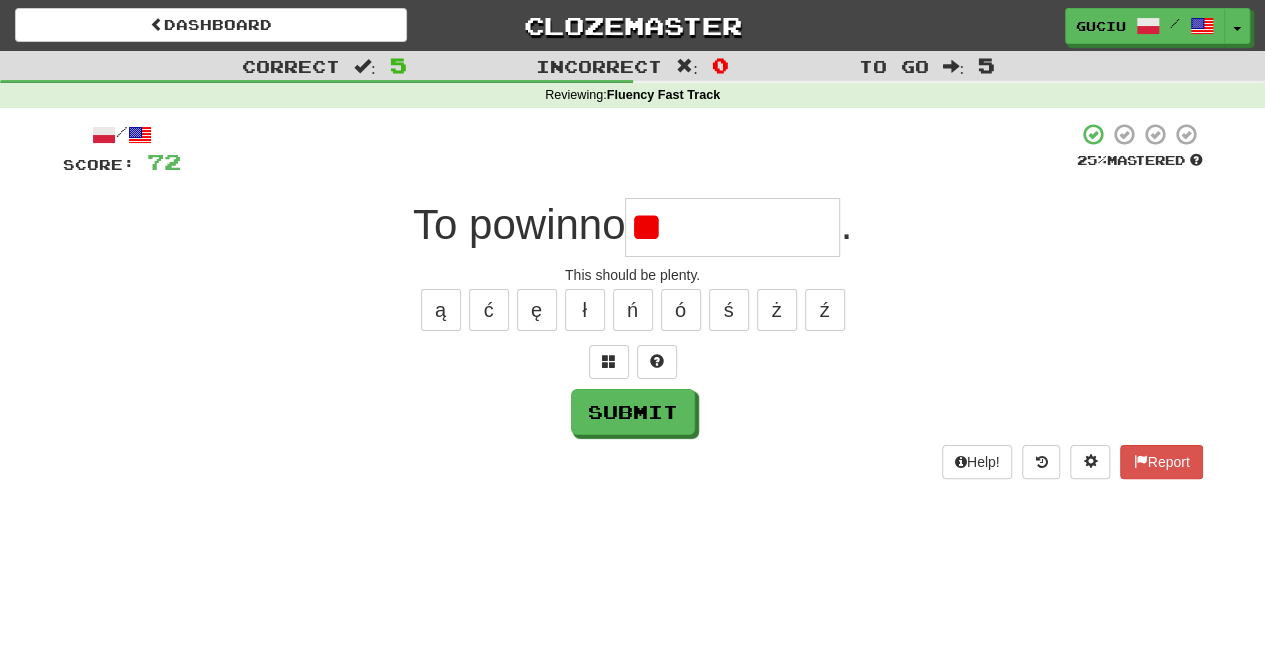 type on "*" 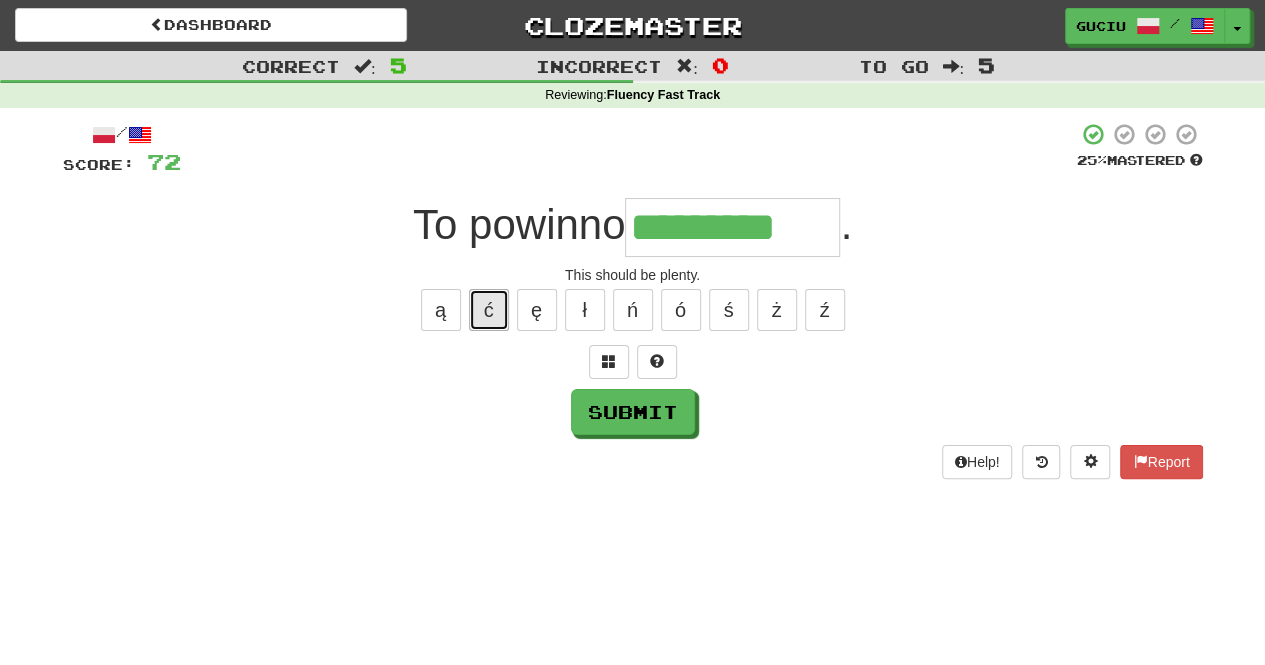 click on "ć" at bounding box center [489, 310] 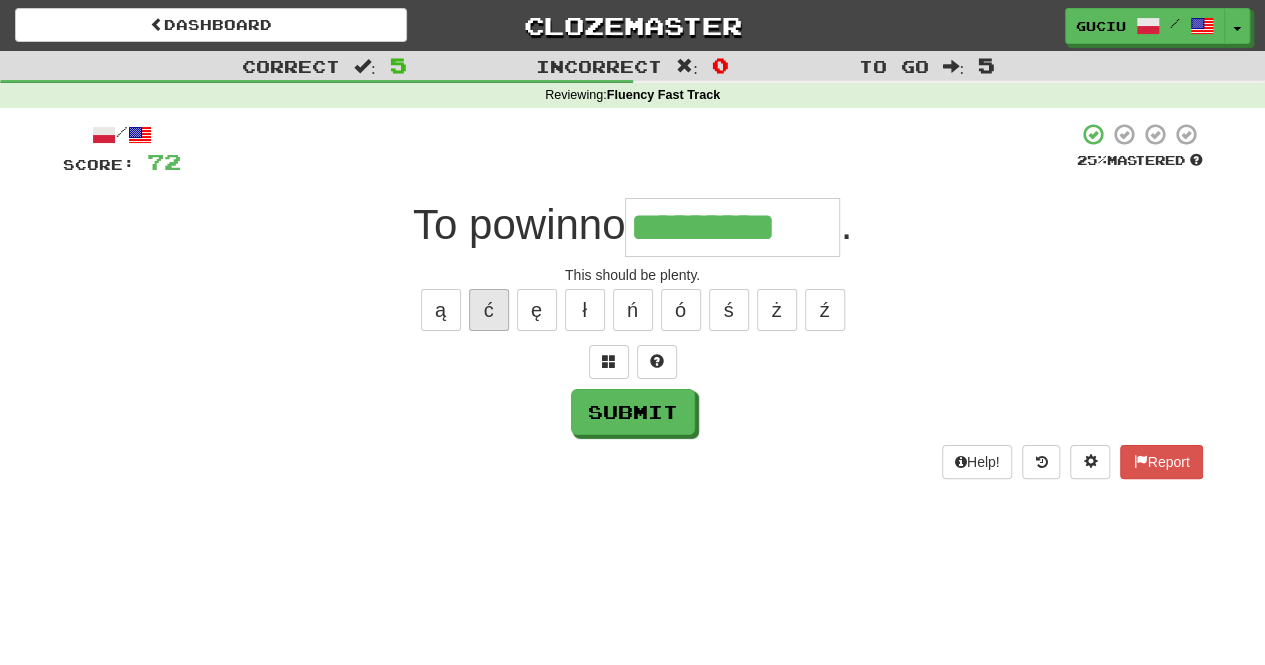 type on "**********" 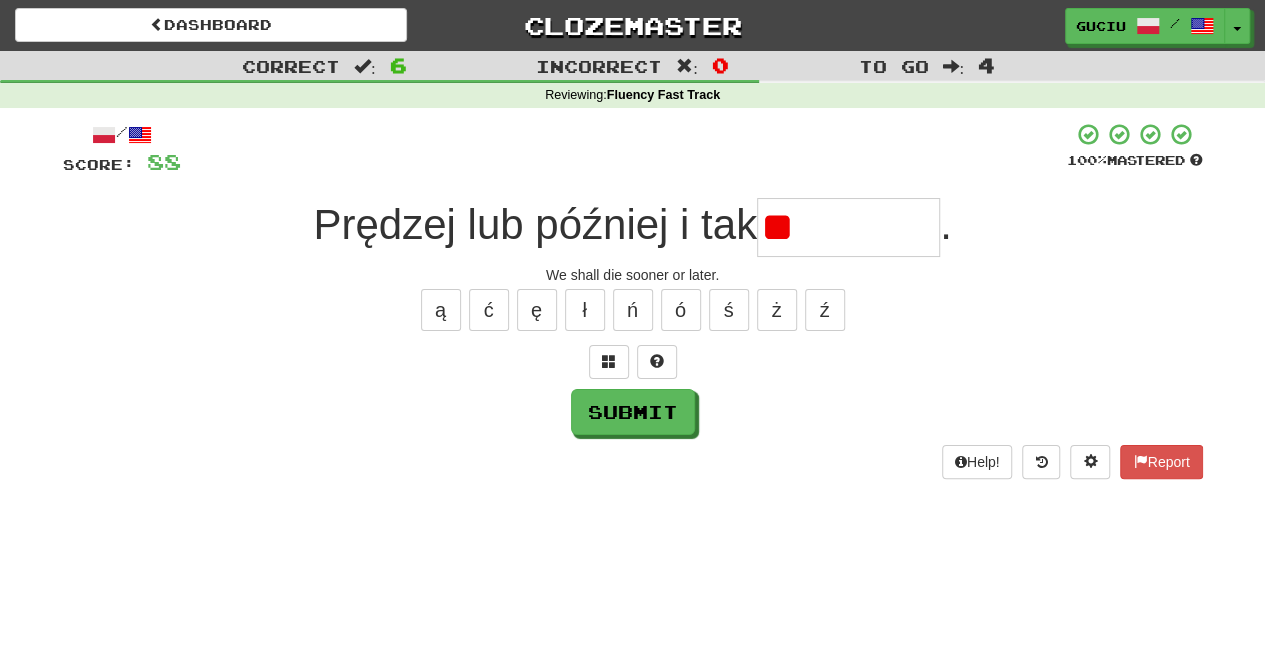 type on "*" 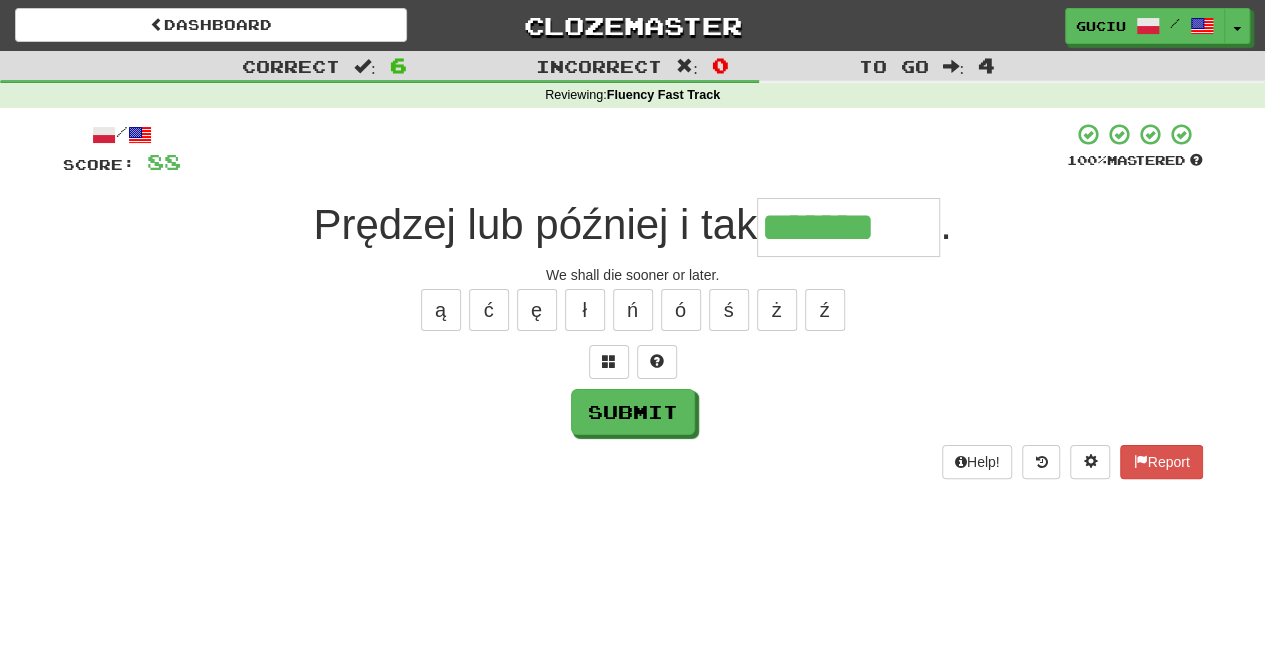 type on "*******" 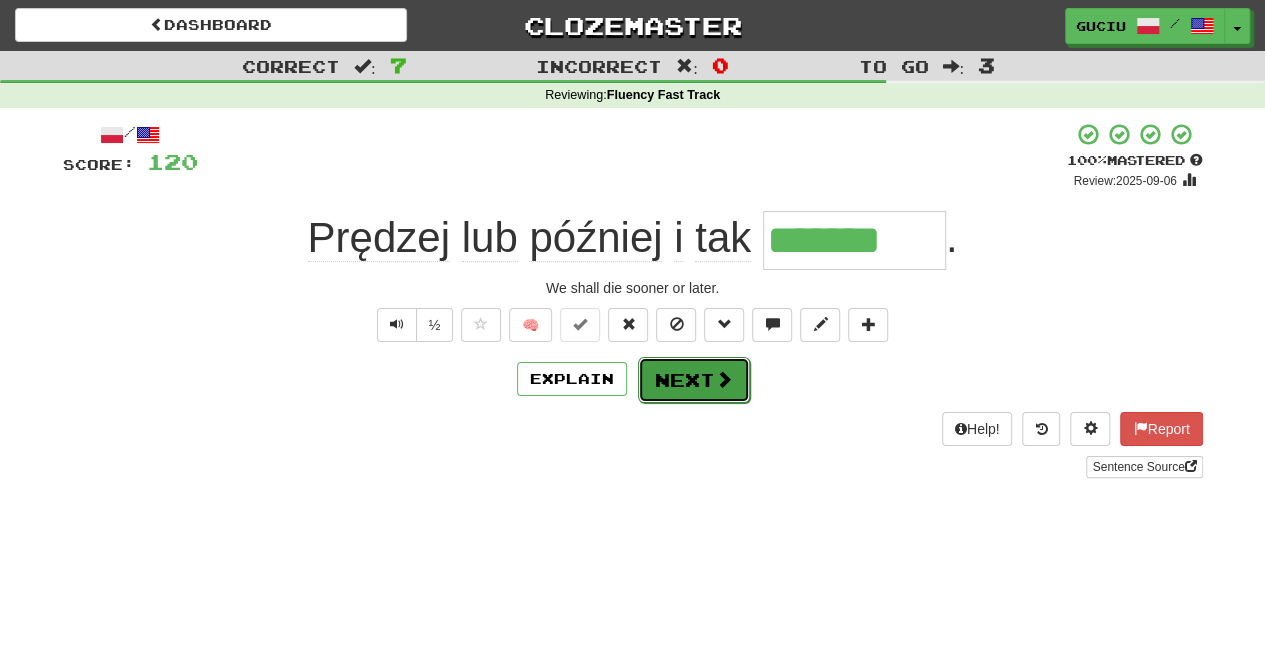 click on "Next" at bounding box center [694, 380] 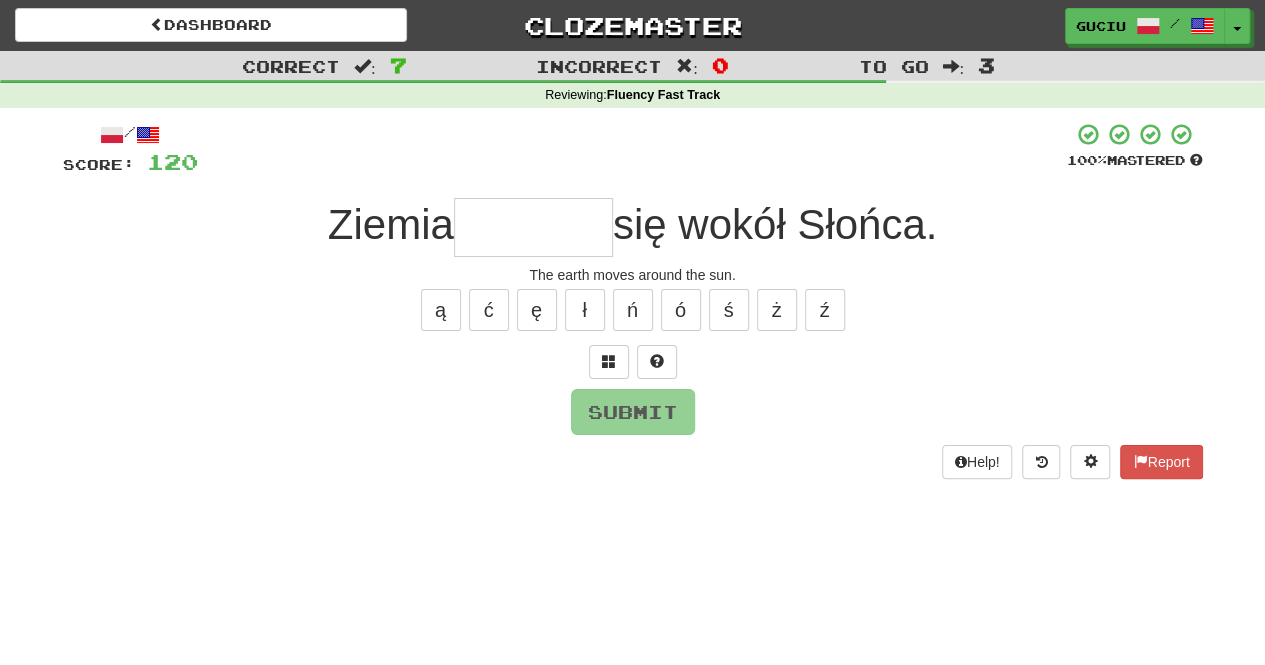 type on "*" 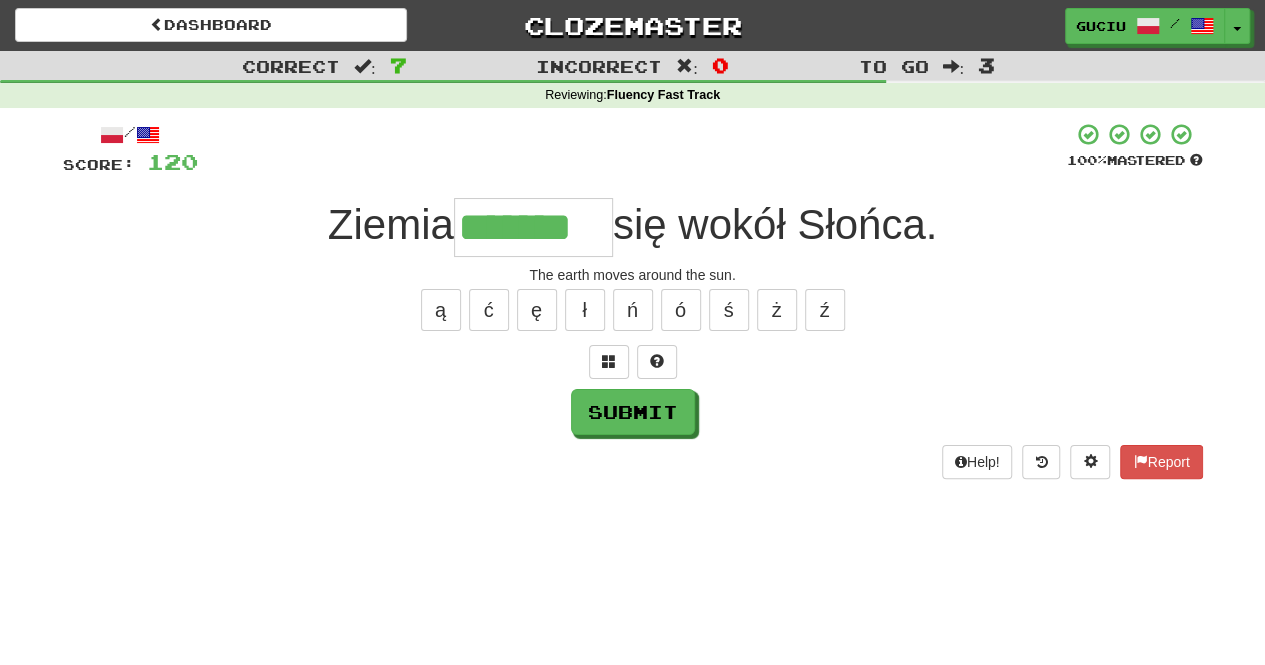 type on "*******" 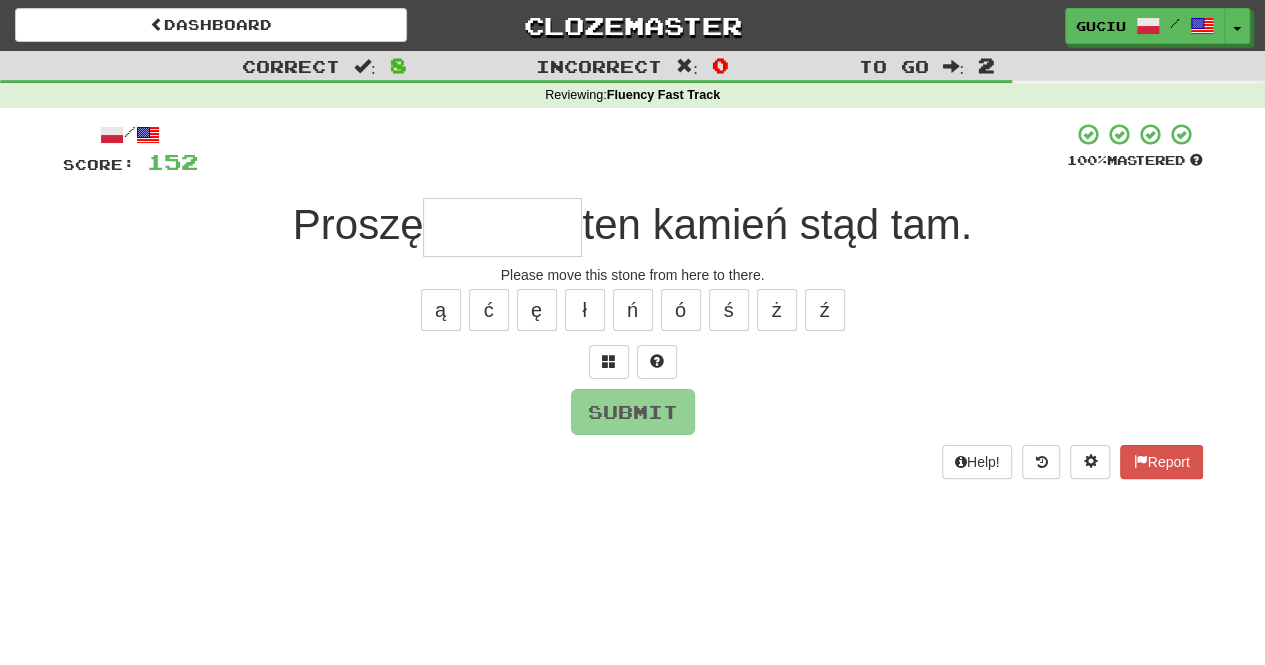 type on "*" 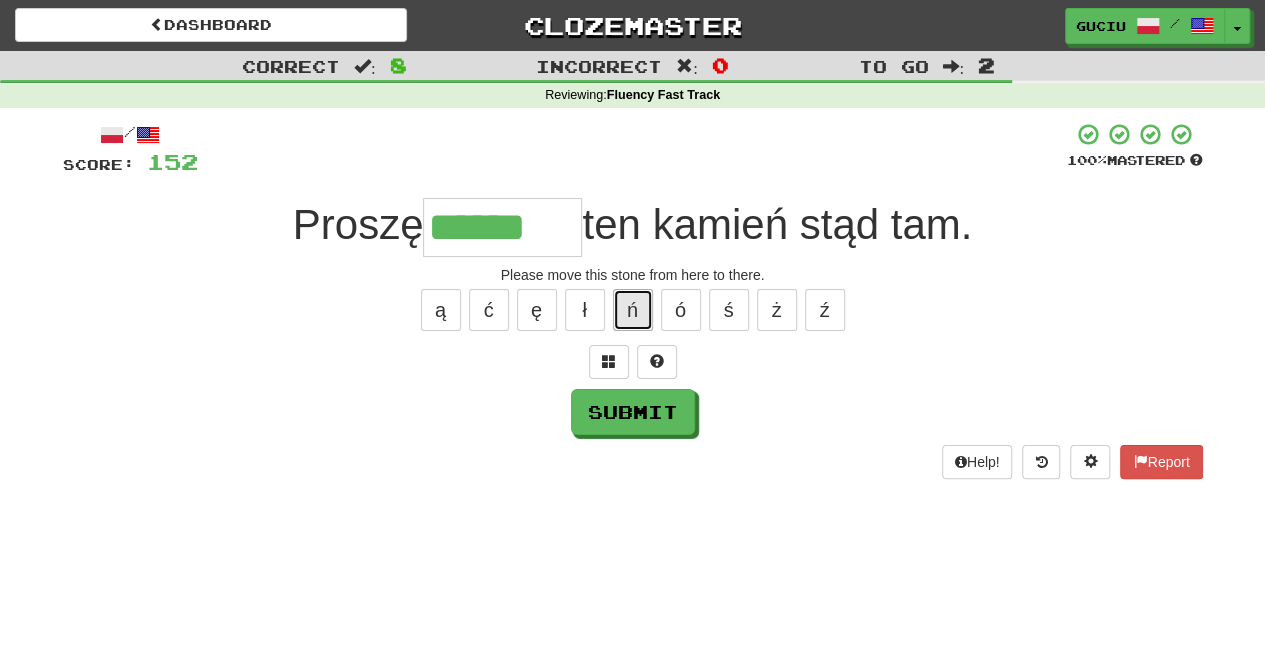 click on "ń" at bounding box center (633, 310) 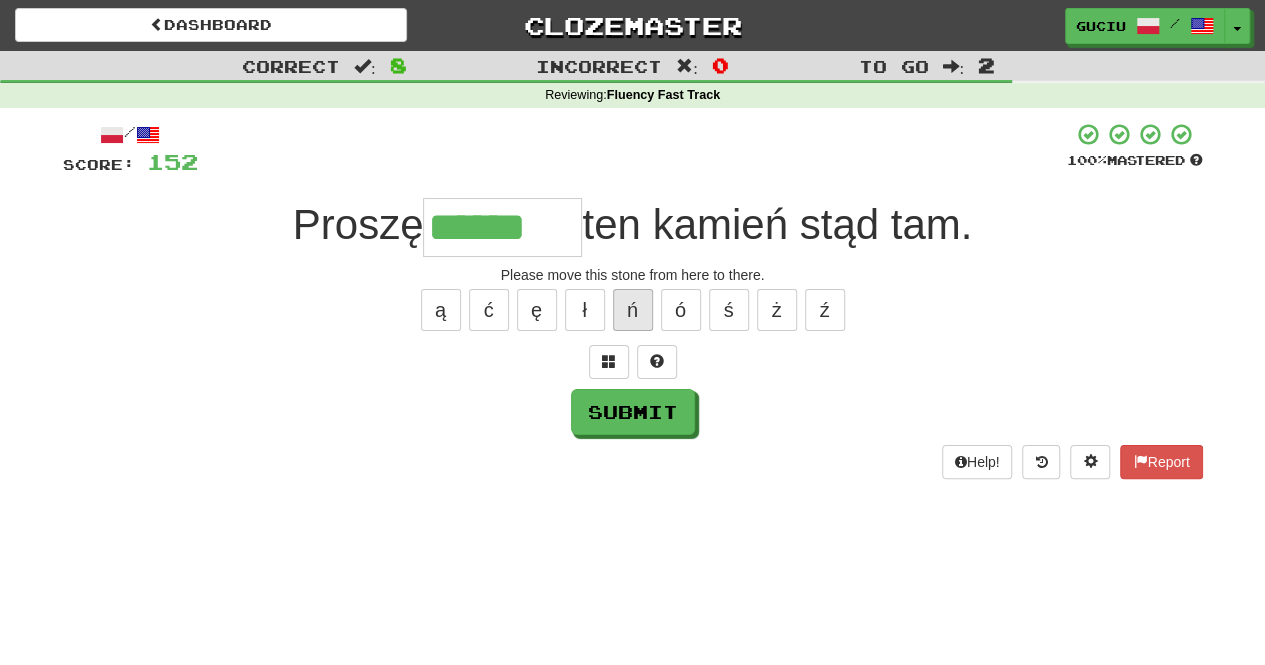 type on "*******" 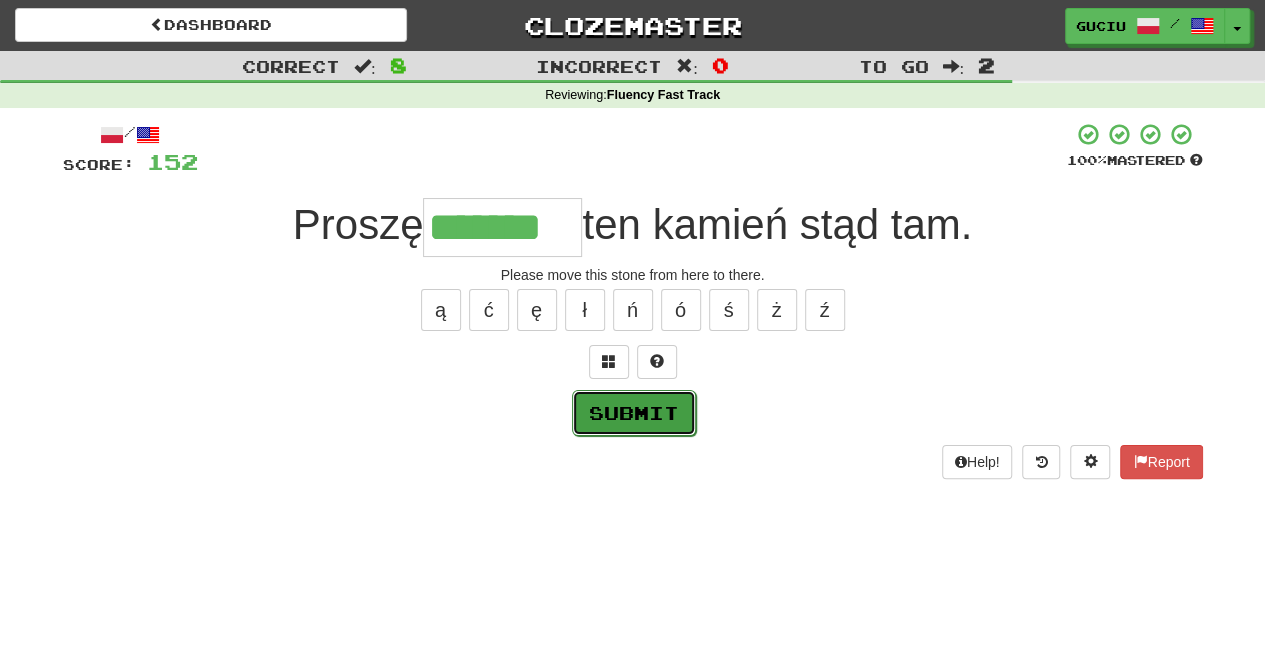 click on "Submit" at bounding box center [634, 413] 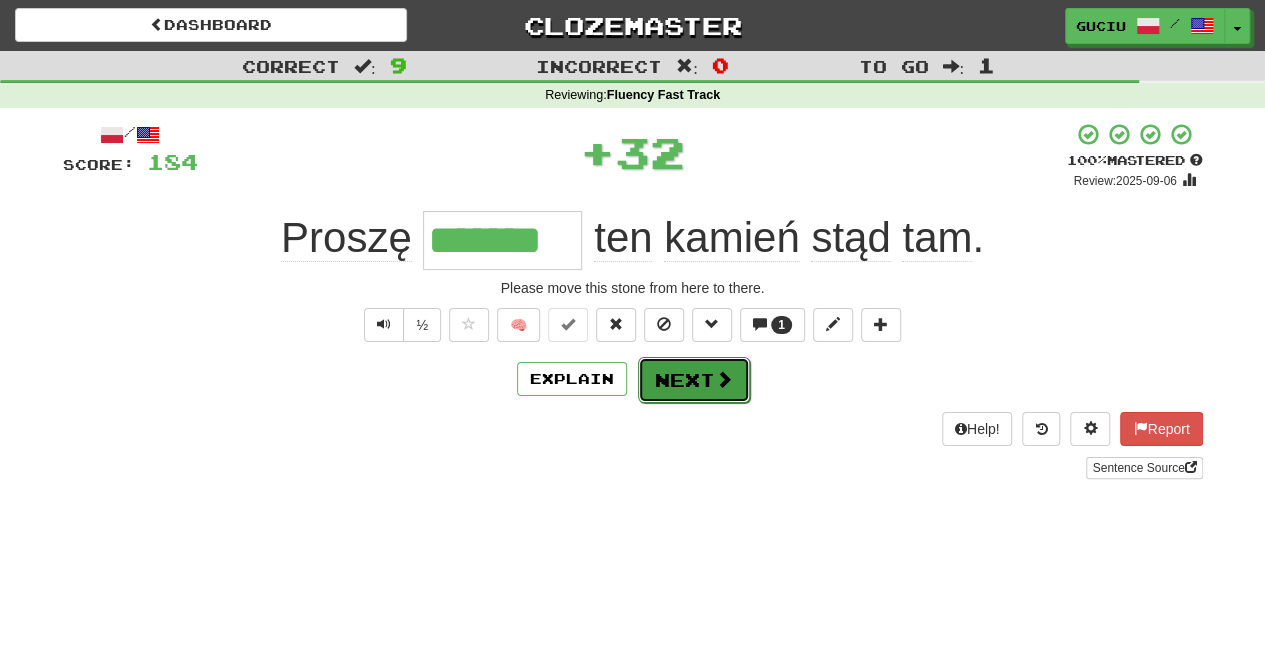 click on "Next" at bounding box center (694, 380) 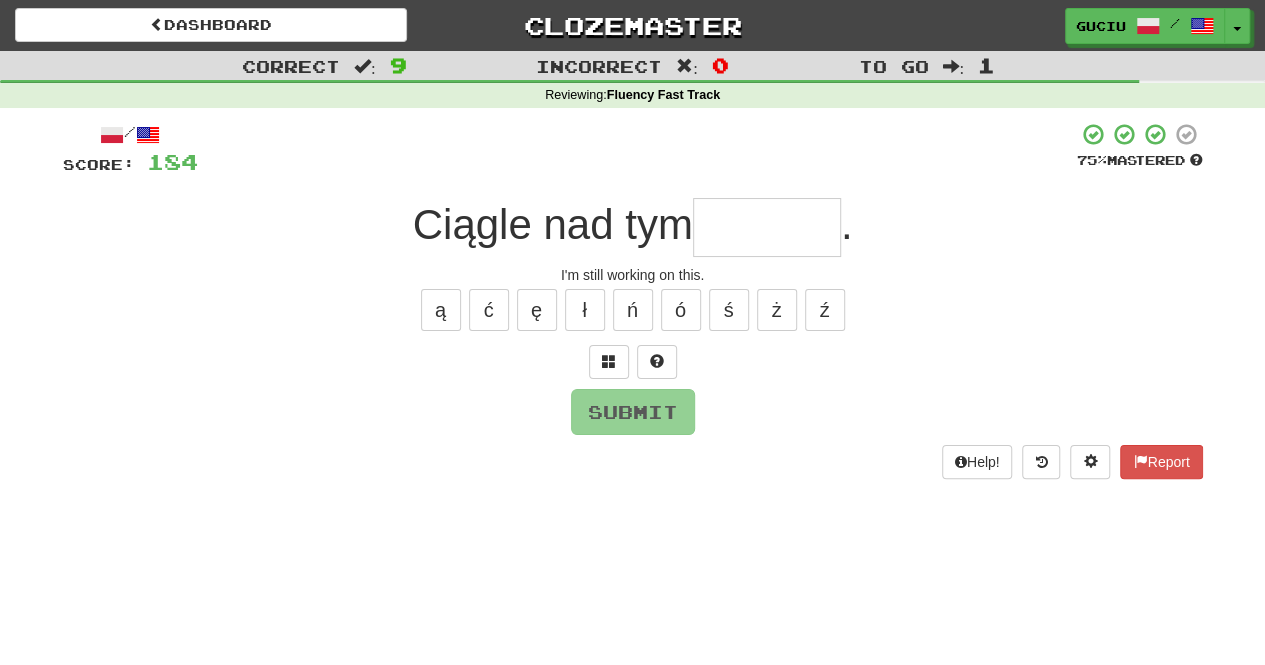 click at bounding box center (767, 227) 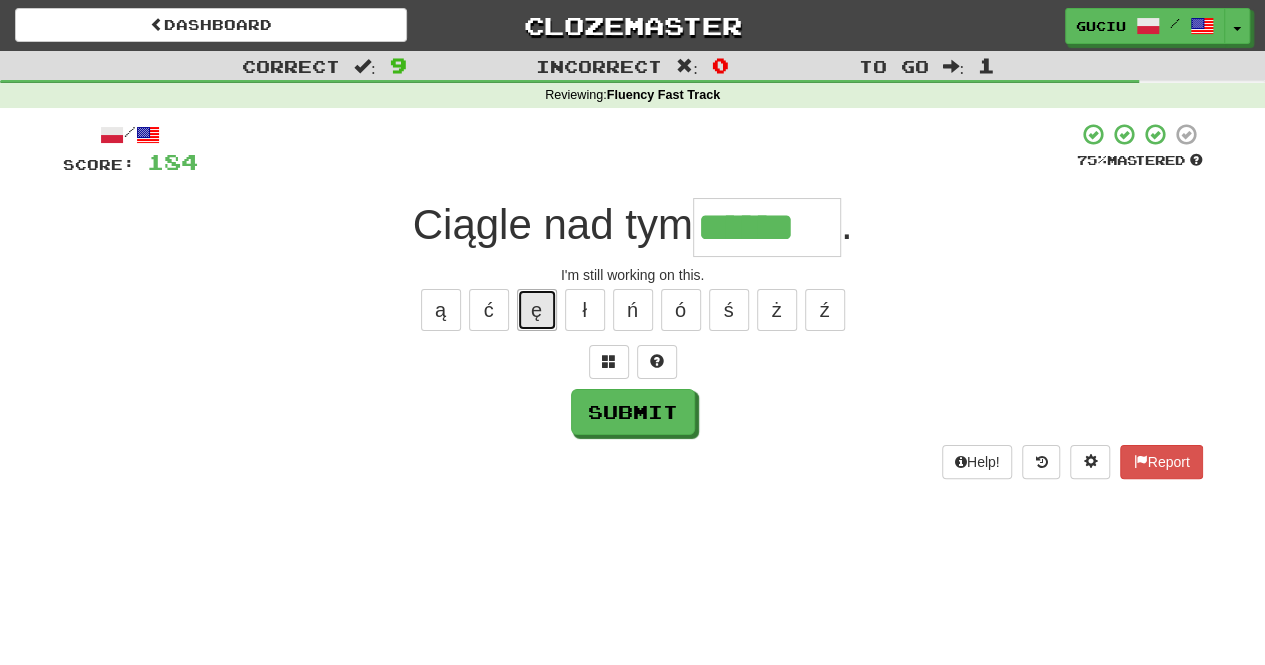 click on "ę" at bounding box center (537, 310) 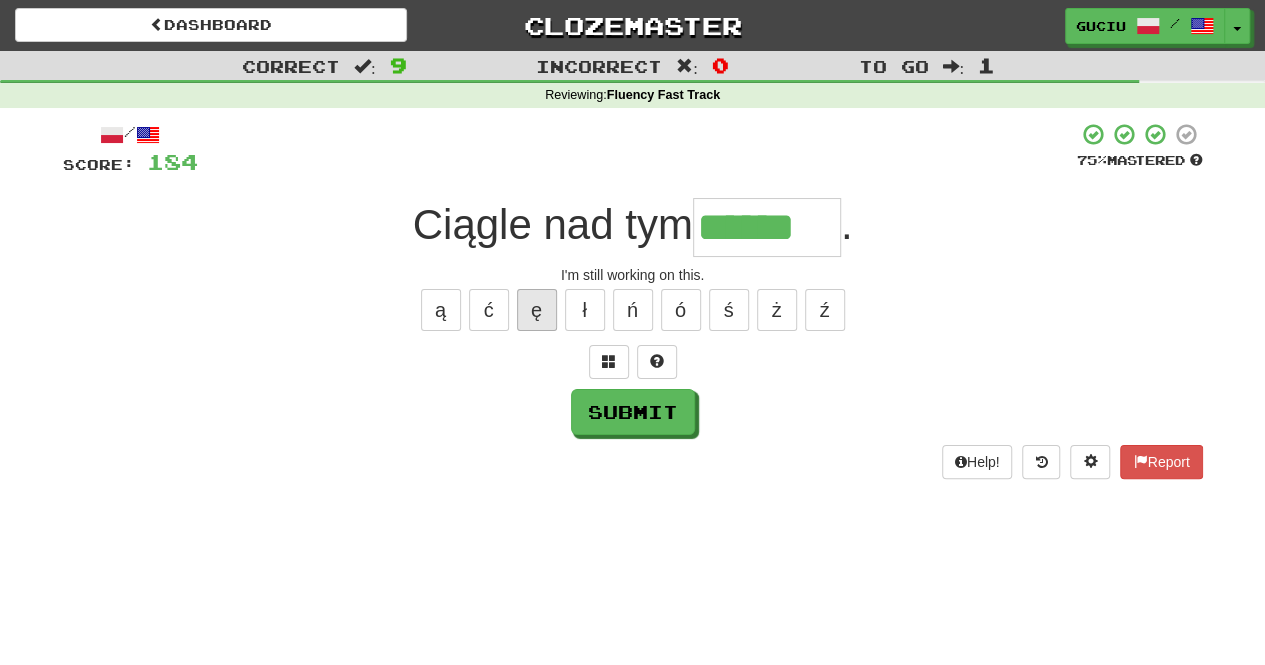 type on "*******" 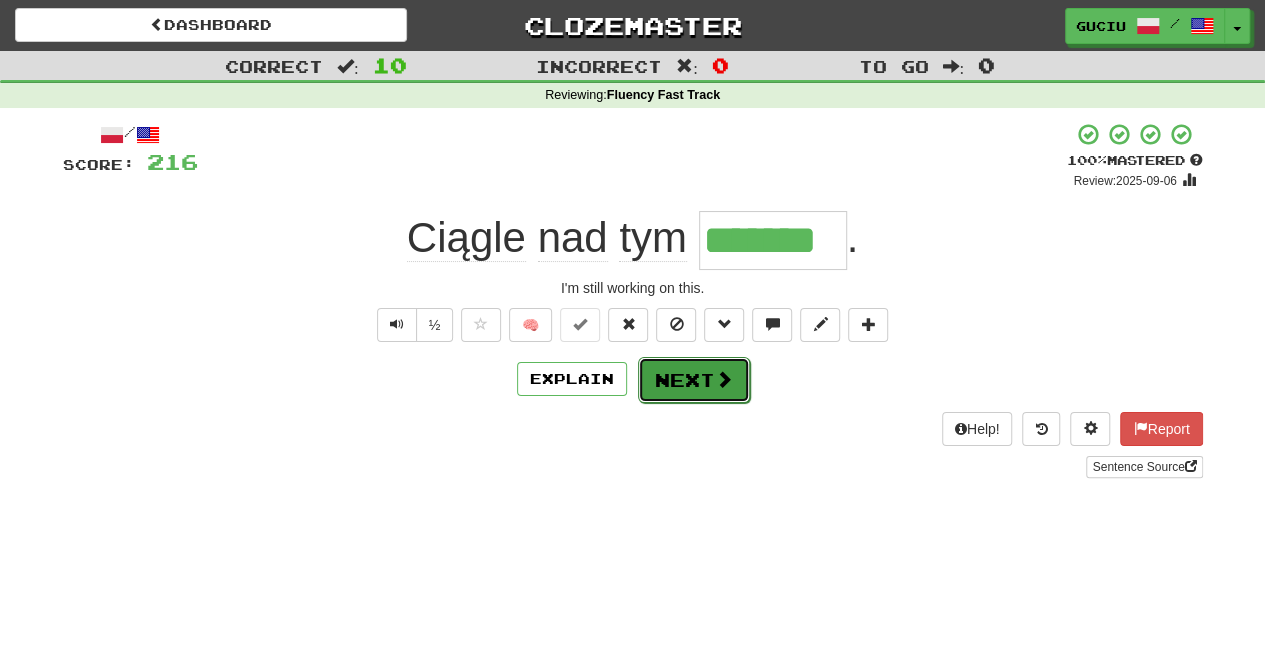 click on "Next" at bounding box center (694, 380) 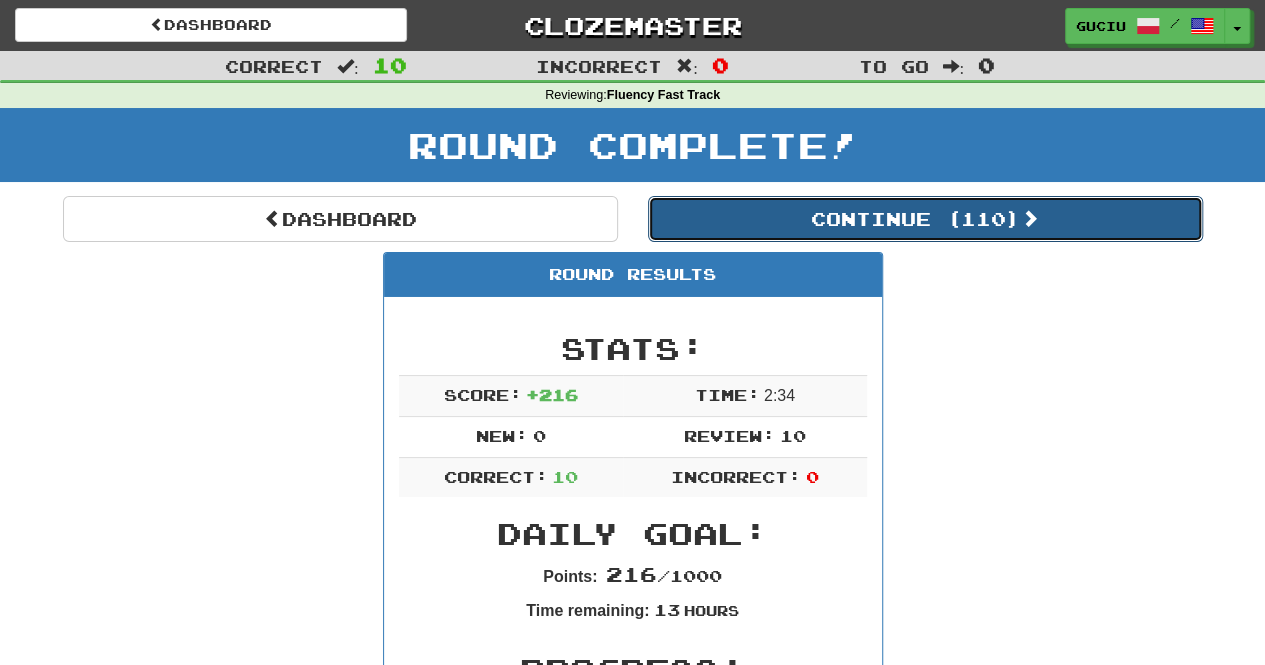 click on "Continue ( 110 )" at bounding box center (925, 219) 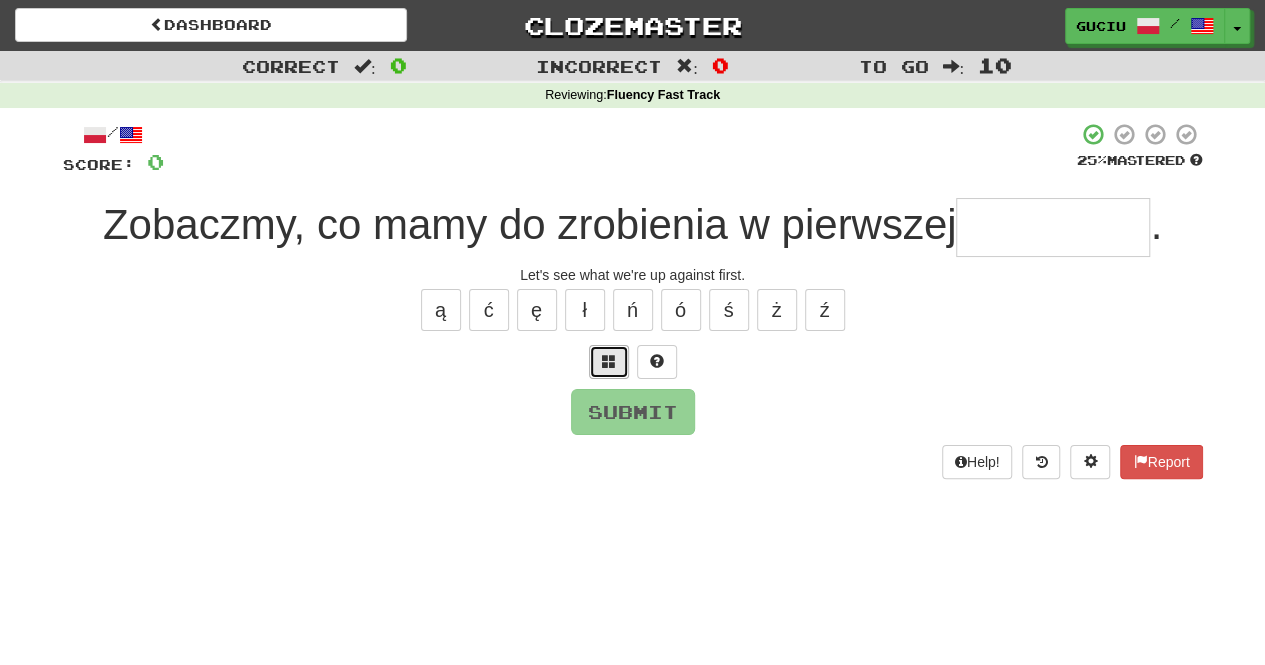 click at bounding box center (609, 362) 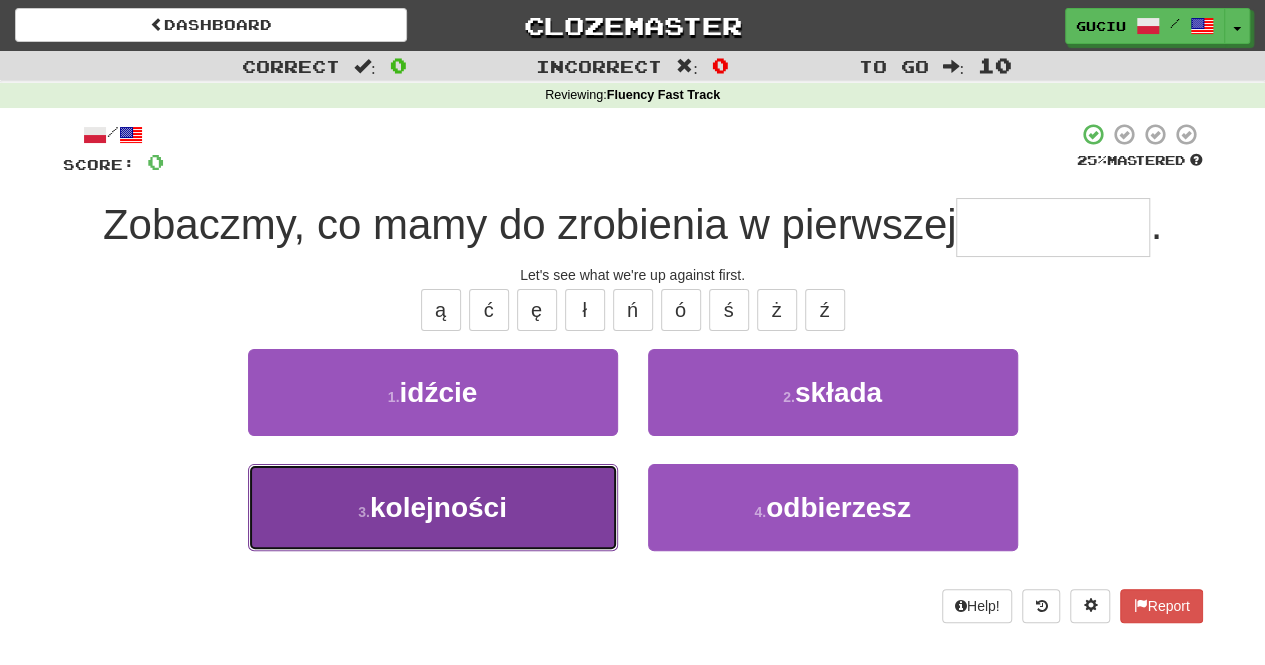 click on "3 .  kolejności" at bounding box center [433, 507] 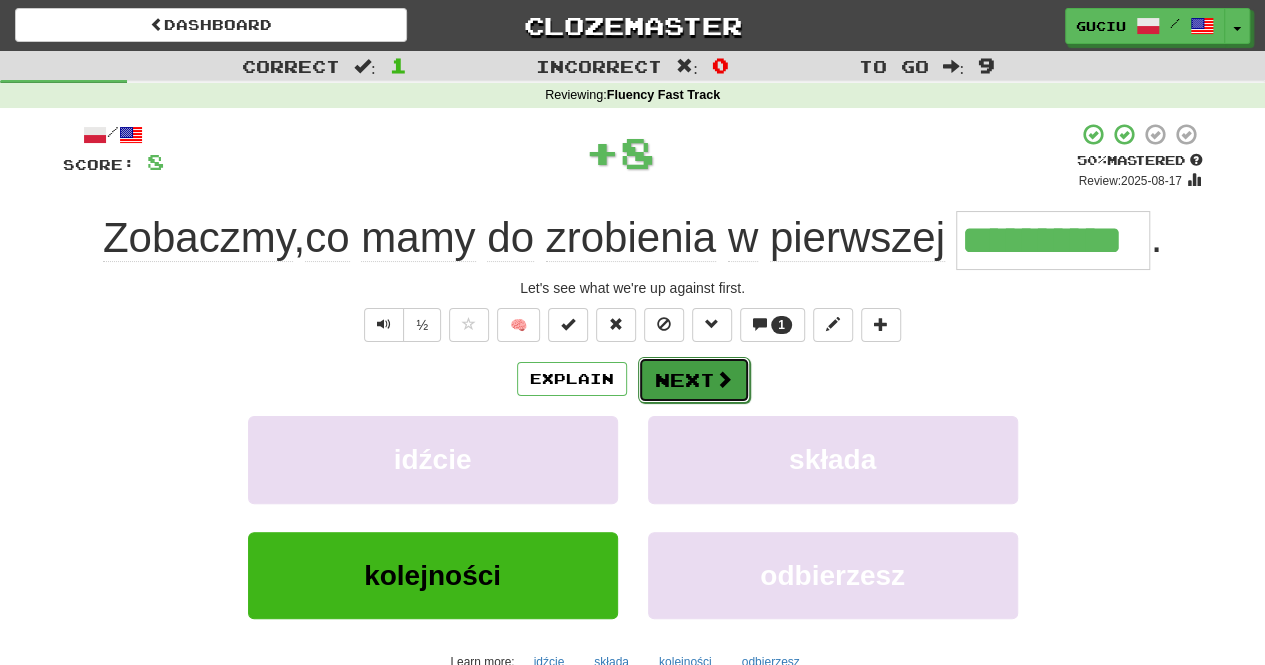 click at bounding box center [724, 379] 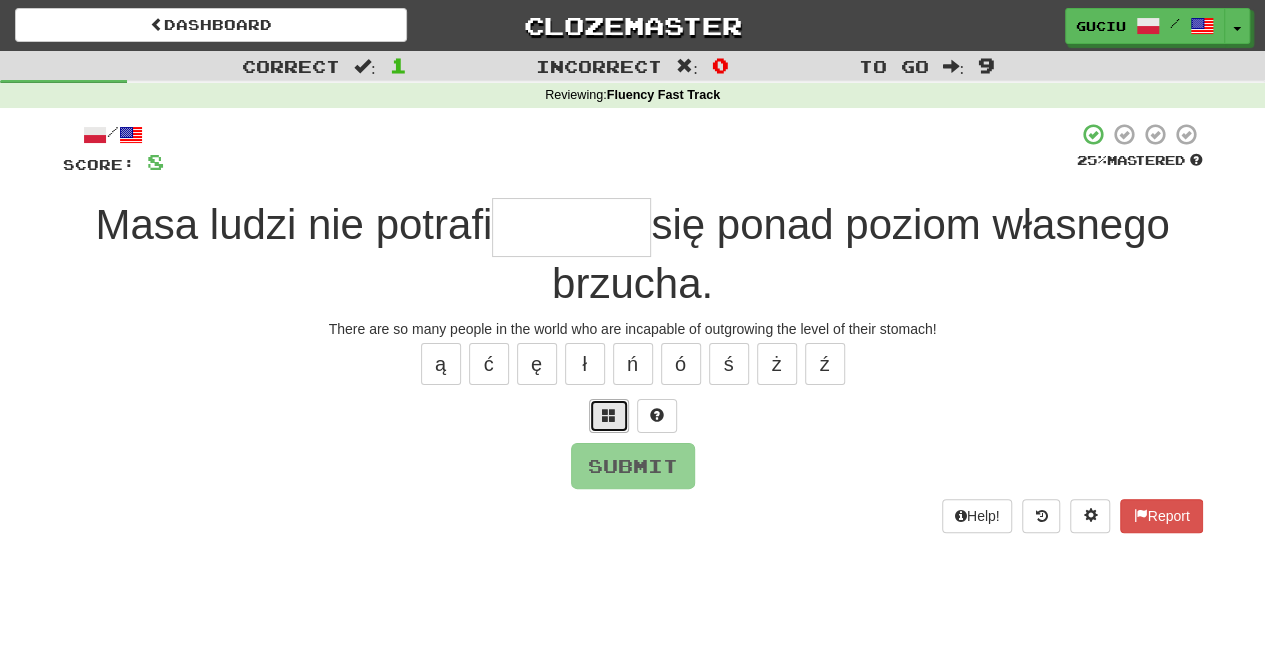 click at bounding box center (609, 415) 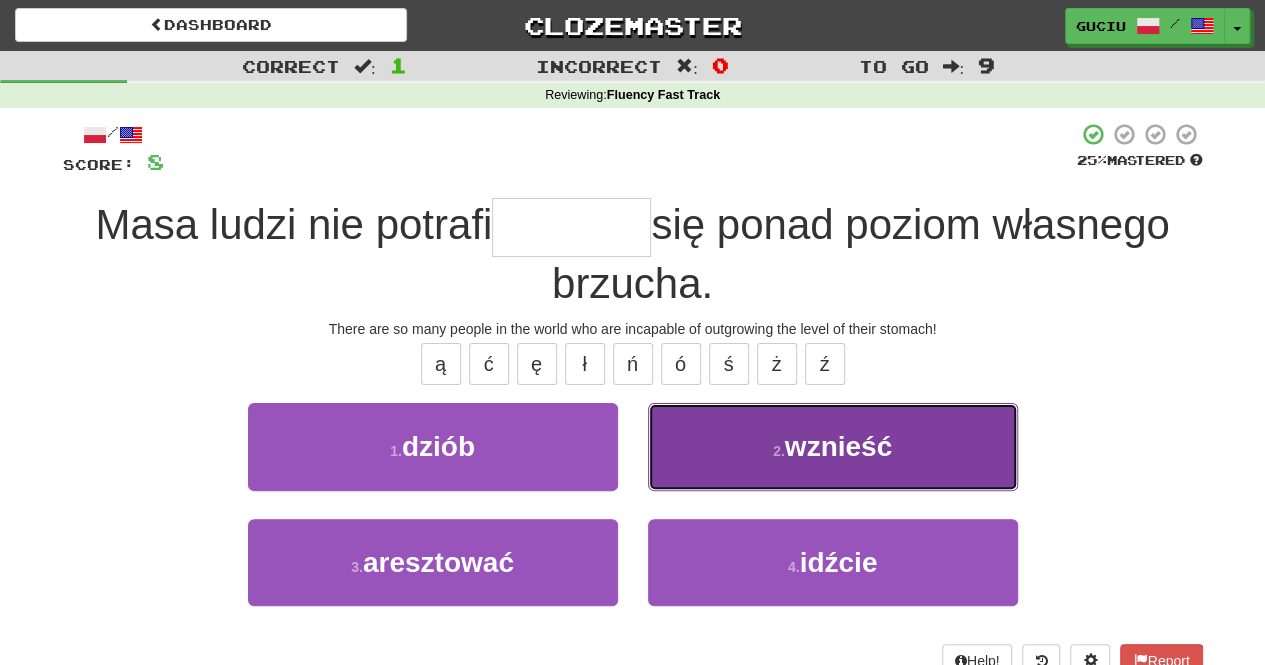click on "2 .  wznieść" at bounding box center [833, 446] 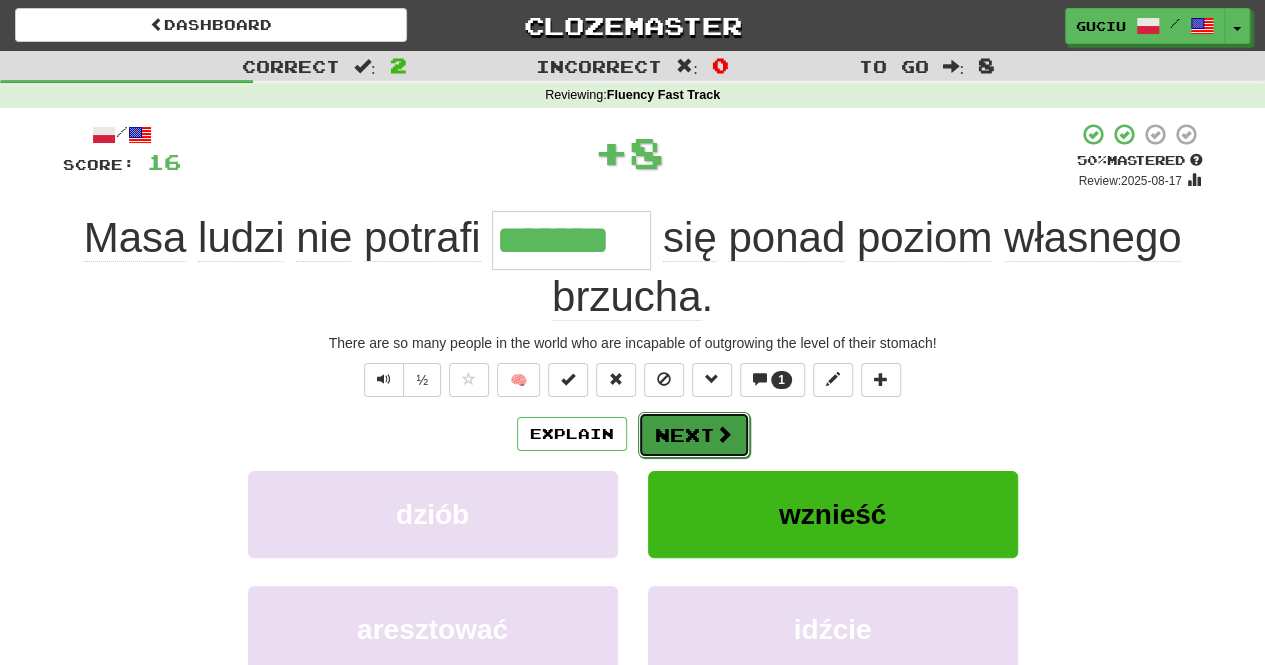 click on "Next" at bounding box center [694, 435] 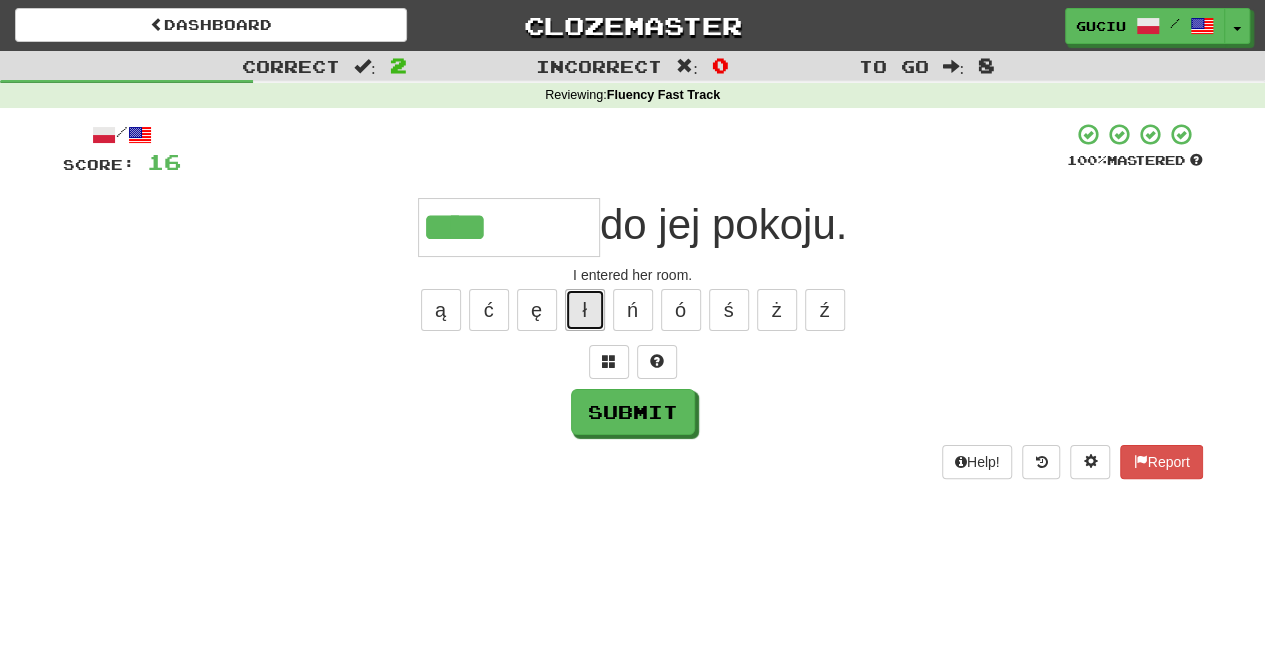 click on "ł" at bounding box center [585, 310] 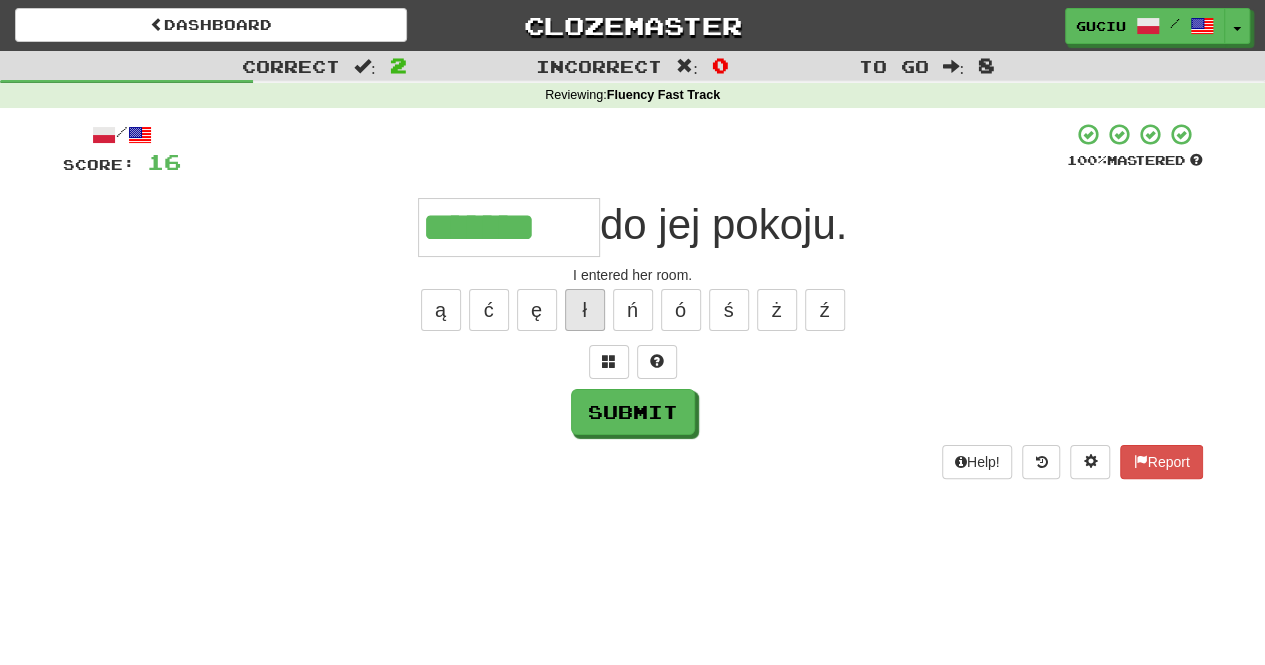 type on "*******" 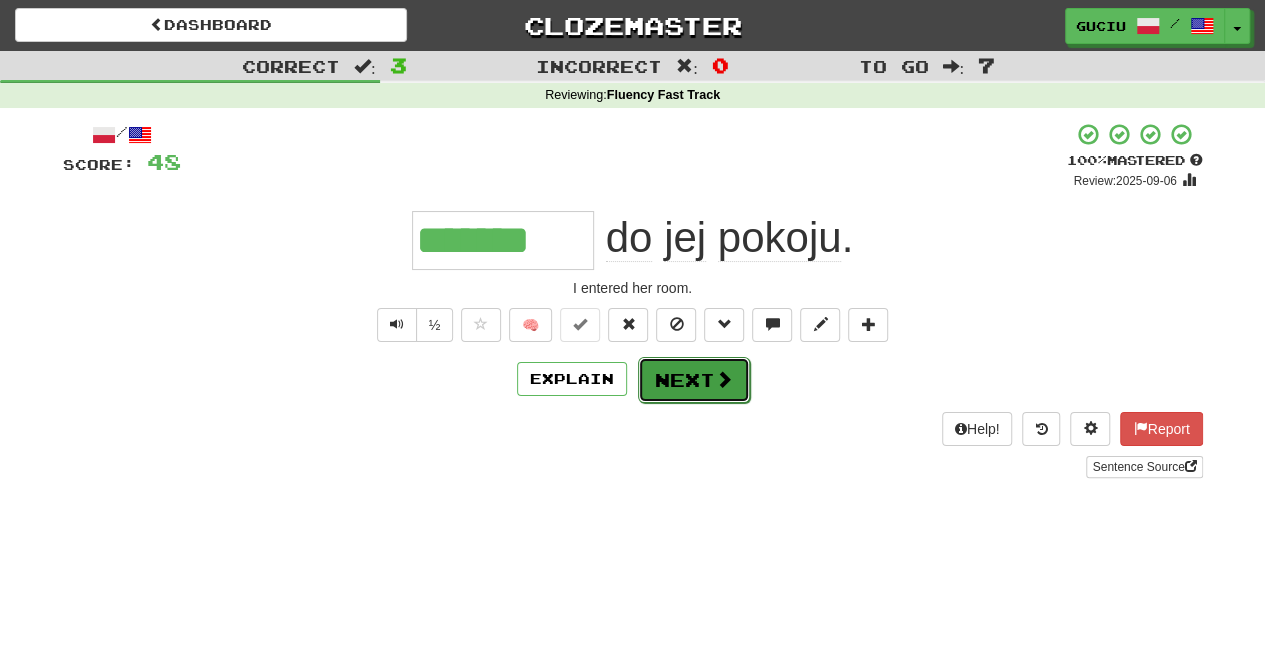 click on "Next" at bounding box center (694, 380) 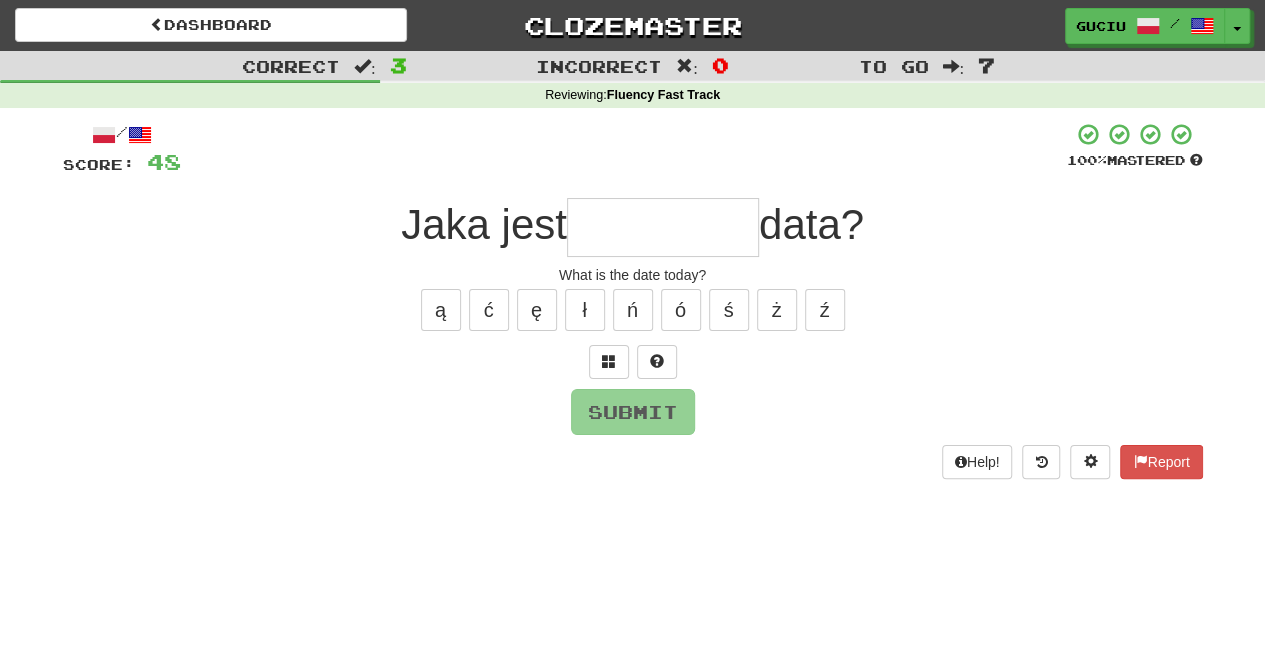 click at bounding box center [663, 227] 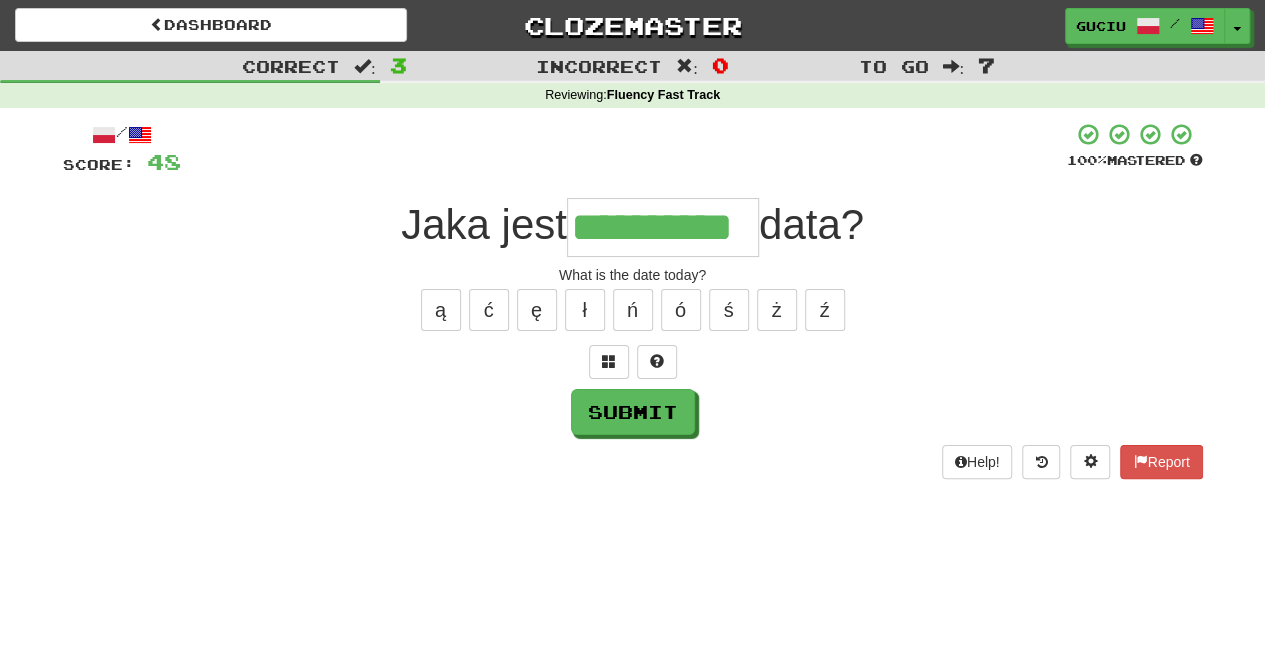type on "**********" 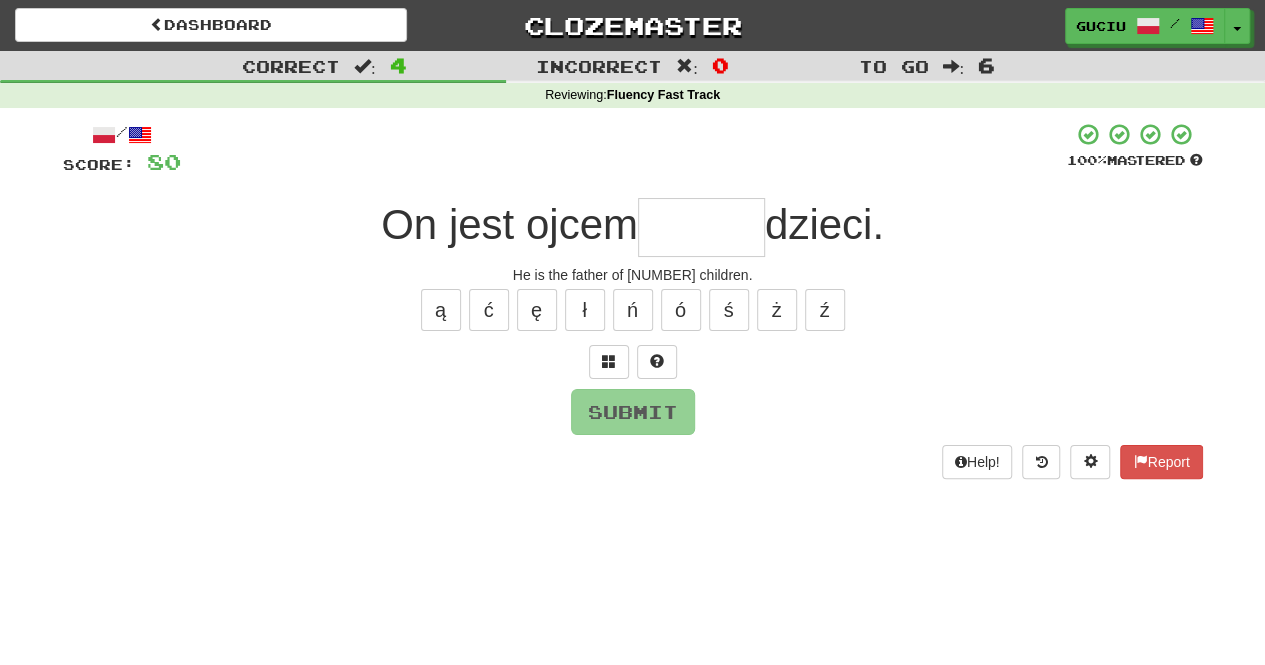 click at bounding box center (701, 227) 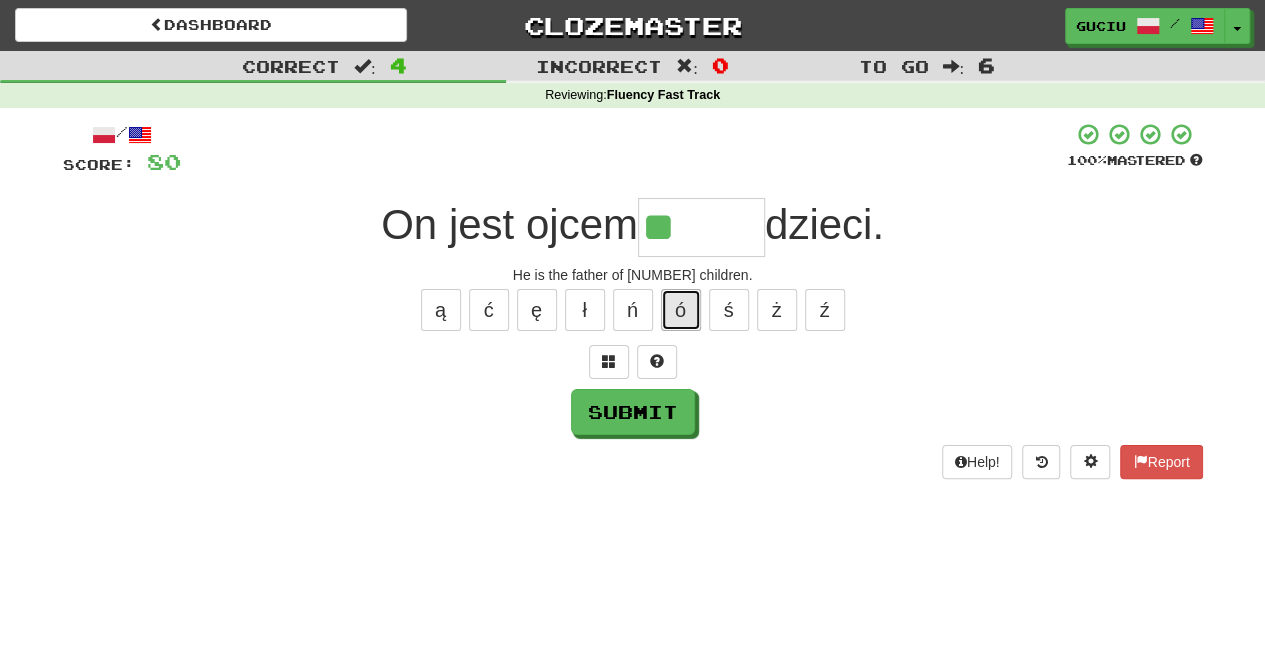 click on "ó" at bounding box center (681, 310) 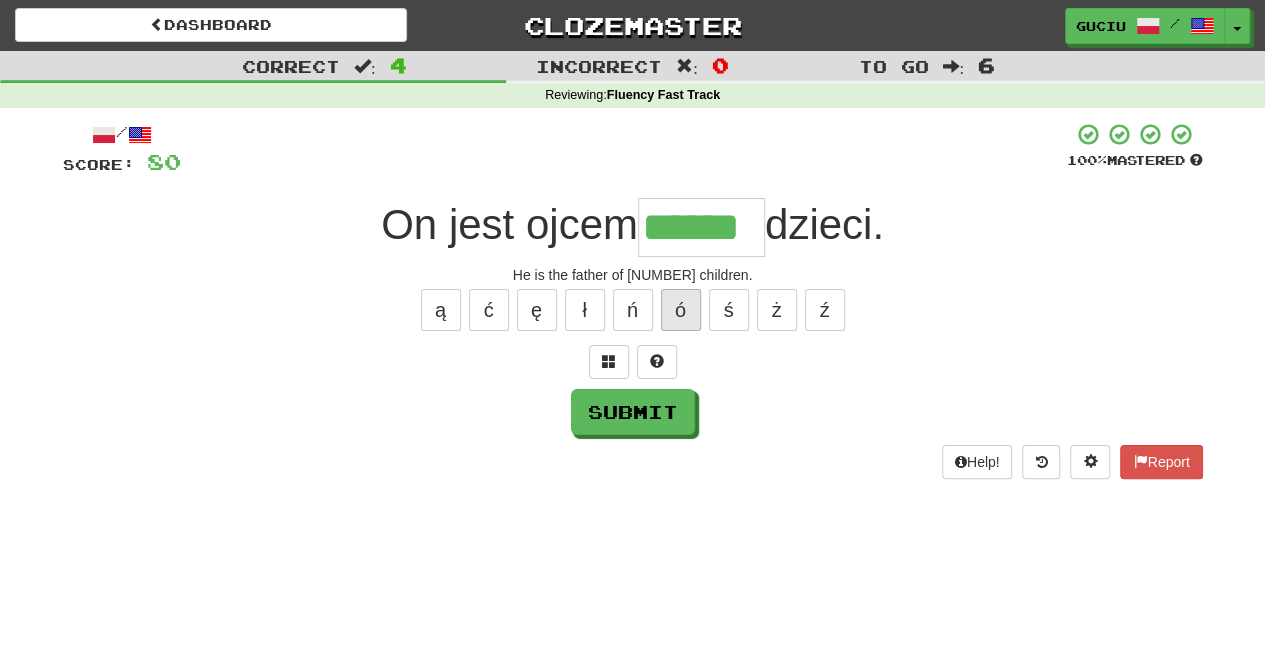 type on "******" 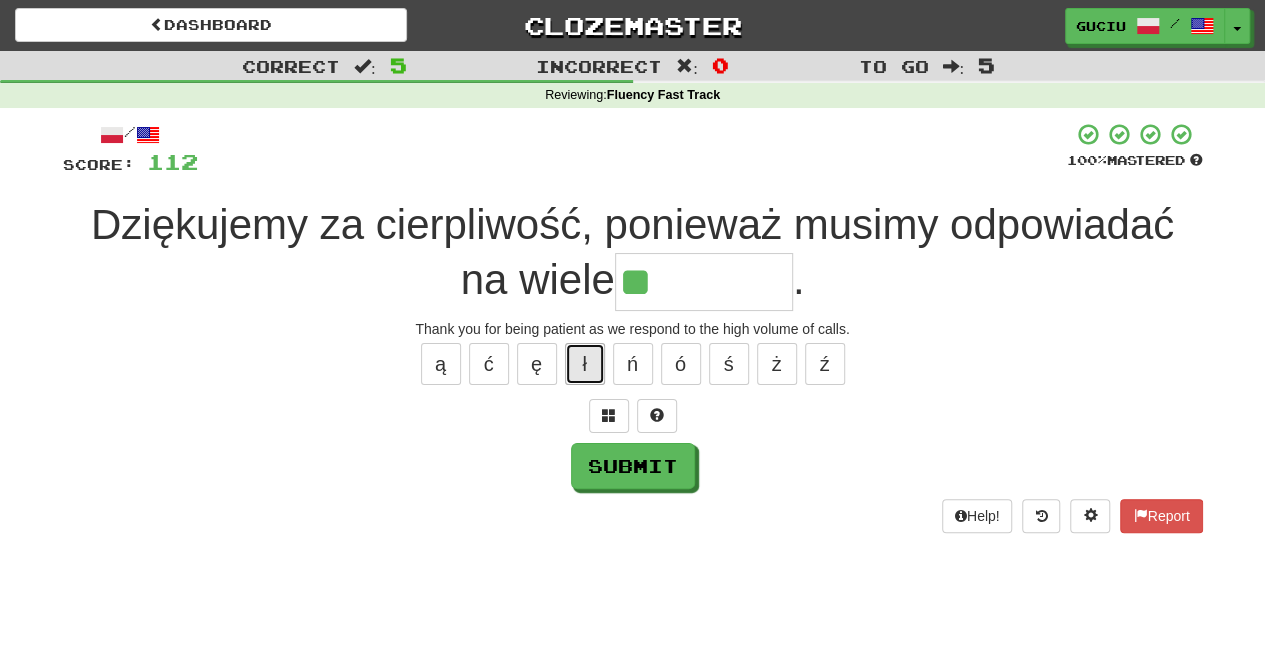 click on "ł" at bounding box center (585, 364) 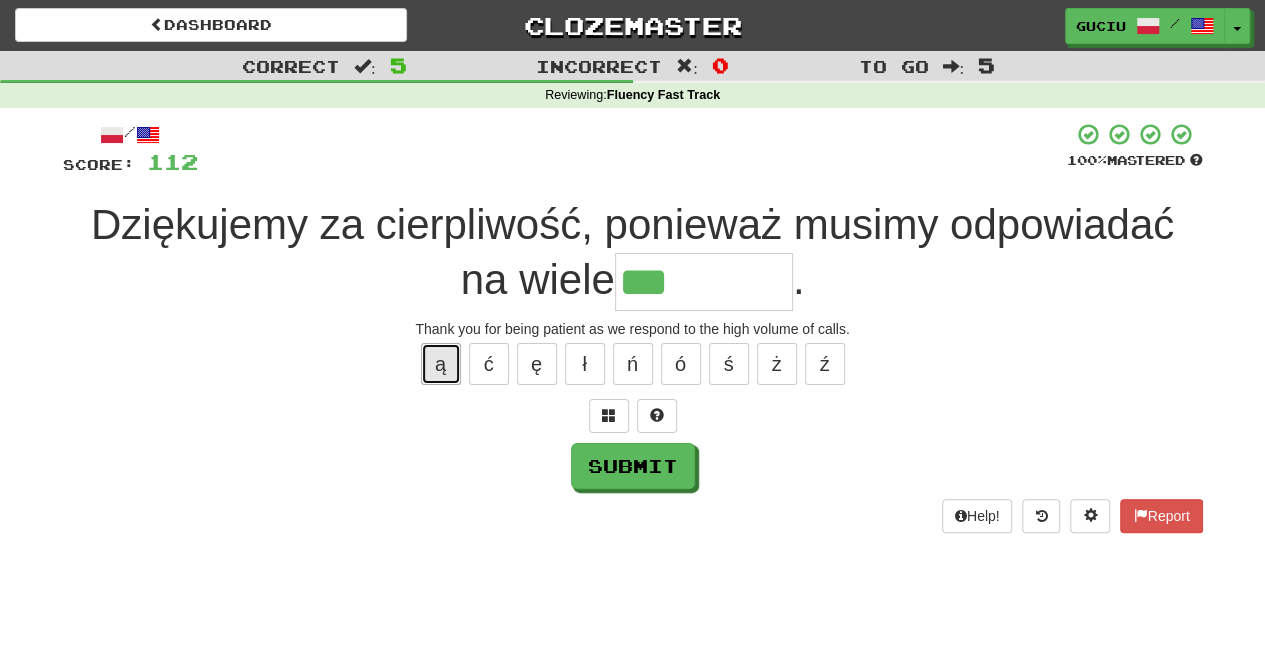 click on "ą" at bounding box center (441, 364) 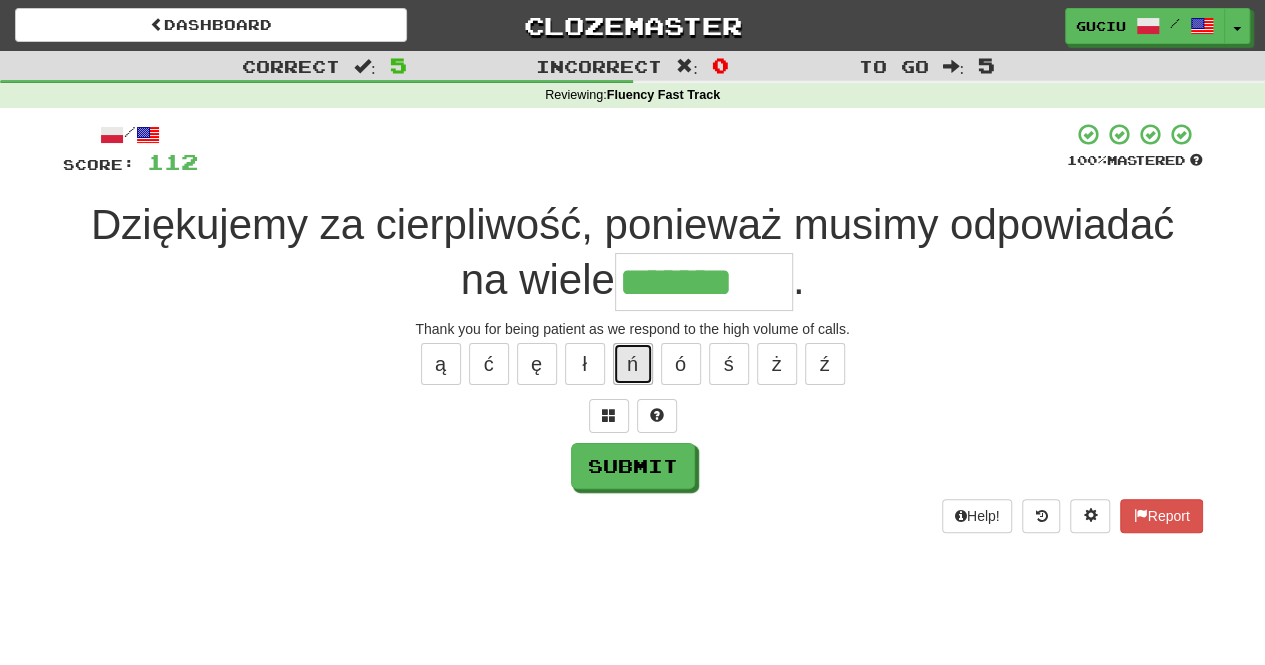 click on "ń" at bounding box center (633, 364) 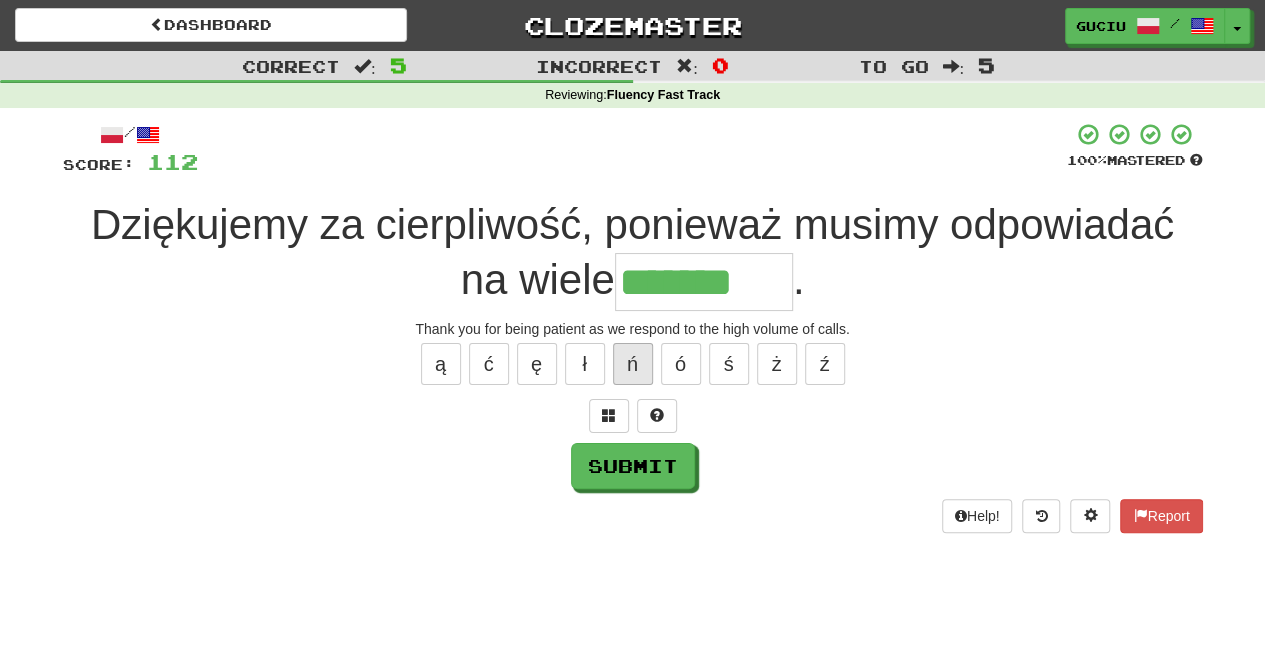 type on "********" 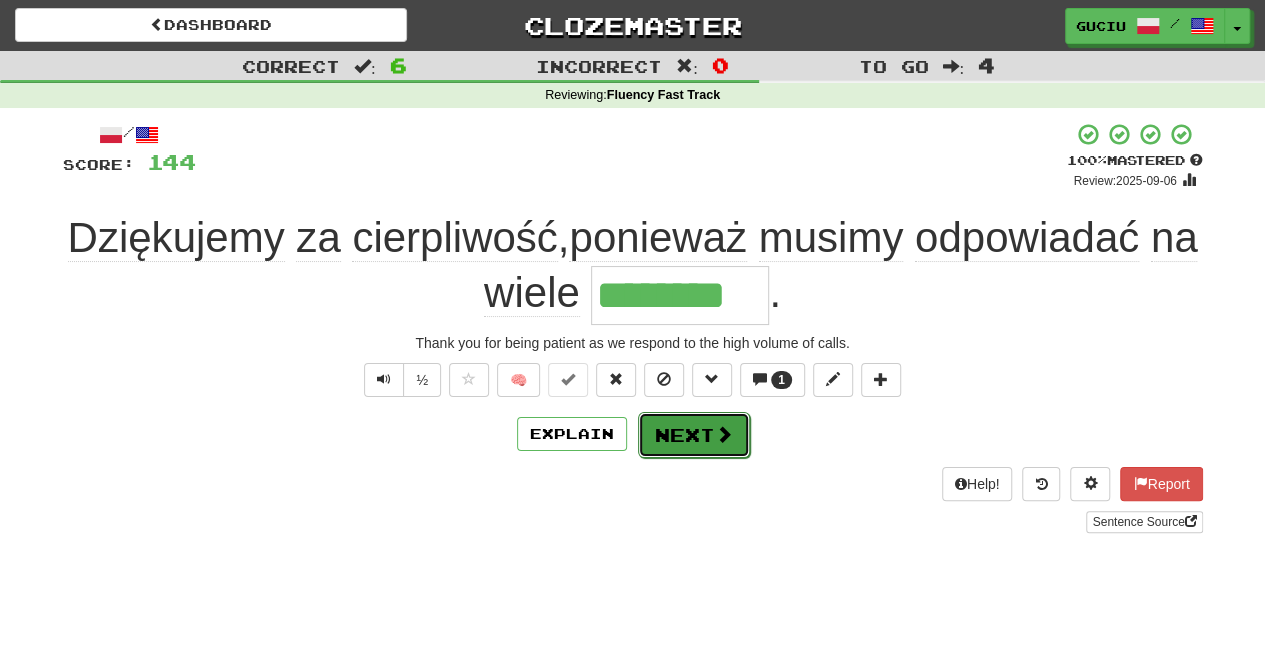click on "Next" at bounding box center [694, 435] 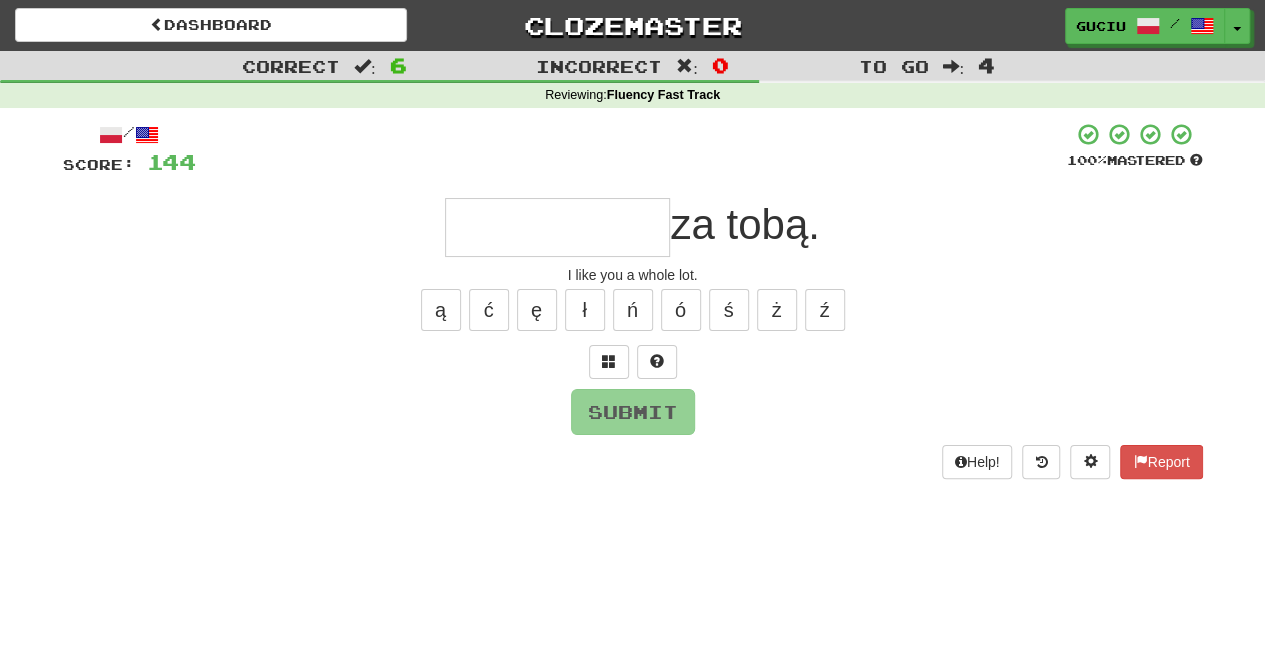 type on "*" 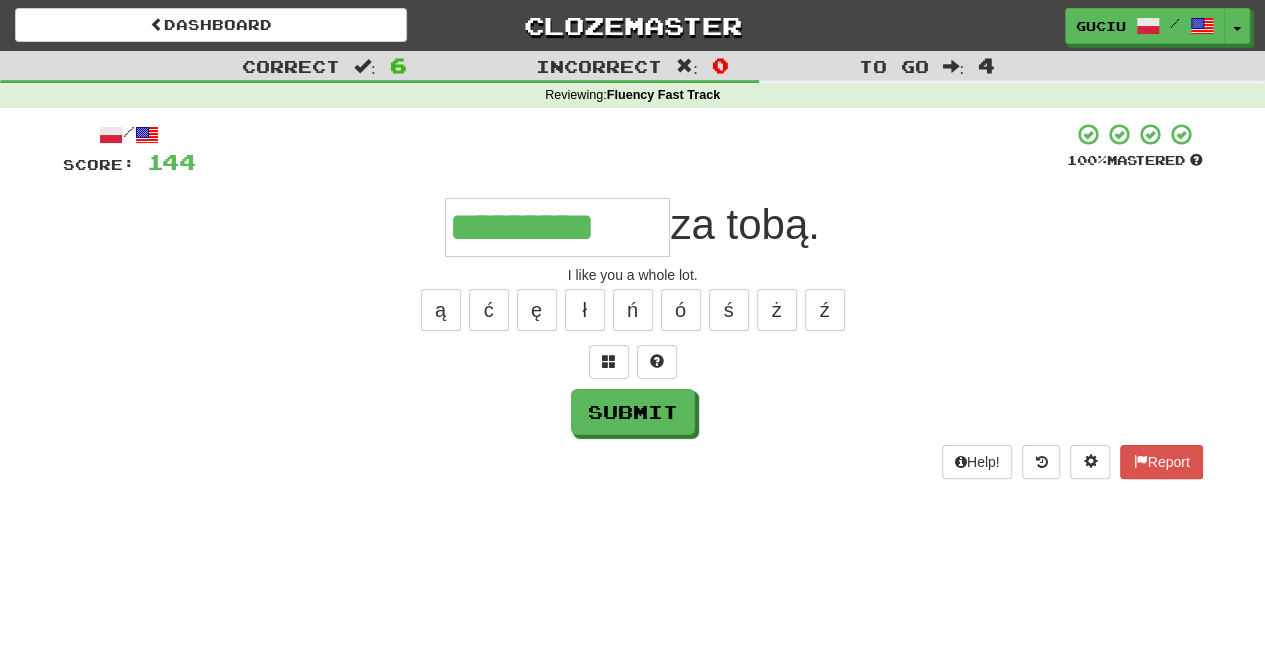 type on "*********" 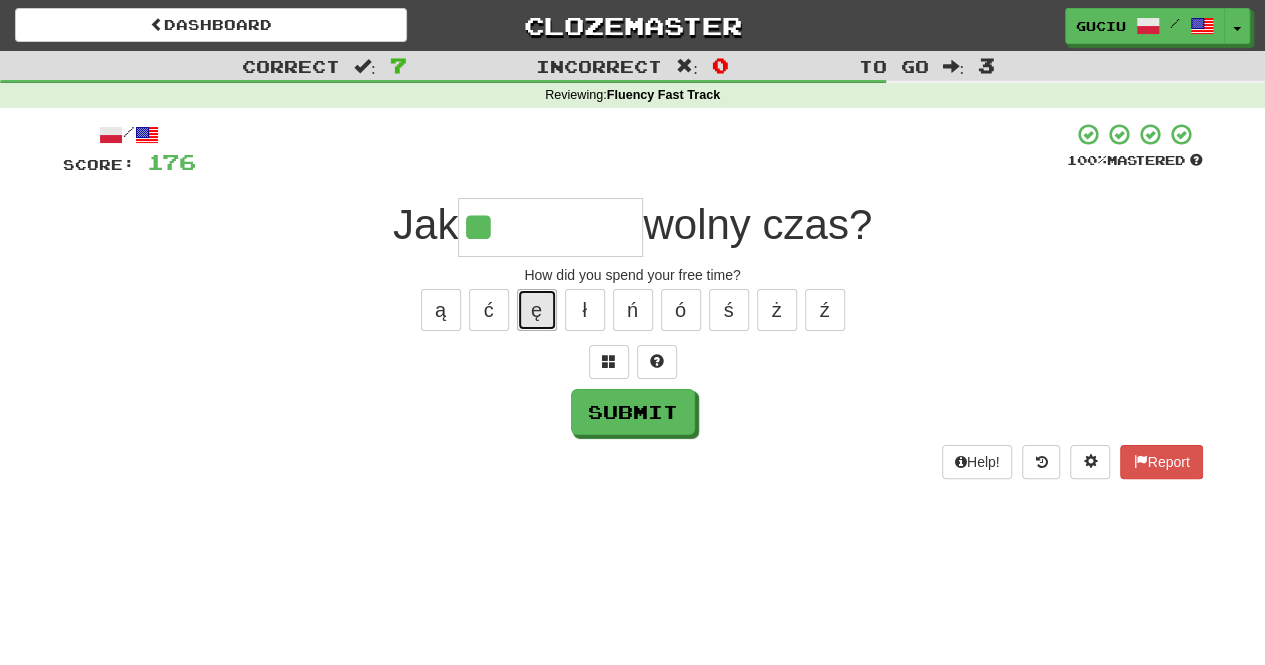 click on "ę" at bounding box center [537, 310] 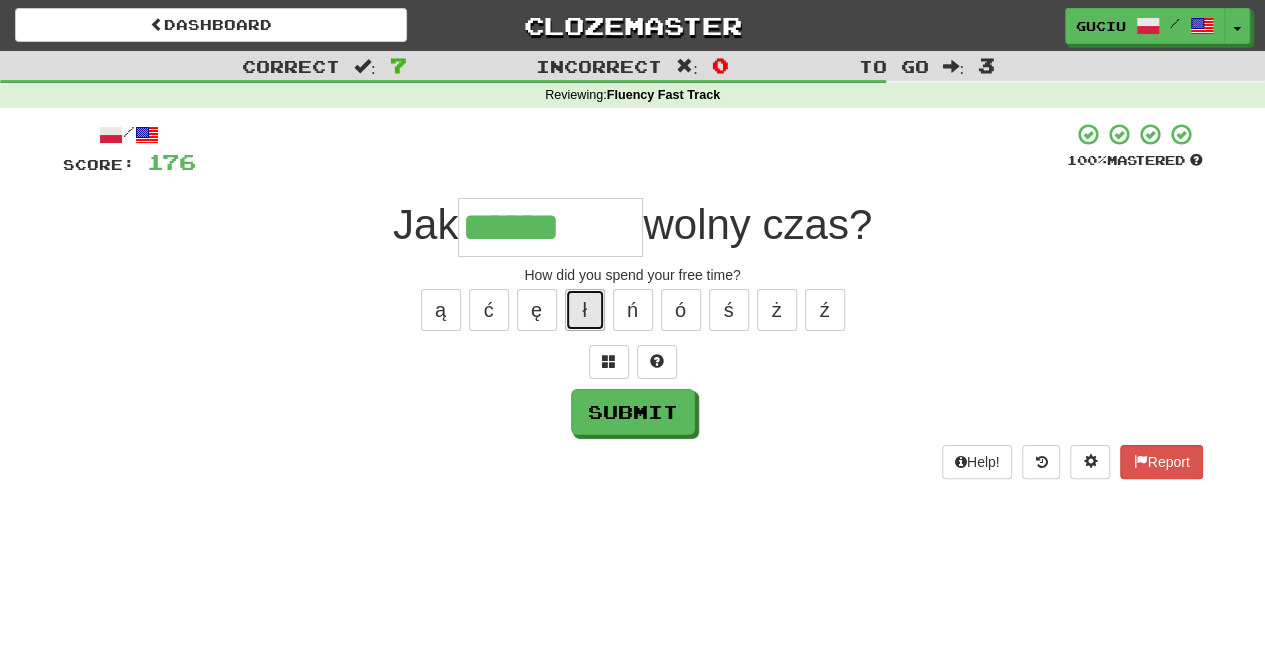 click on "ł" at bounding box center (585, 310) 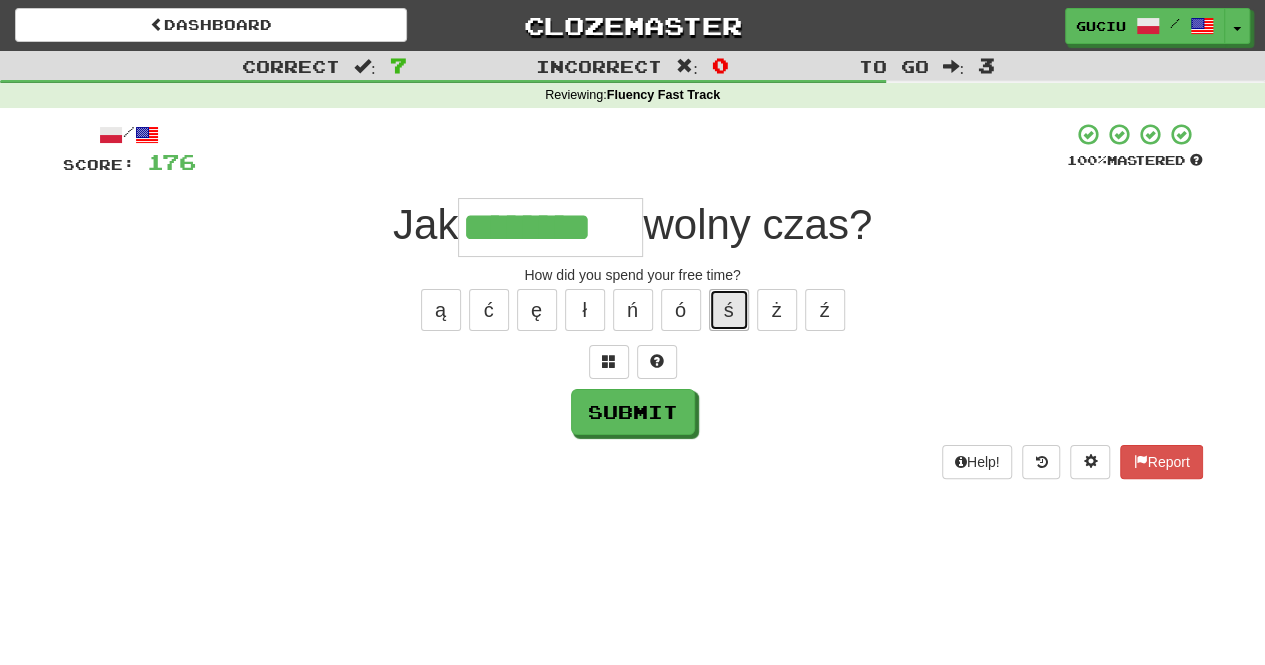 click on "ś" at bounding box center (729, 310) 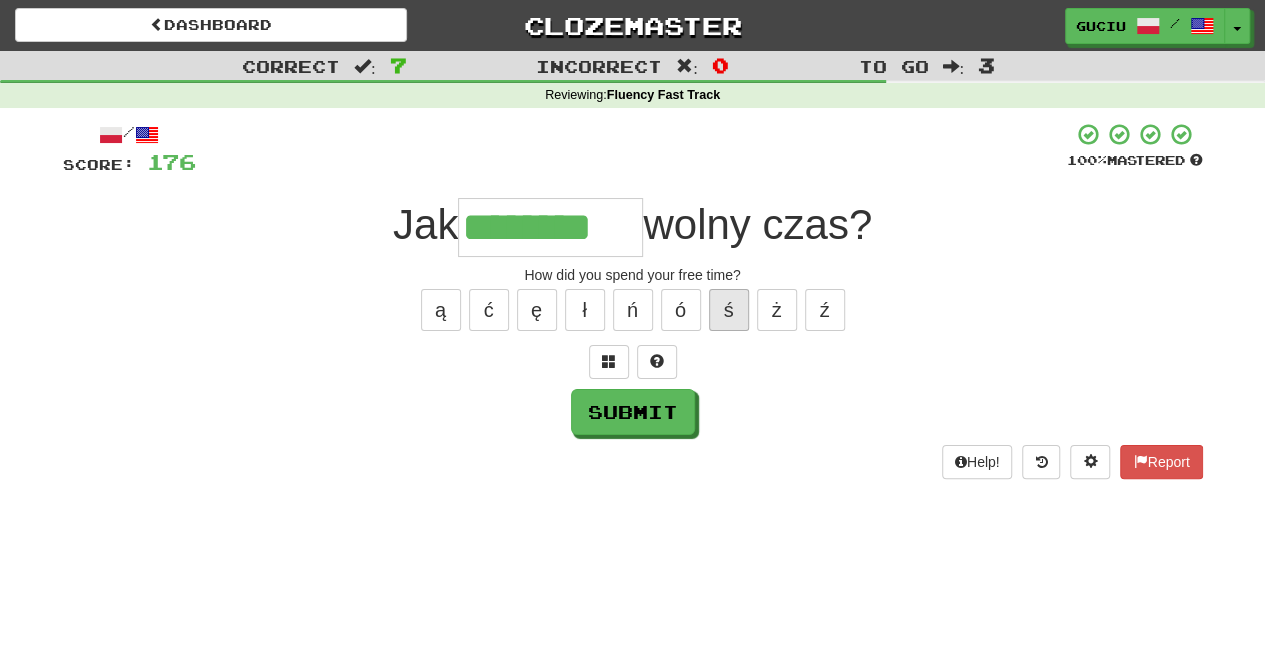 type on "*********" 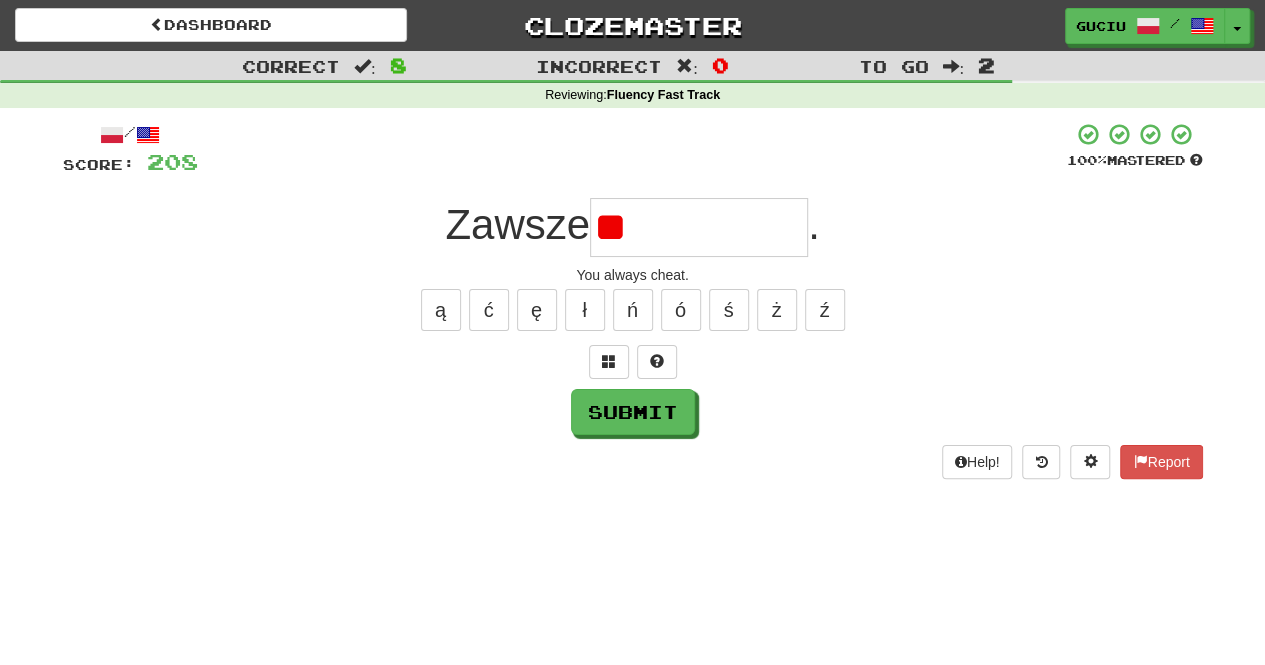 type on "*" 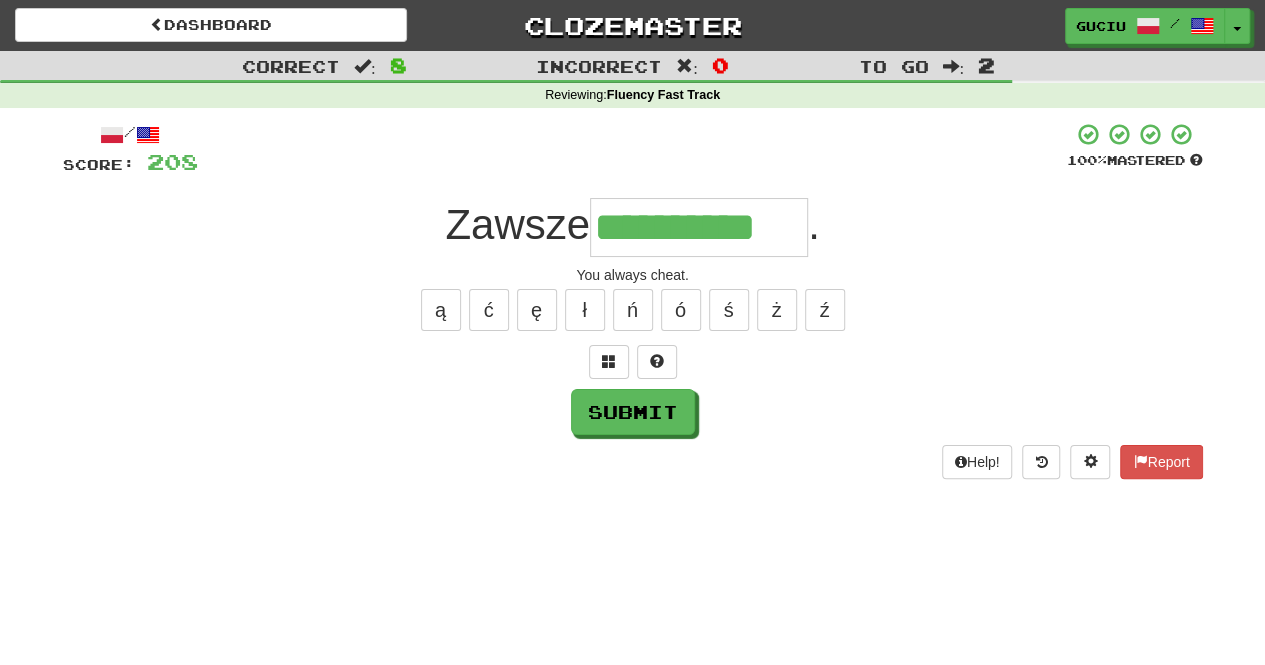 type on "**********" 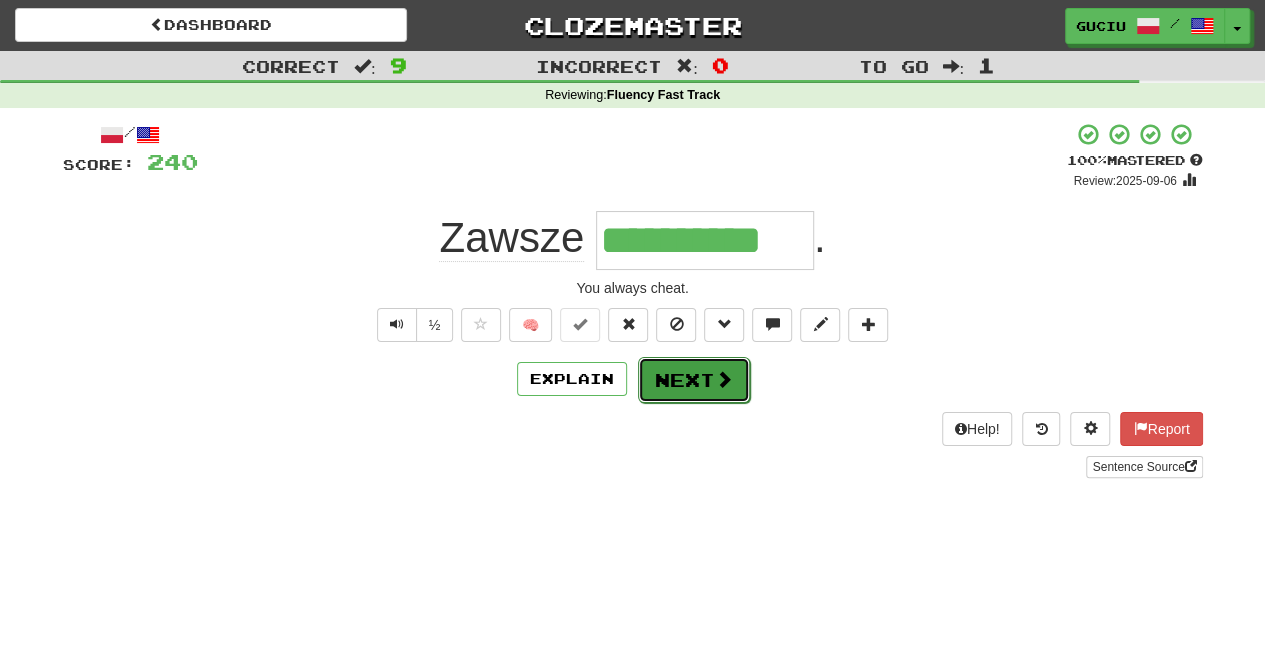click on "Next" at bounding box center [694, 380] 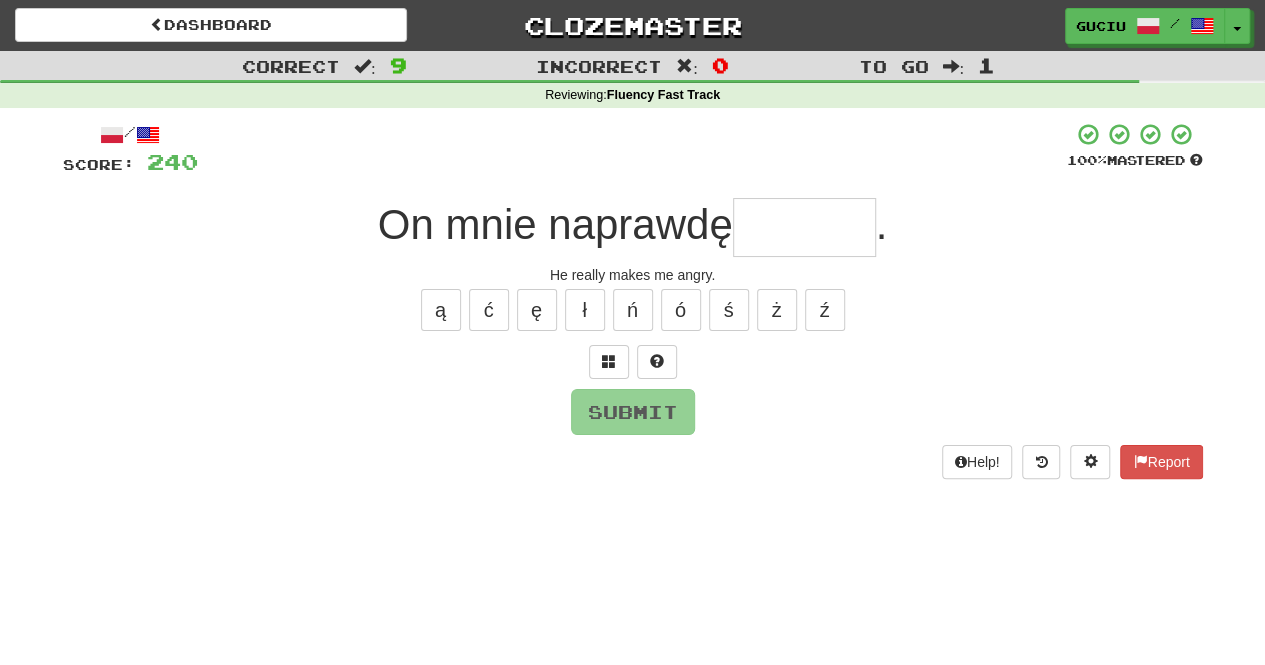 type on "*" 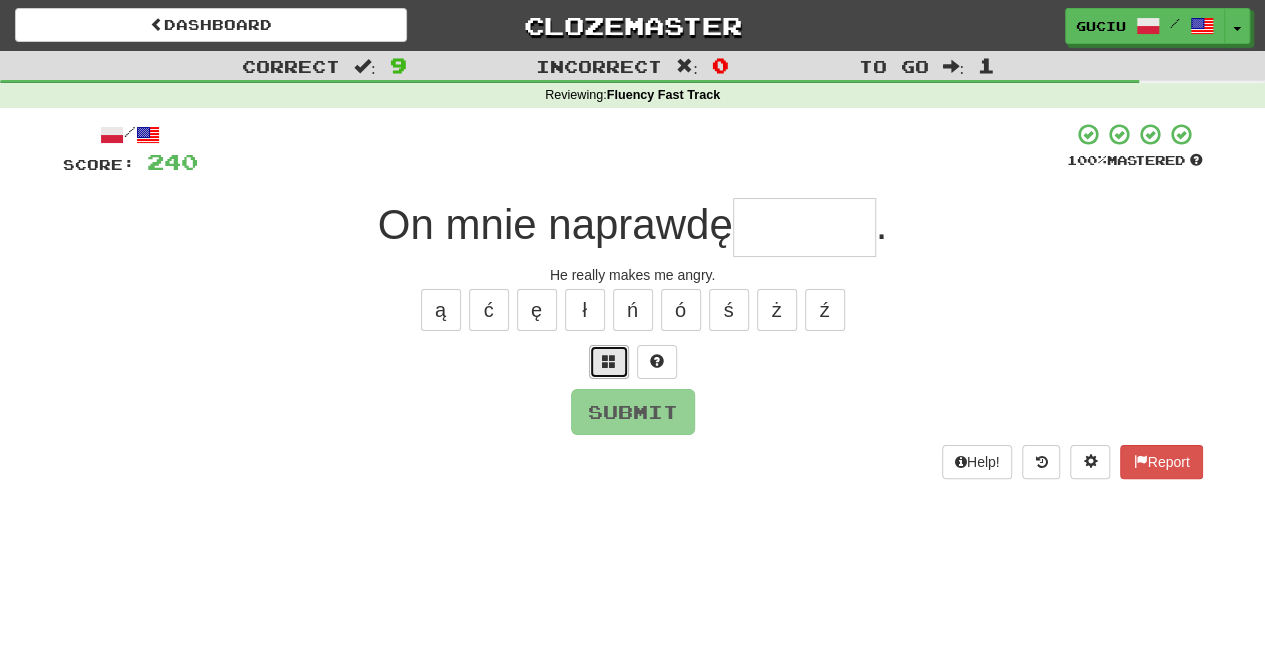 click at bounding box center [609, 362] 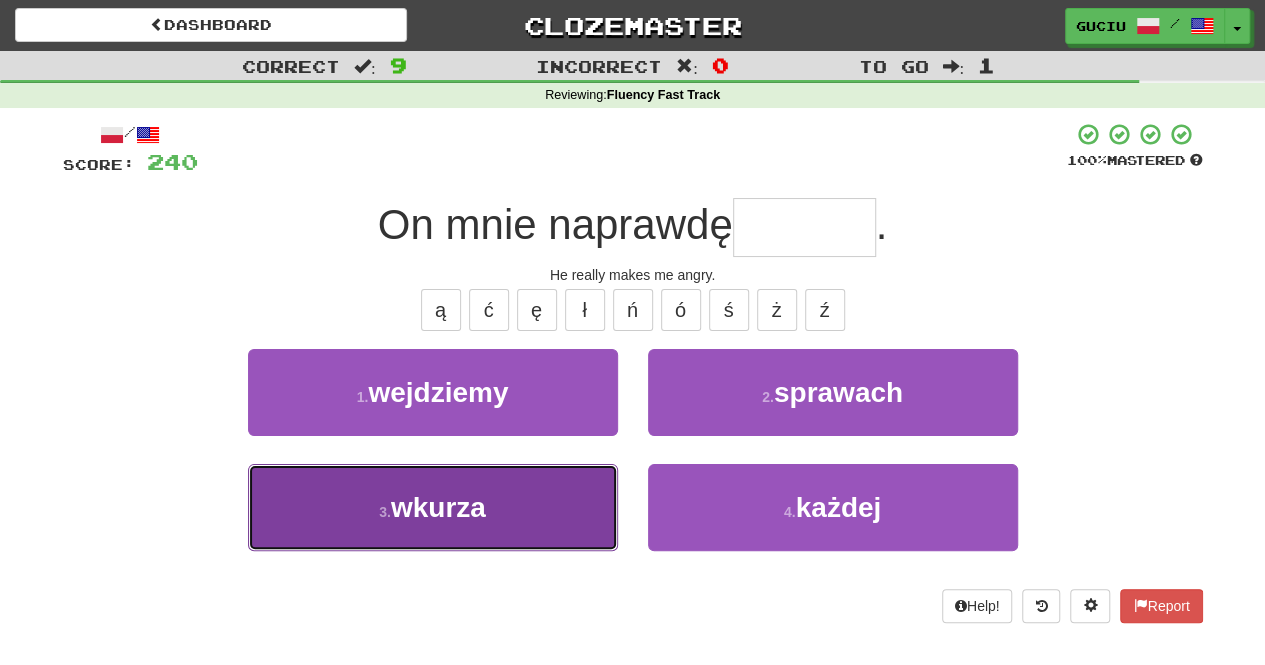 click on "3 .  wkurza" at bounding box center (433, 507) 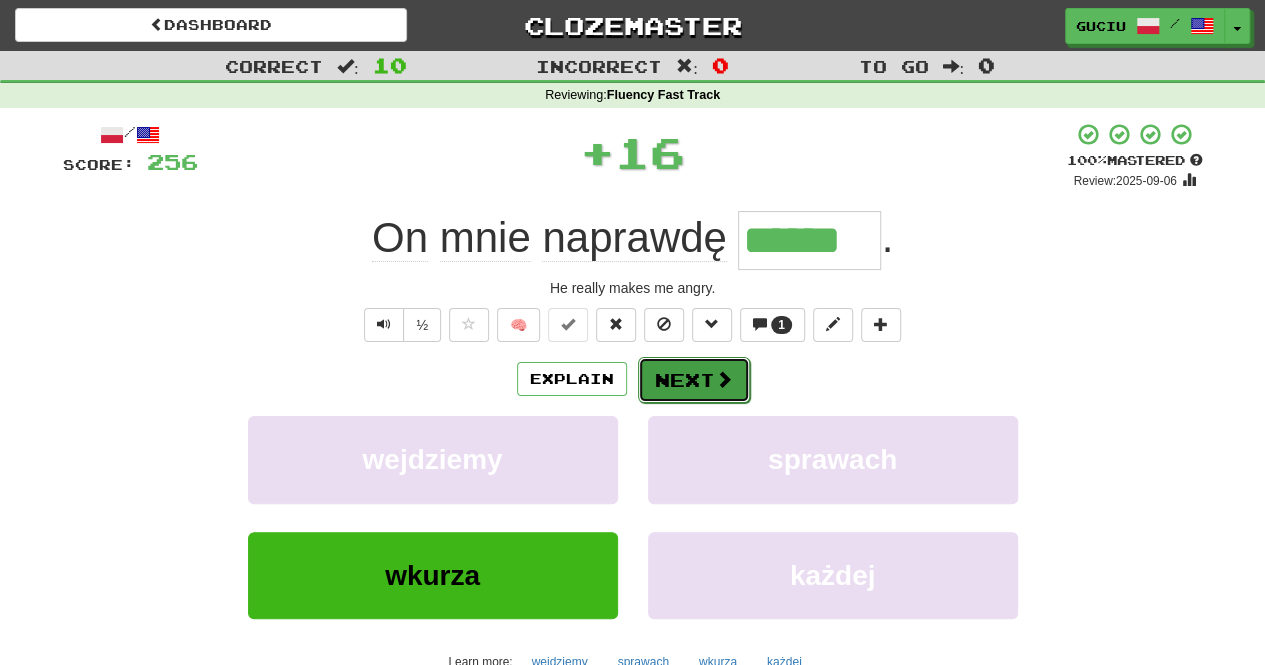 click on "Next" at bounding box center [694, 380] 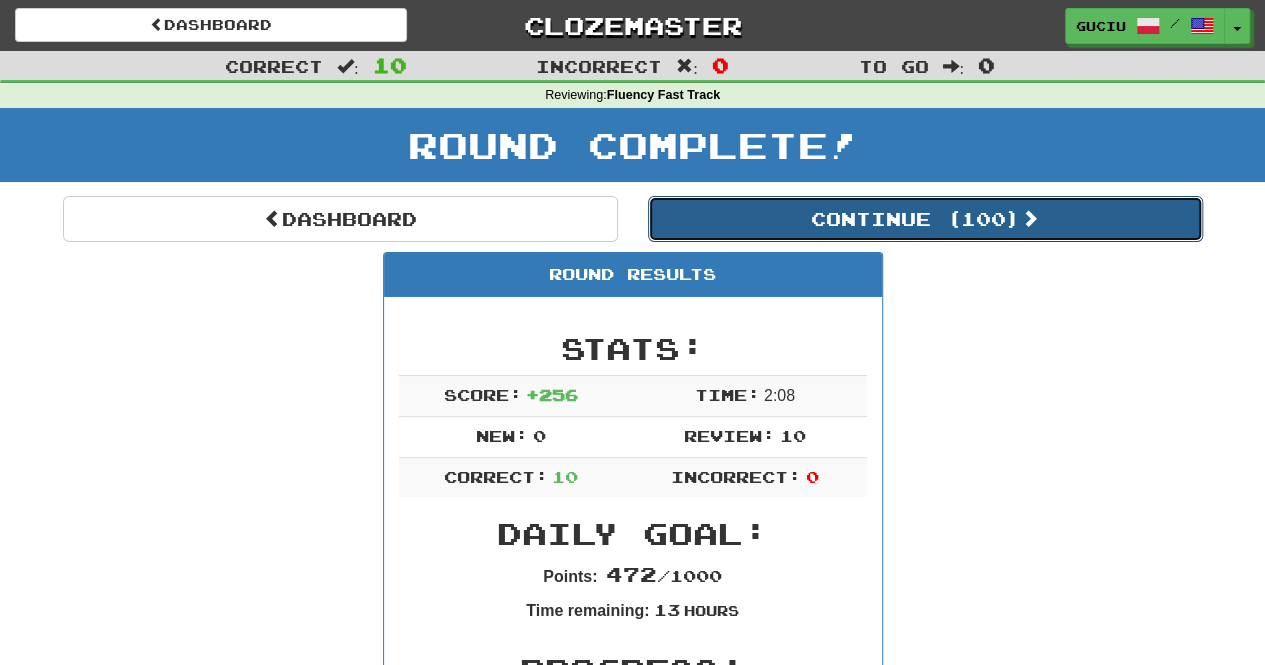 click on "Continue ( 100 )" at bounding box center (925, 219) 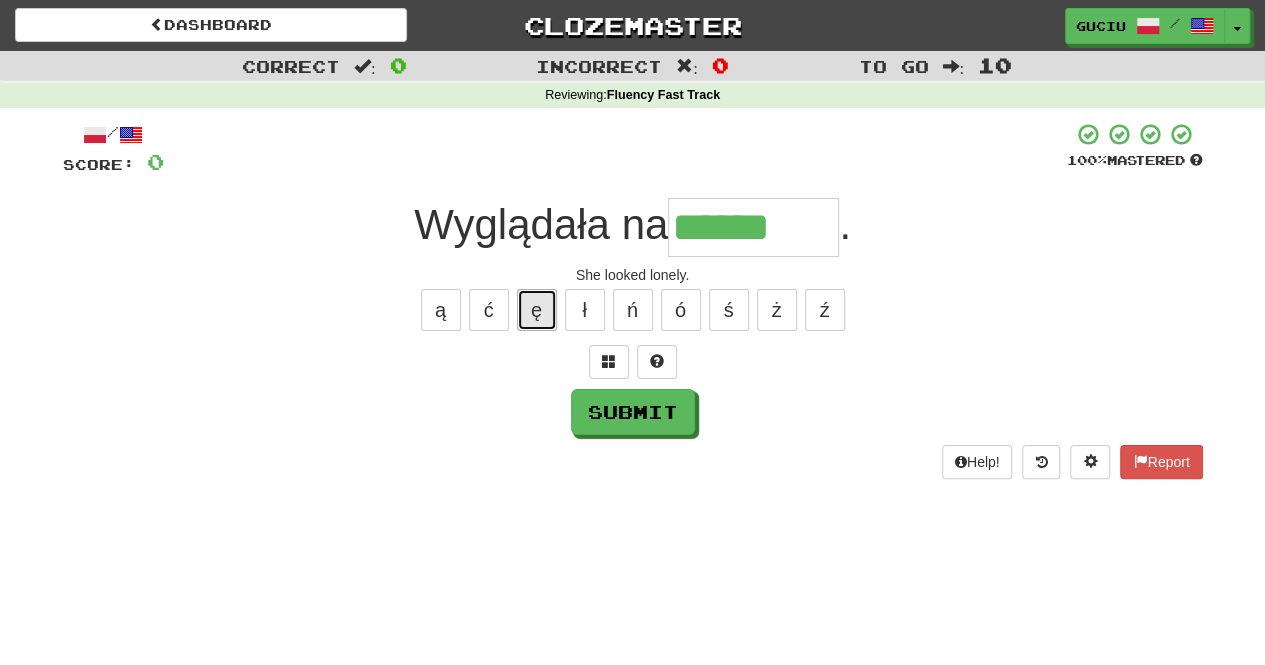 click on "ę" at bounding box center [537, 310] 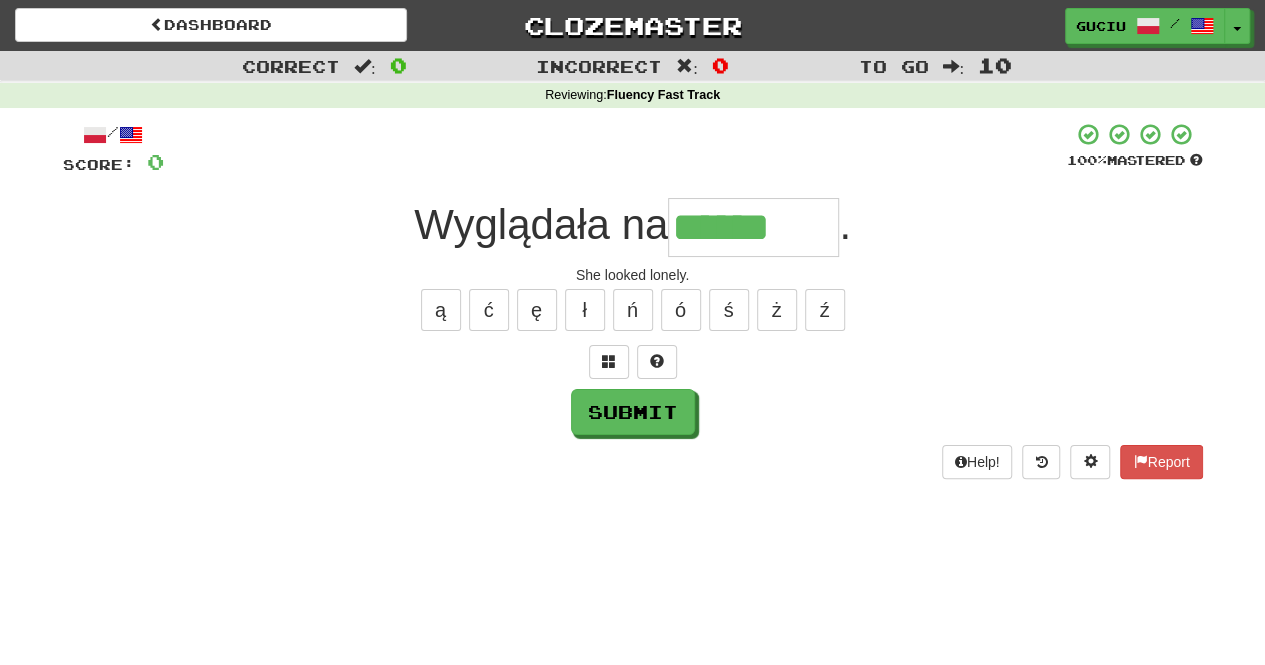 click on "ą ć ę ł ń ó ś ż ź" at bounding box center [633, 310] 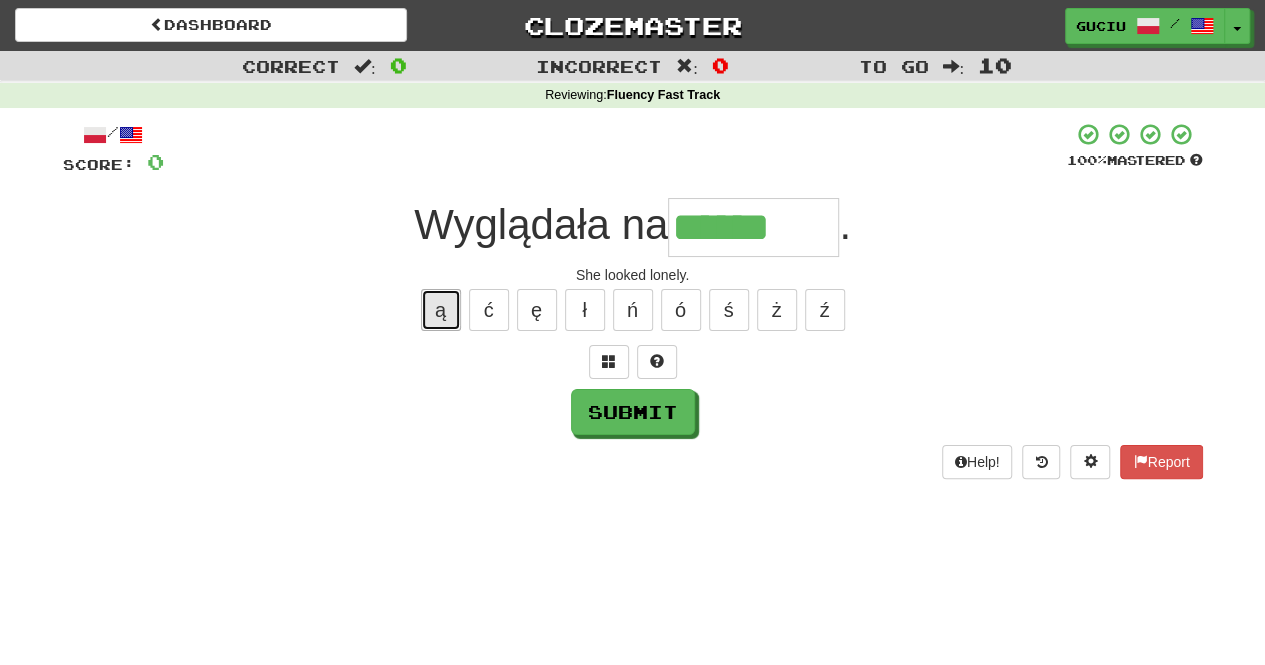 click on "ą" at bounding box center [441, 310] 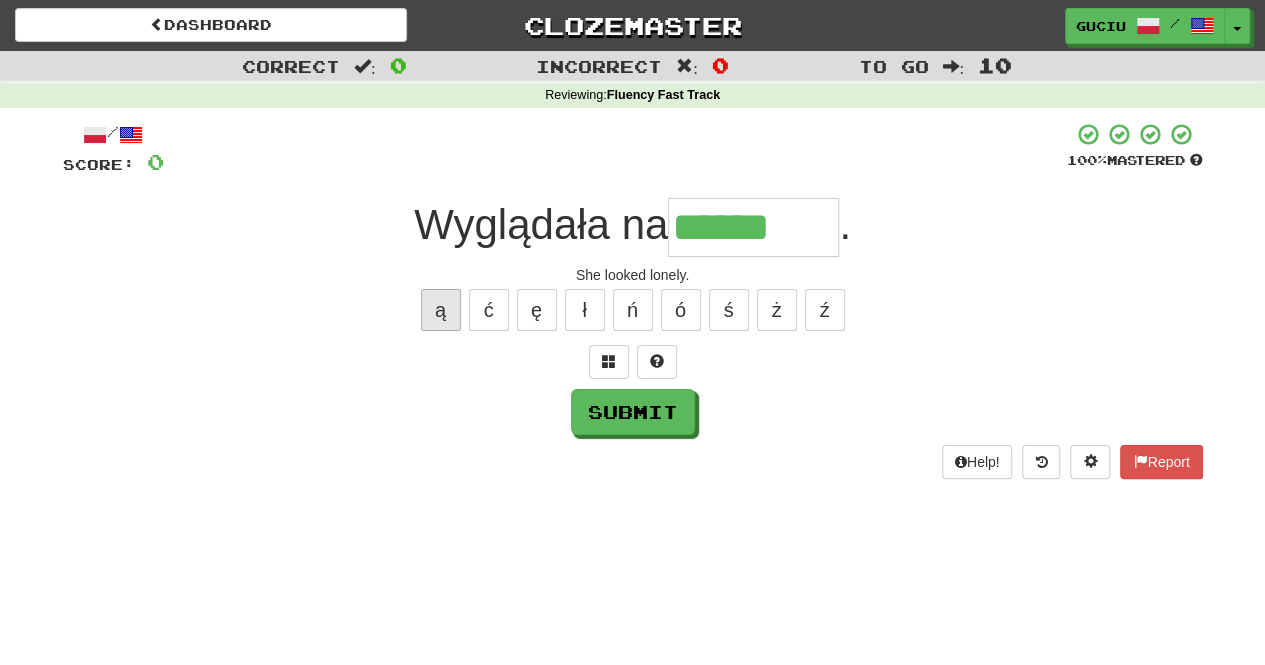 type on "*******" 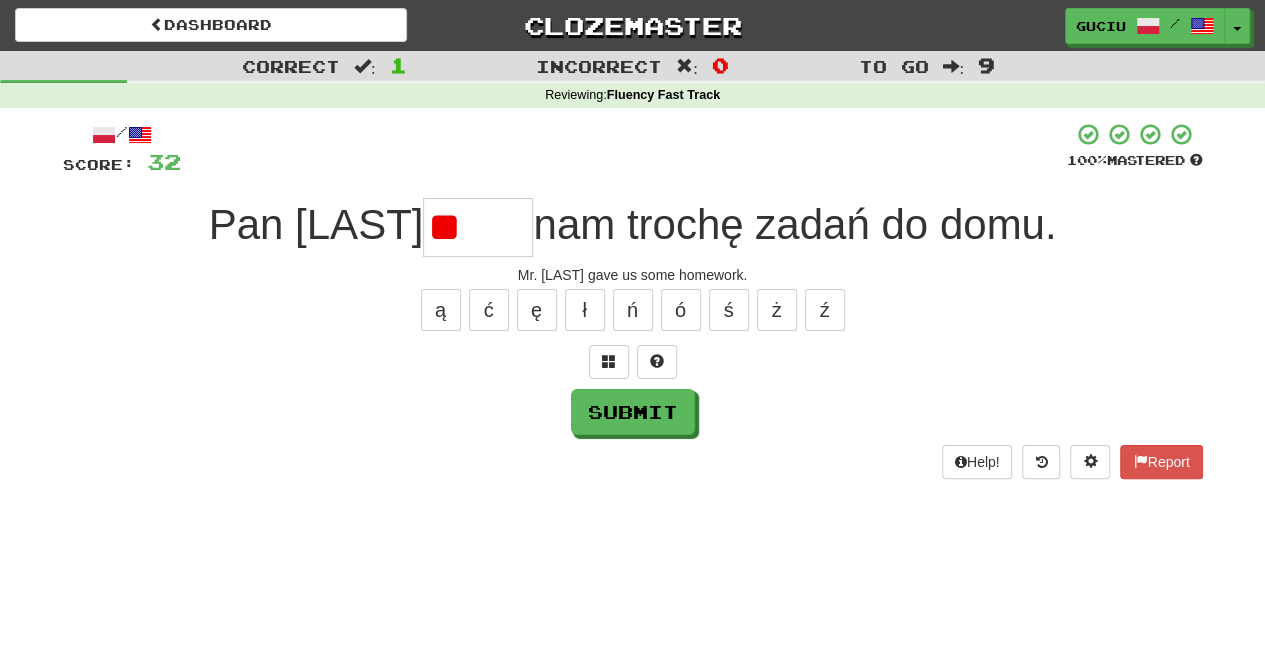 type on "*" 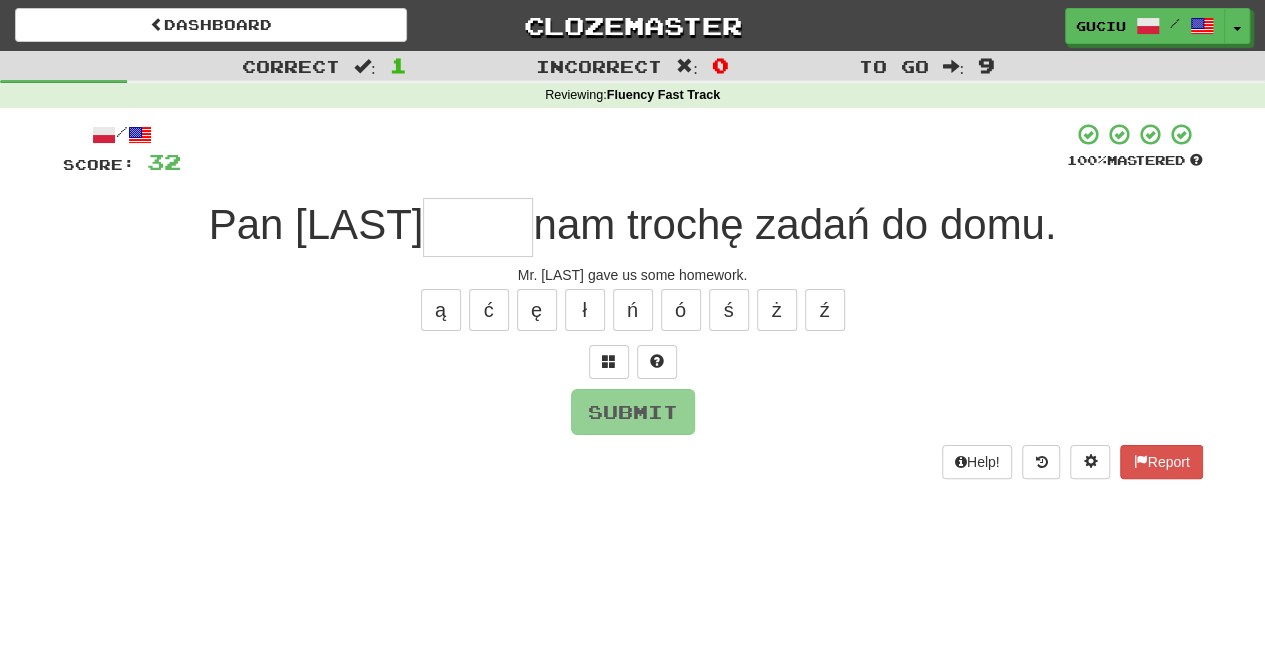 type on "*" 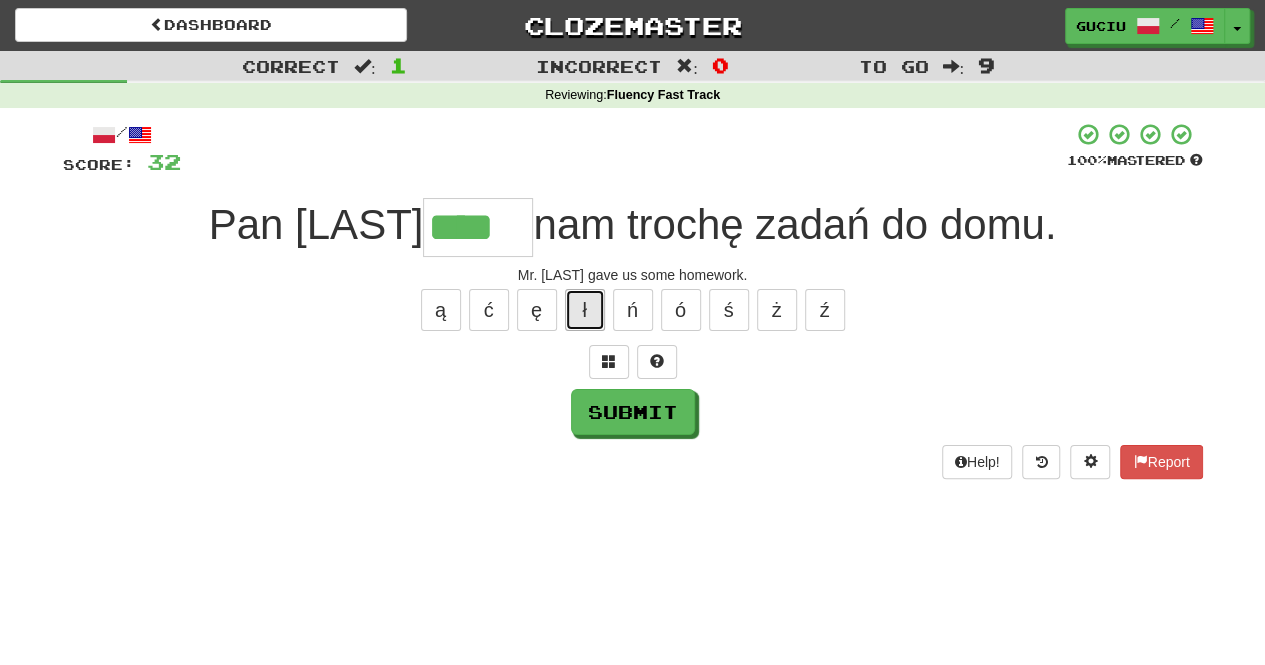 click on "ł" at bounding box center [585, 310] 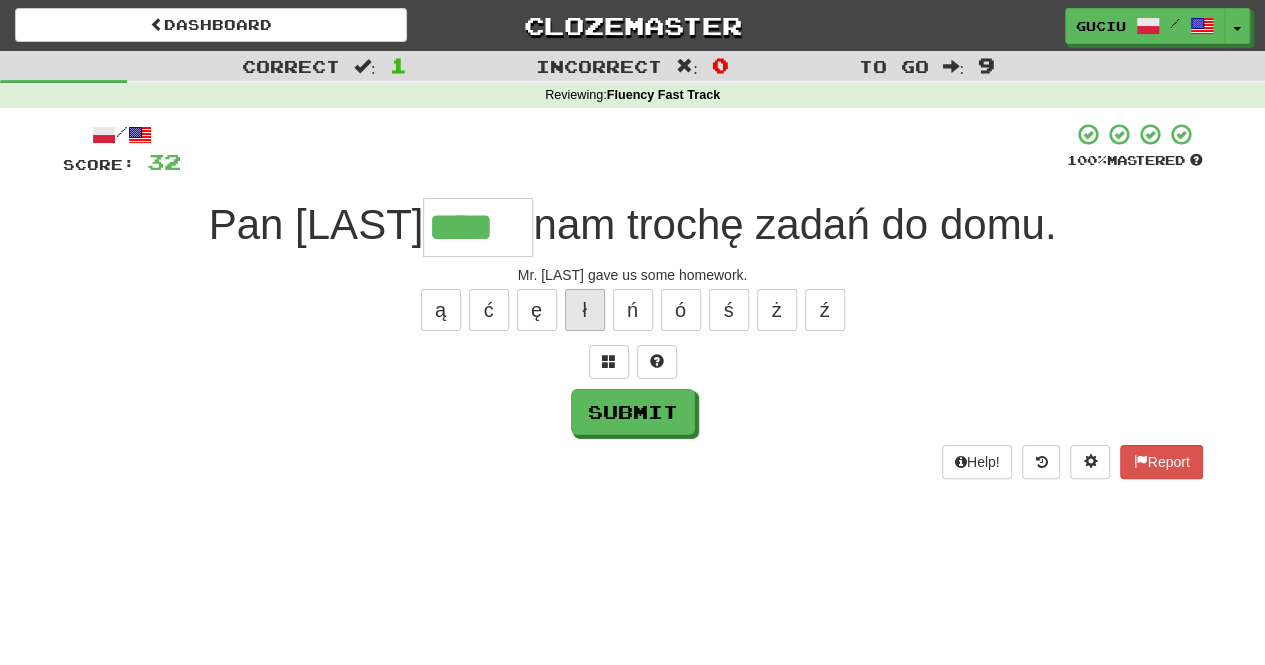 type on "*****" 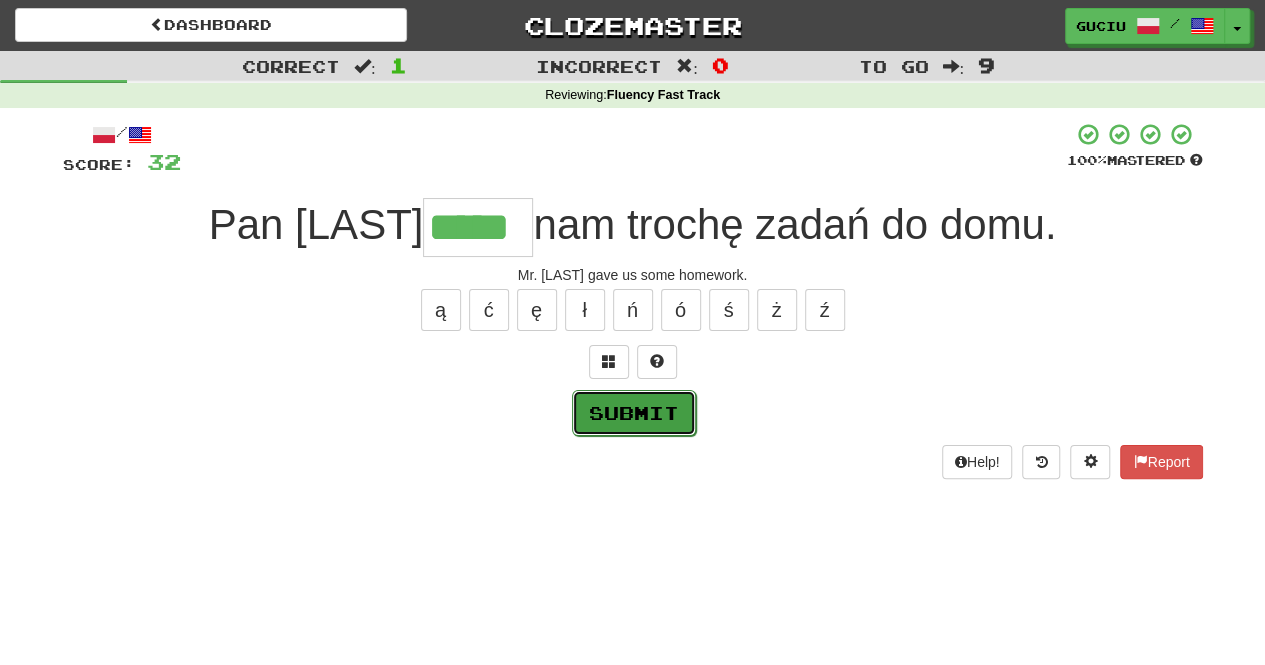 click on "Submit" at bounding box center (634, 413) 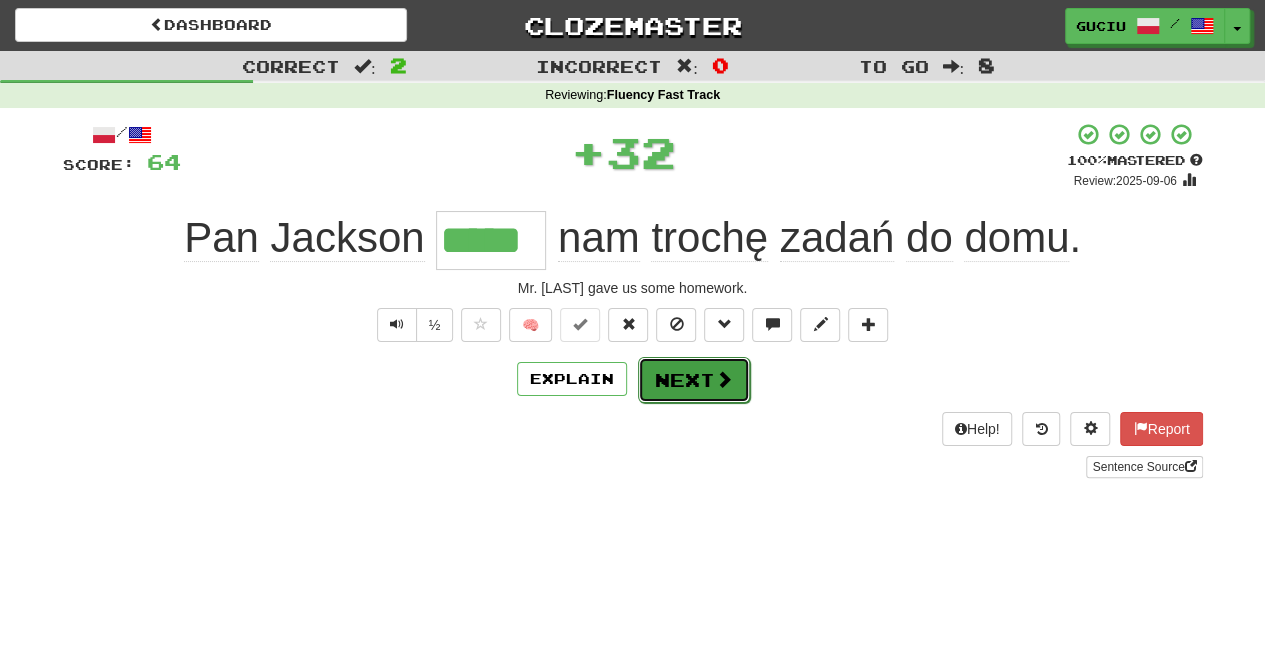 click on "Next" at bounding box center [694, 380] 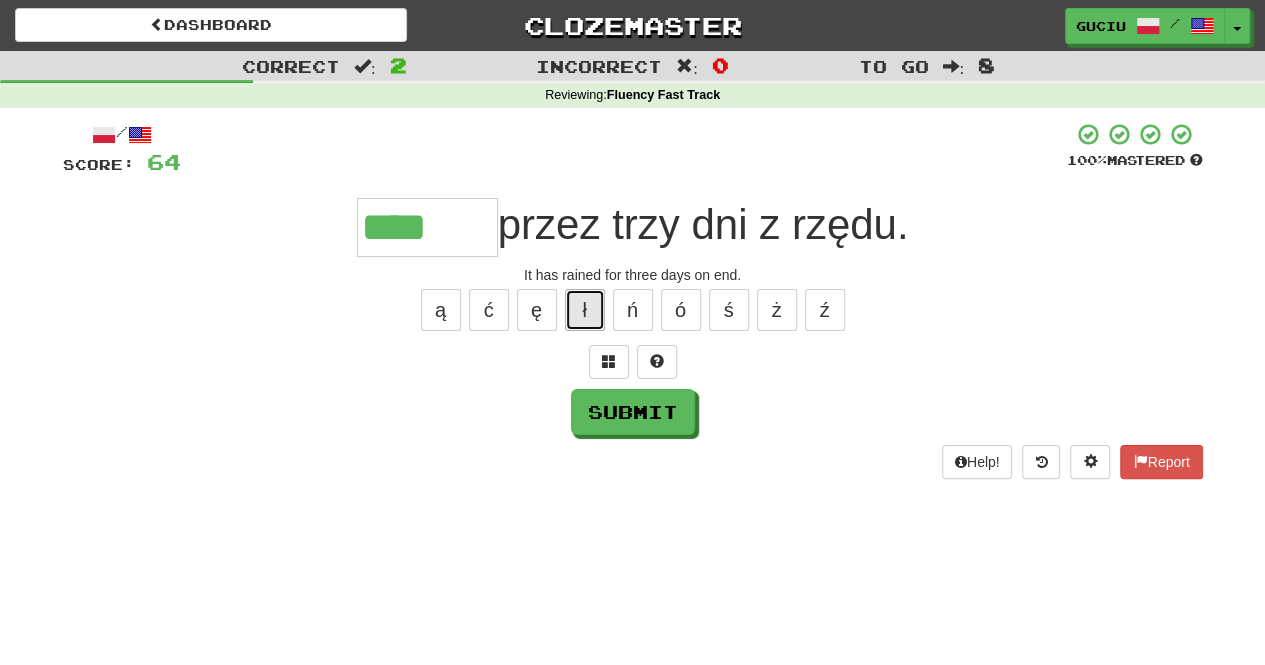 click on "ł" at bounding box center [585, 310] 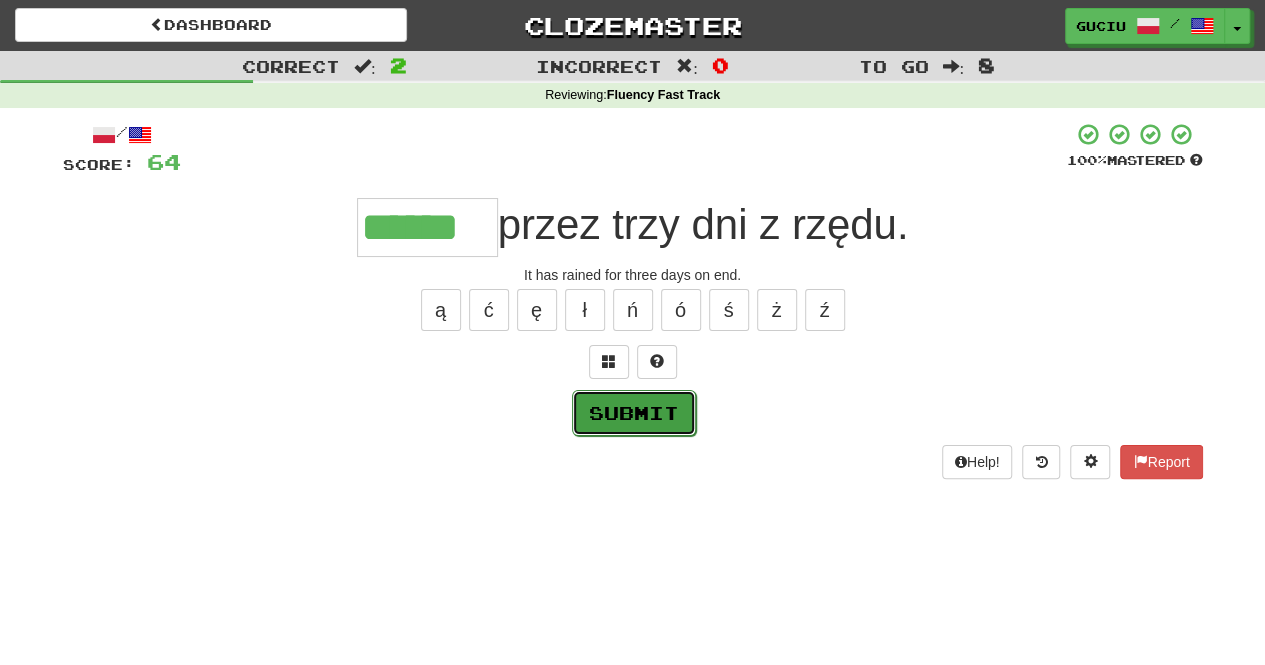 click on "Submit" at bounding box center (634, 413) 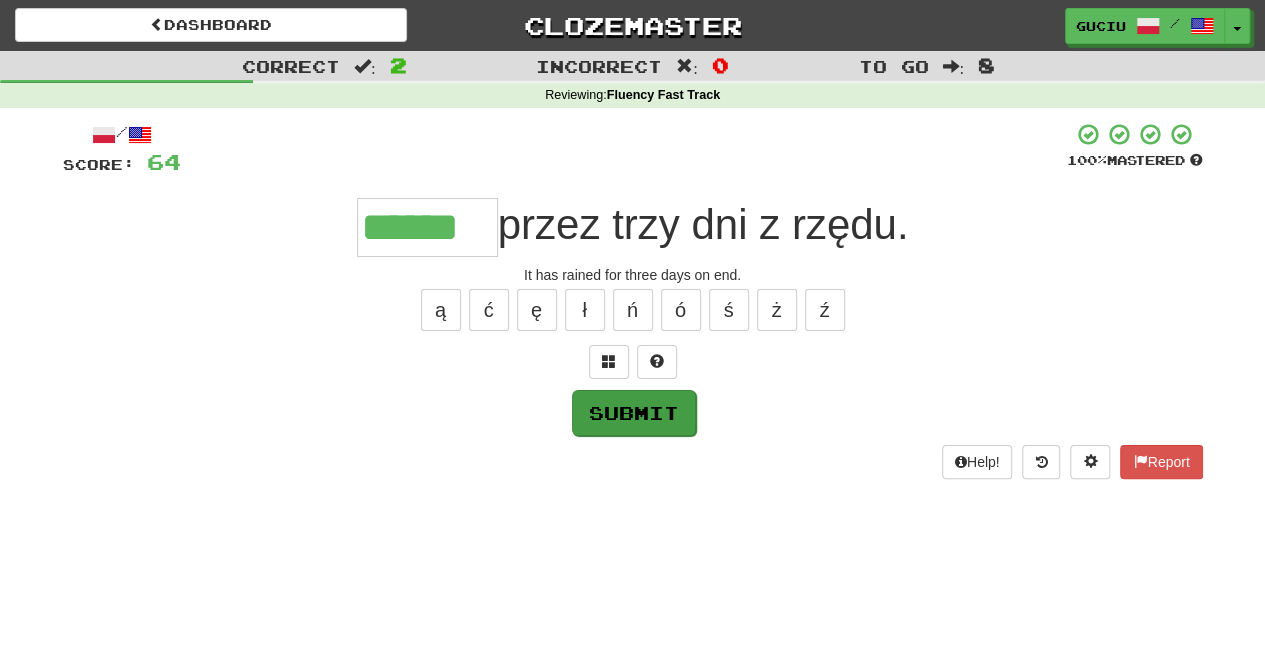 type on "******" 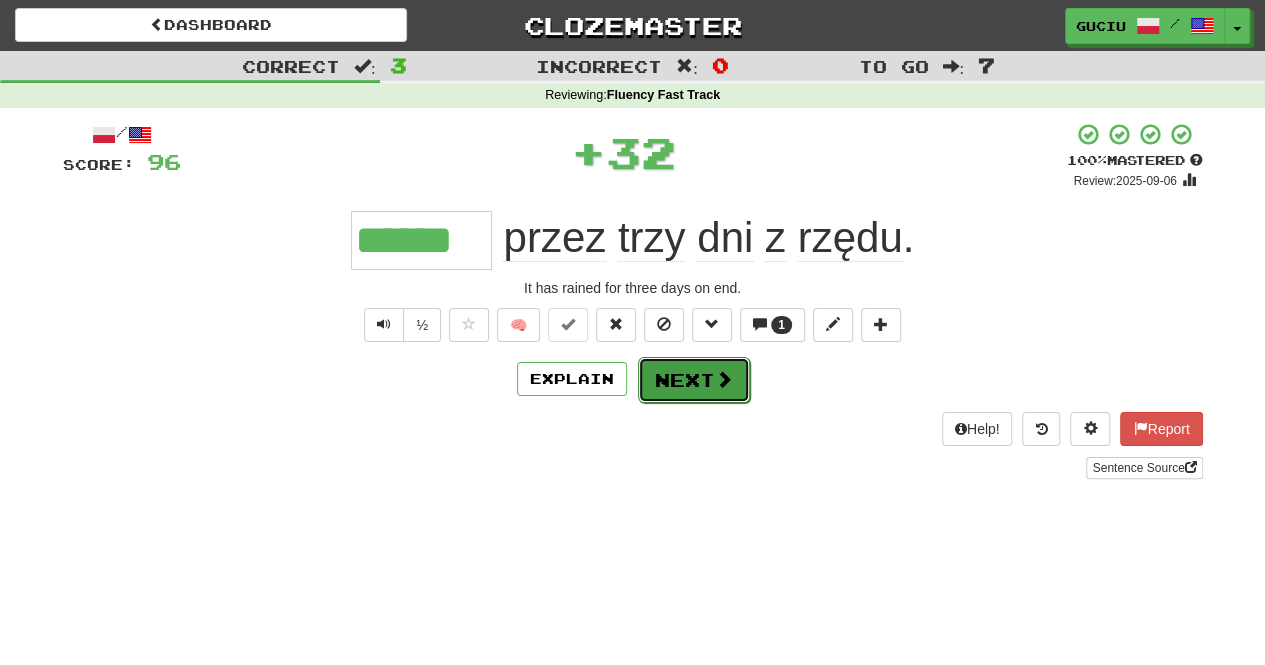 click on "Next" at bounding box center (694, 380) 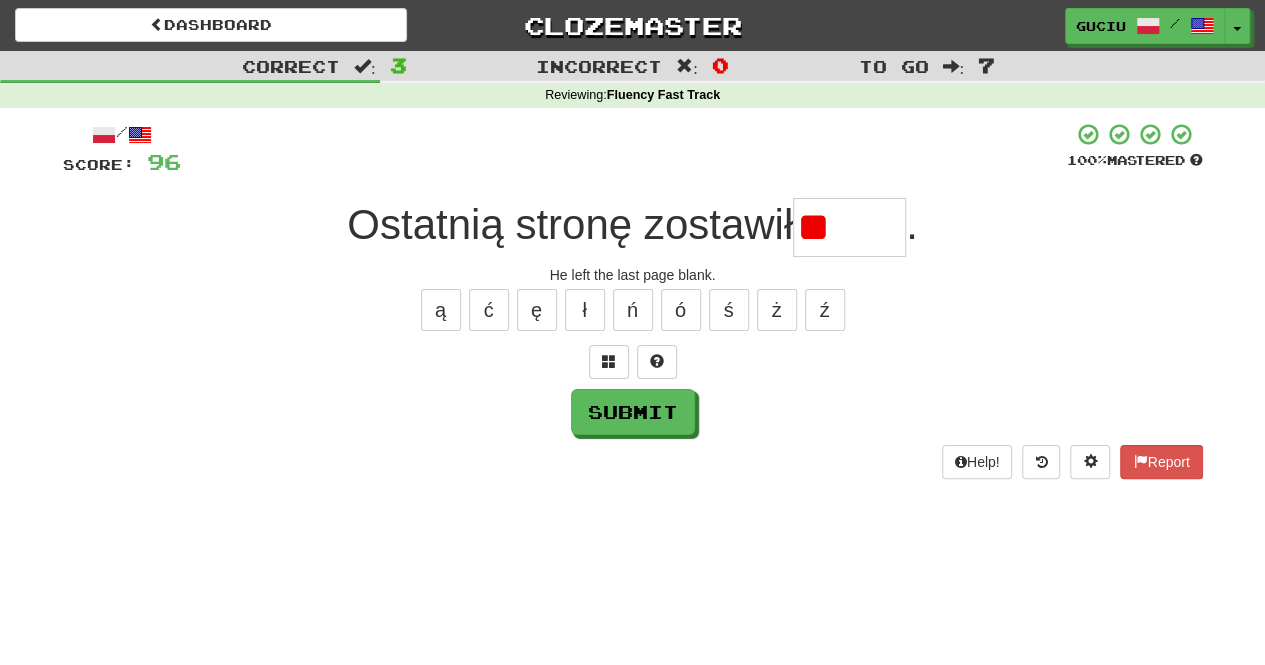 type on "*" 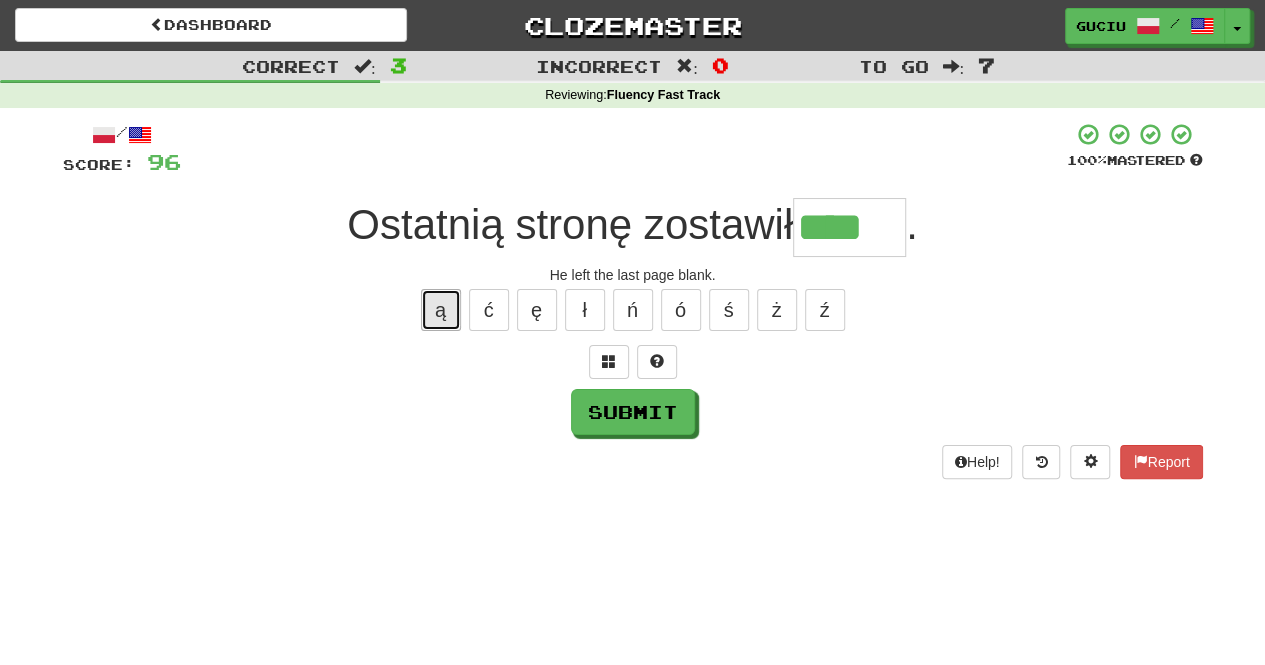 click on "ą" at bounding box center [441, 310] 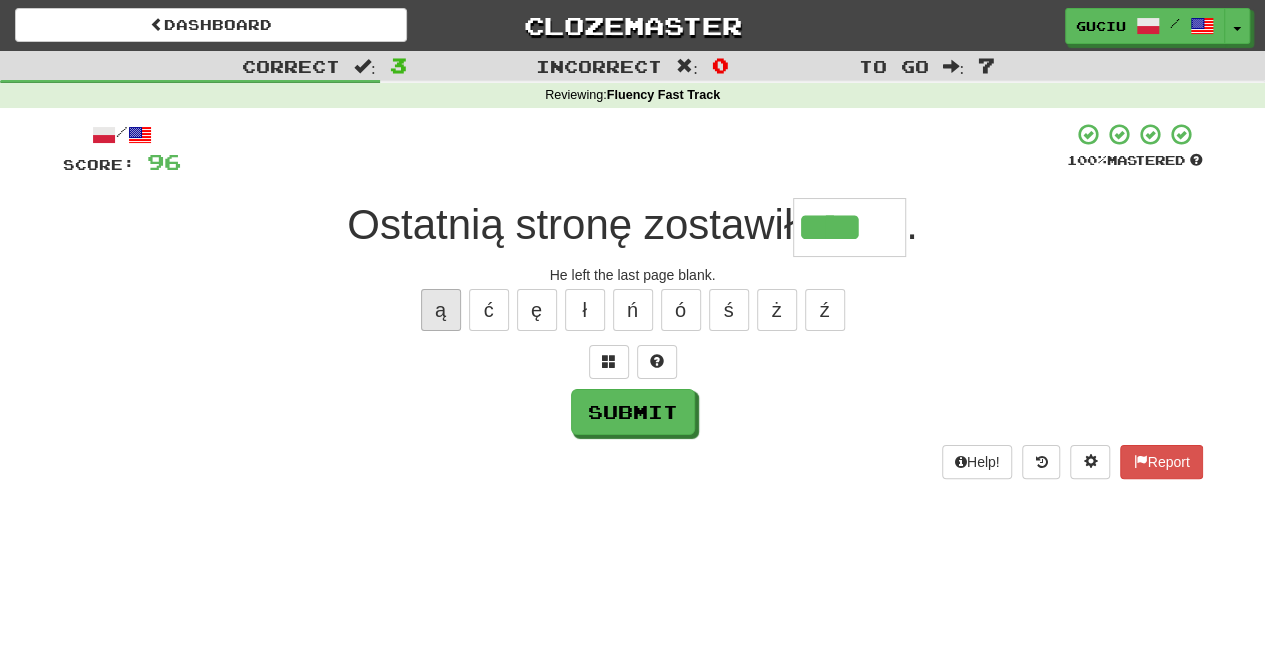type on "*****" 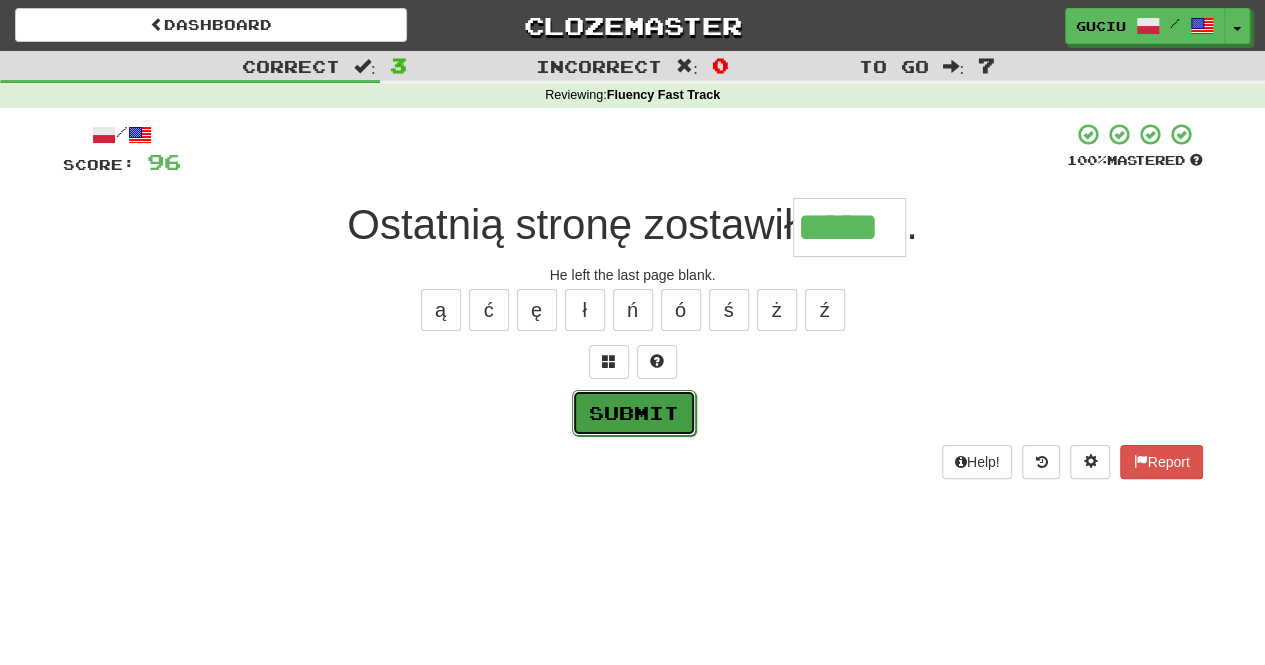 click on "Submit" at bounding box center (634, 413) 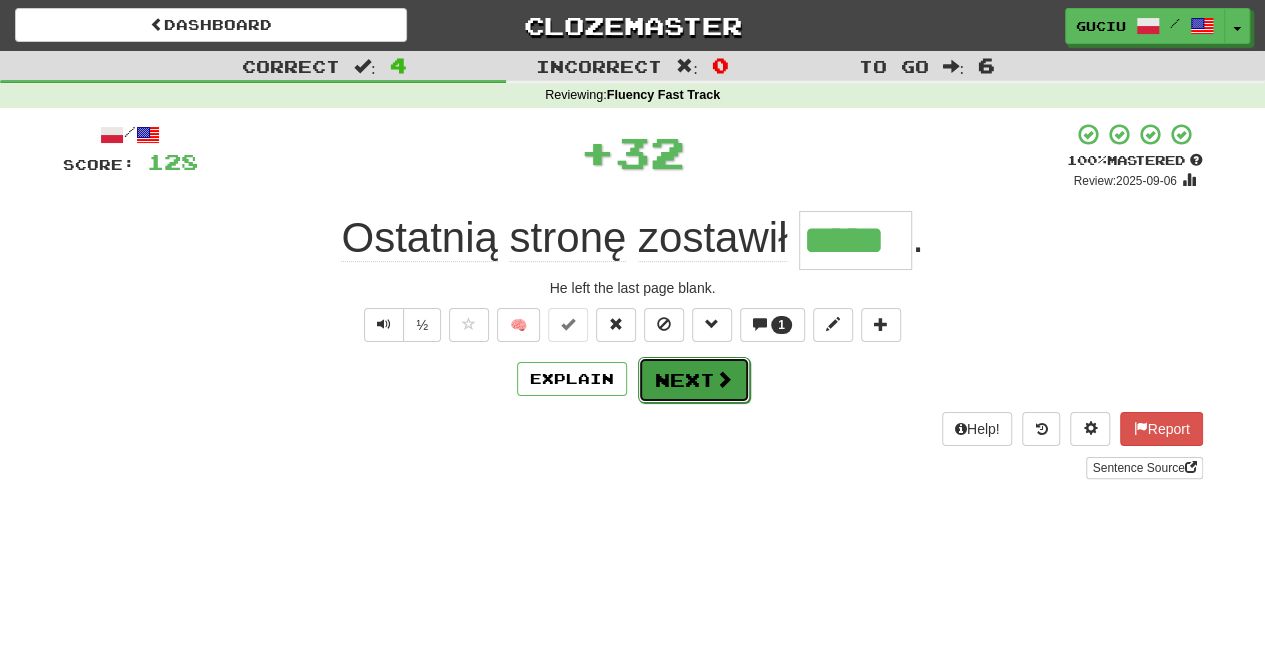 click on "Next" at bounding box center (694, 380) 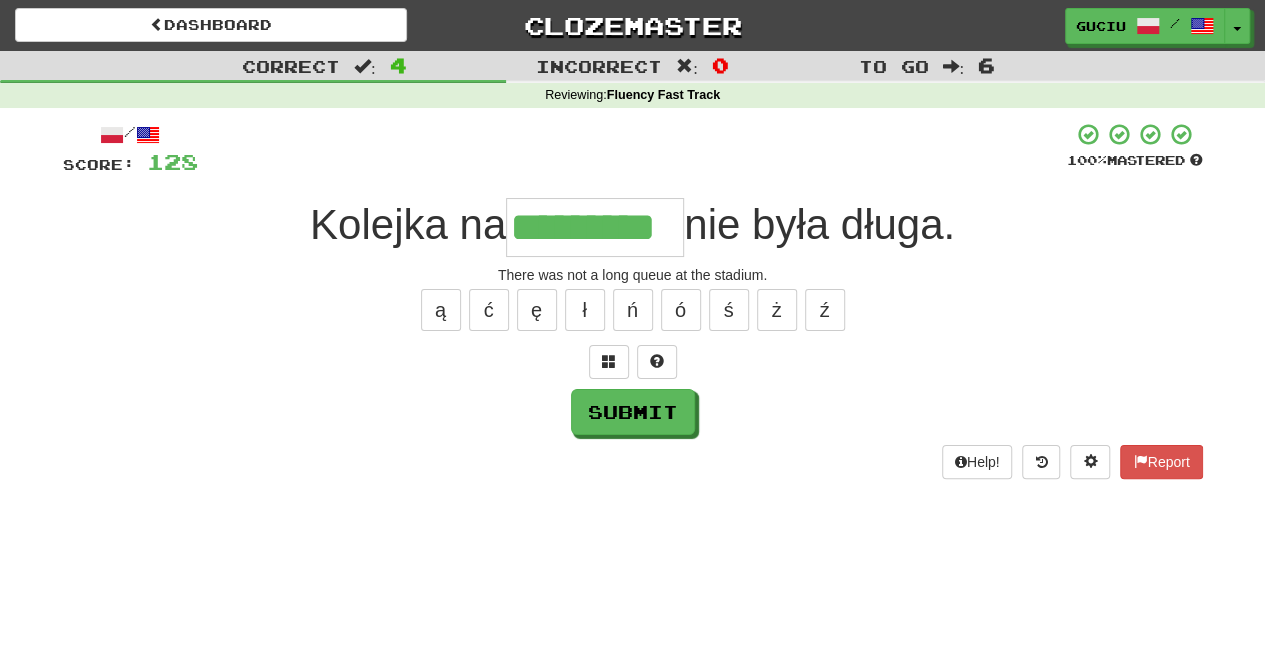 type on "*********" 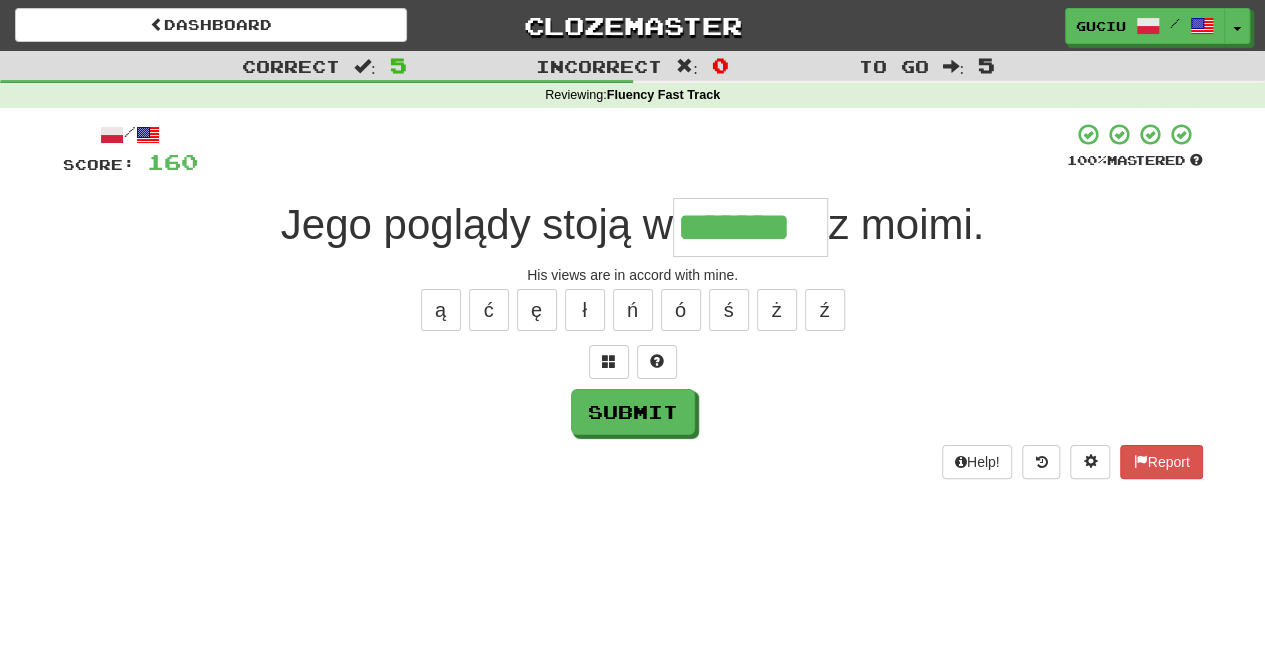 type on "*******" 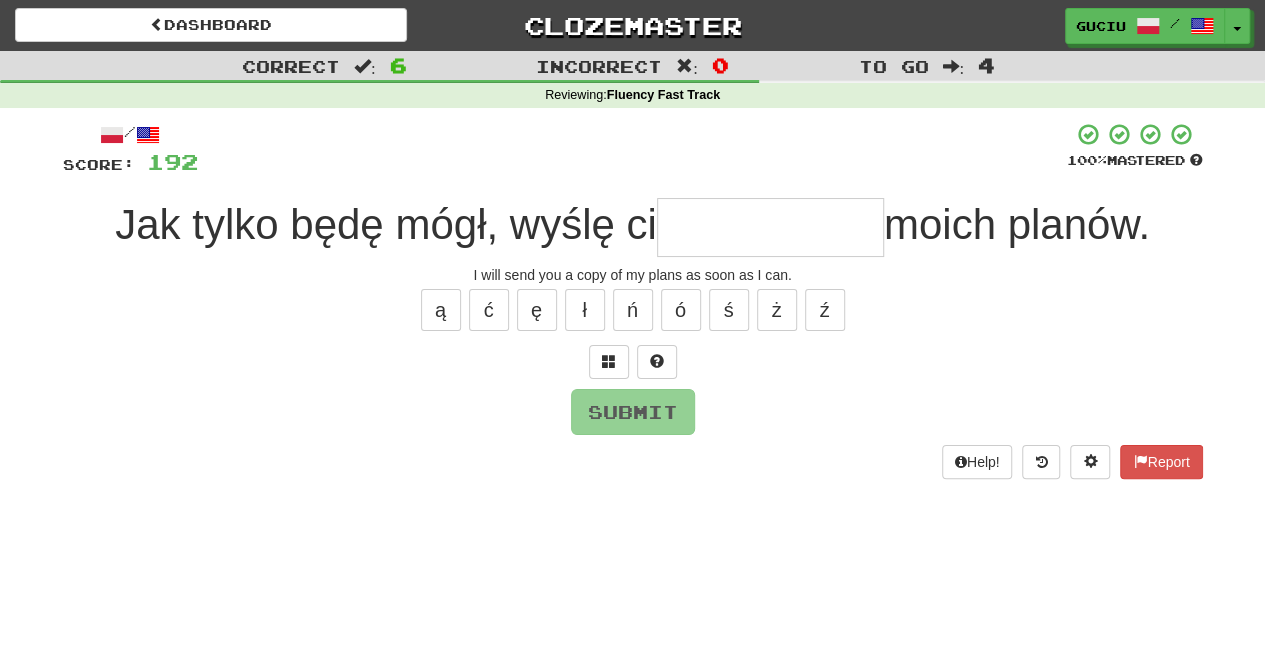 type on "*" 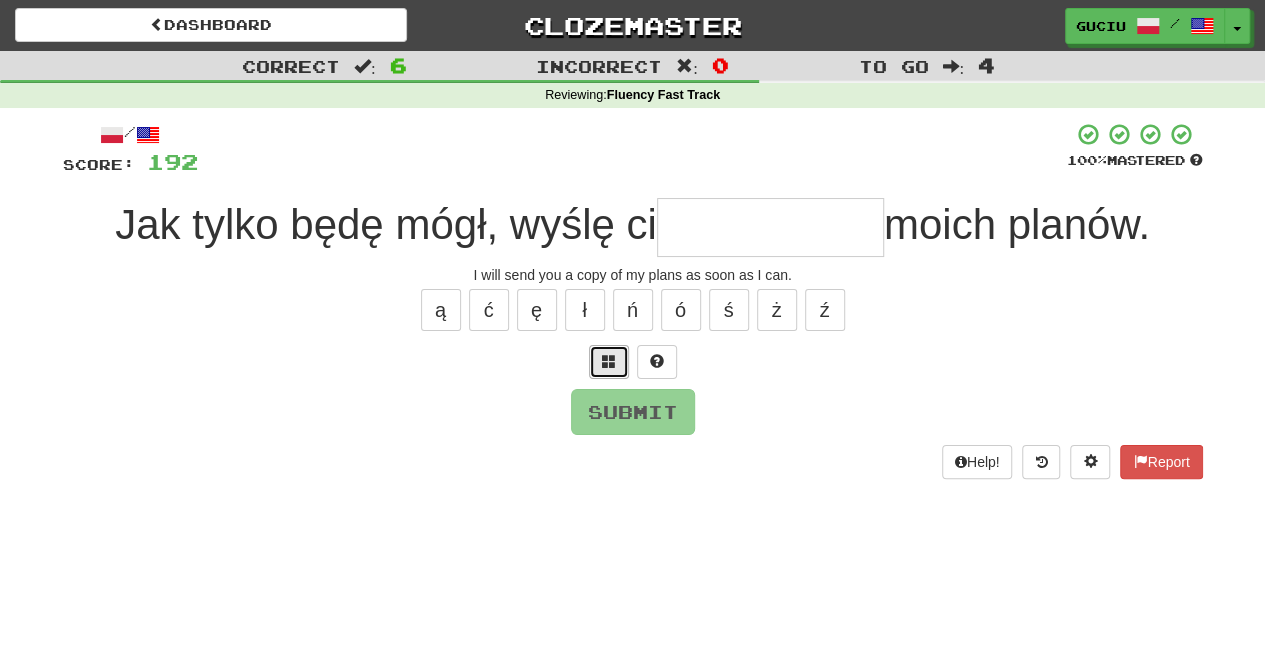 click at bounding box center [609, 362] 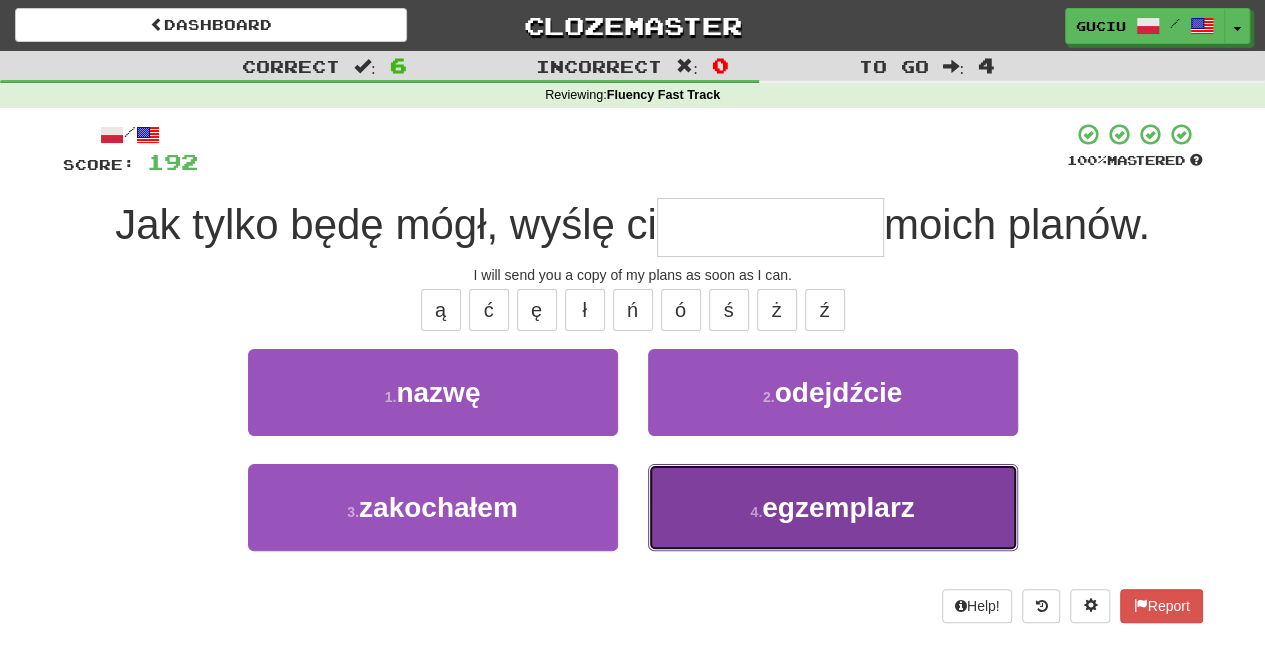 click on "egzemplarz" at bounding box center [838, 507] 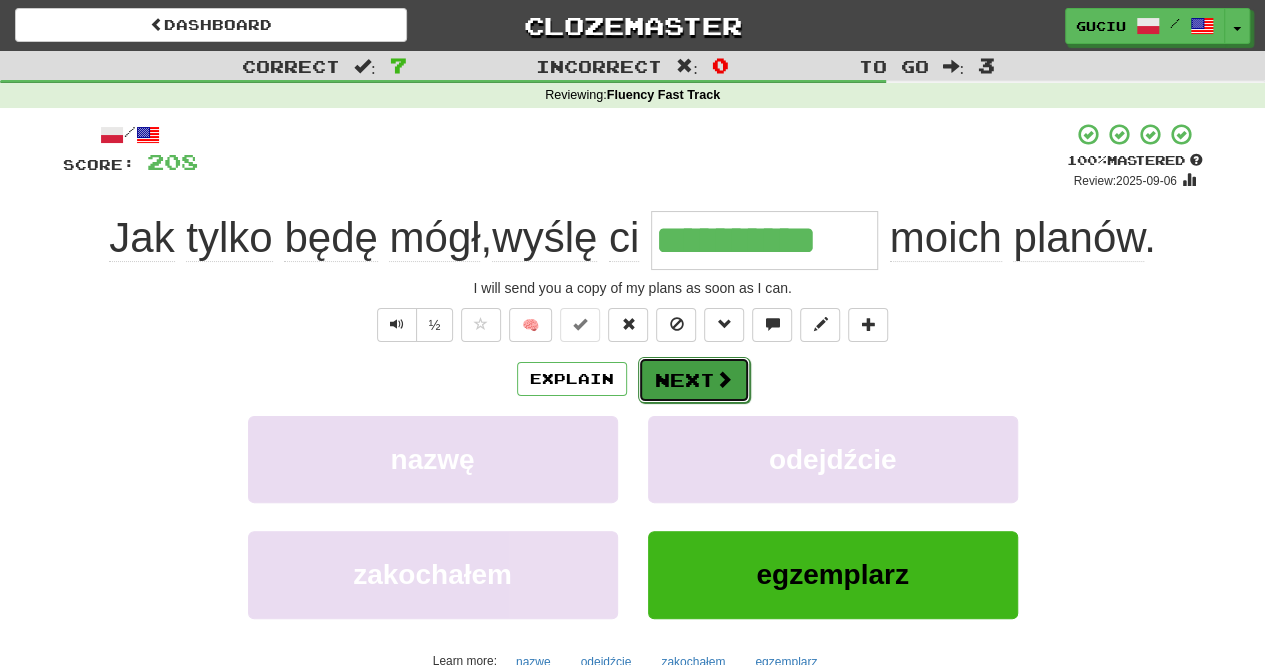 click on "Next" at bounding box center (694, 380) 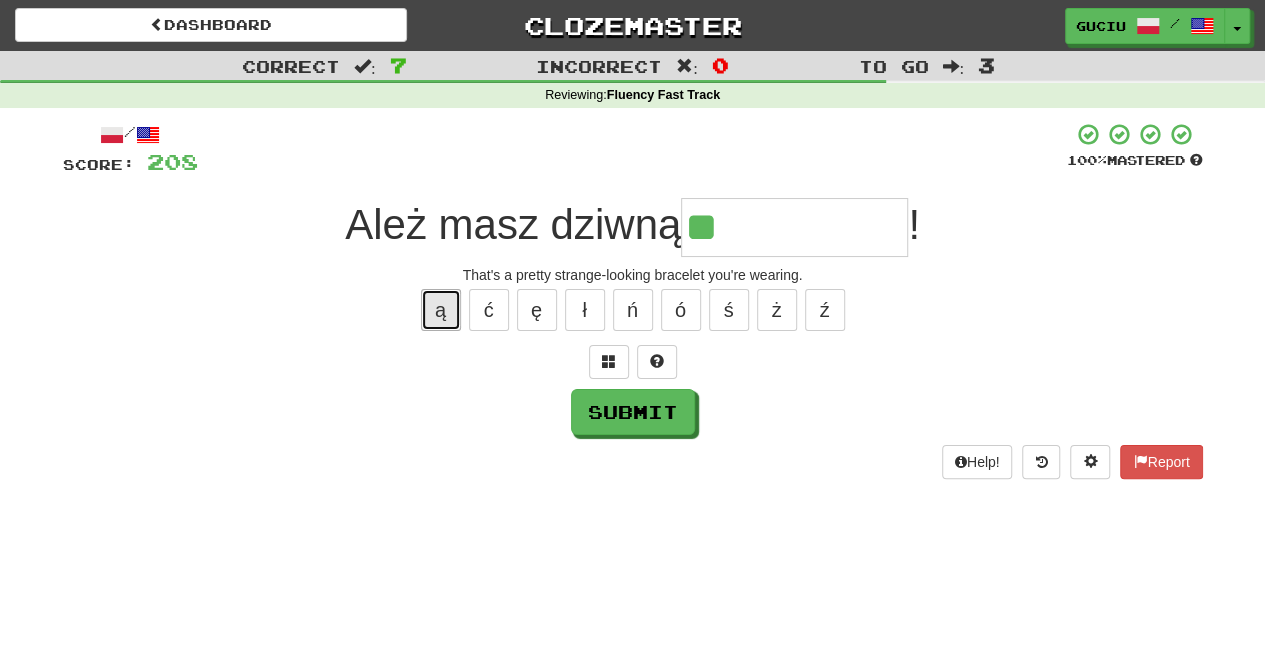 click on "ą" at bounding box center (441, 310) 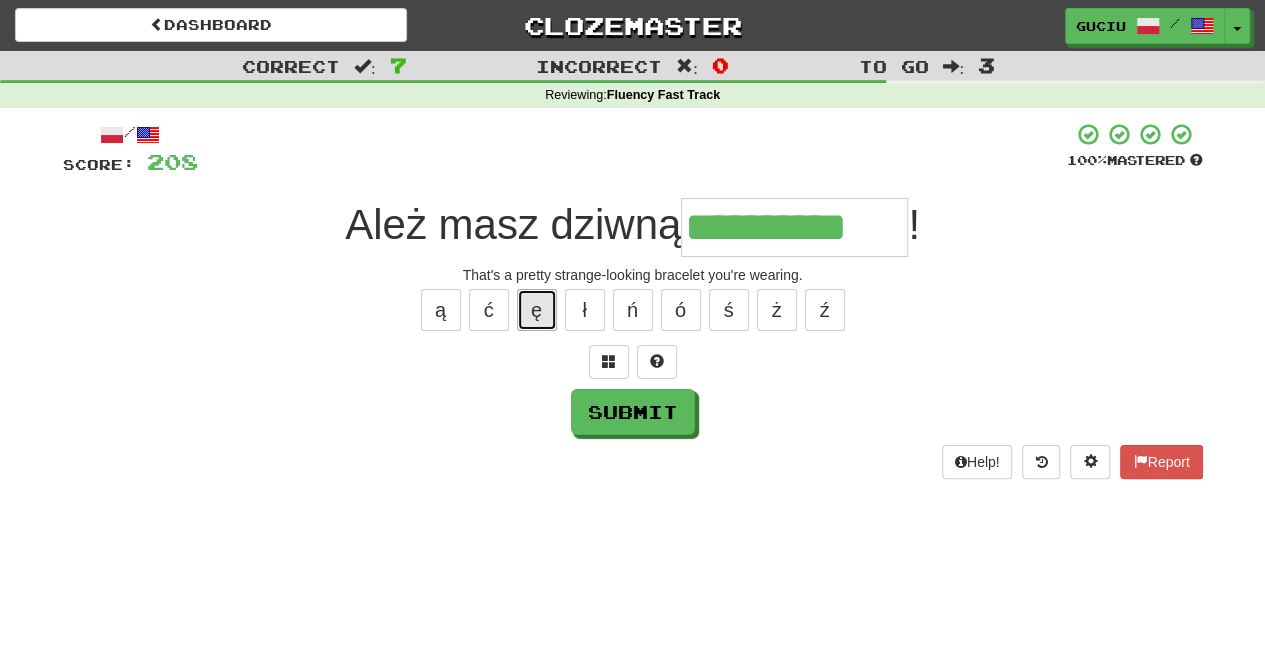 click on "ę" at bounding box center [537, 310] 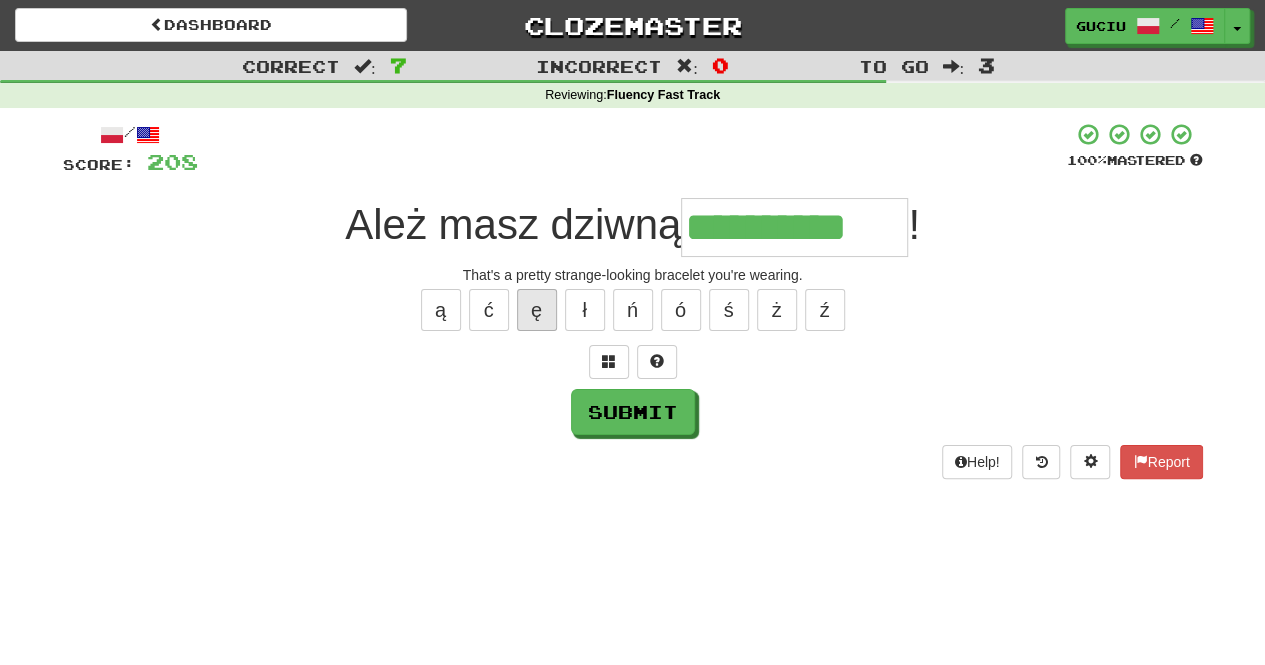 type on "**********" 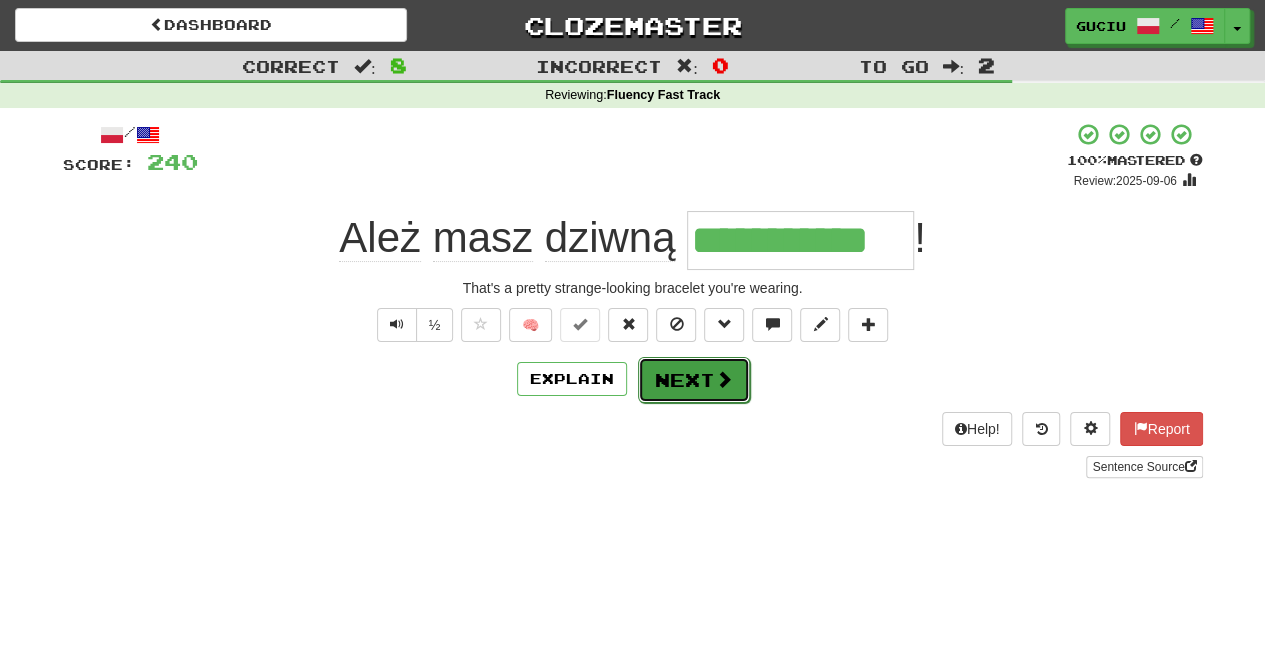 click on "Next" at bounding box center (694, 380) 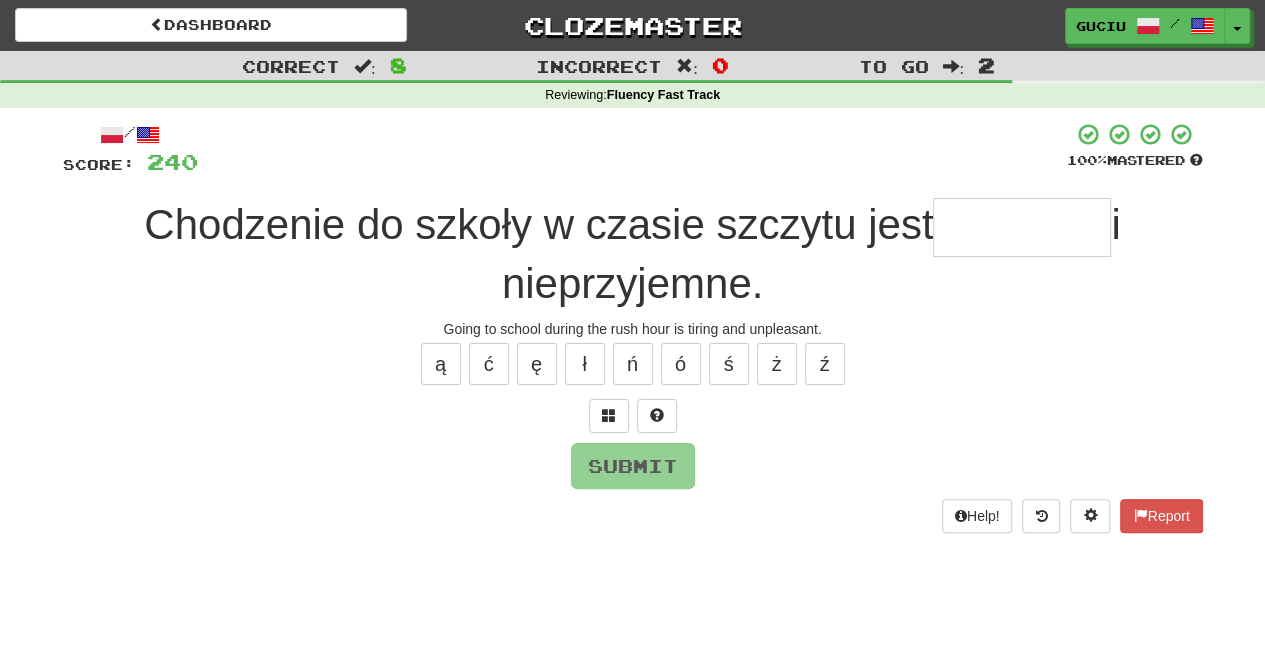 click on "Chodzenie do szkoły w czasie szczytu jest" at bounding box center (538, 224) 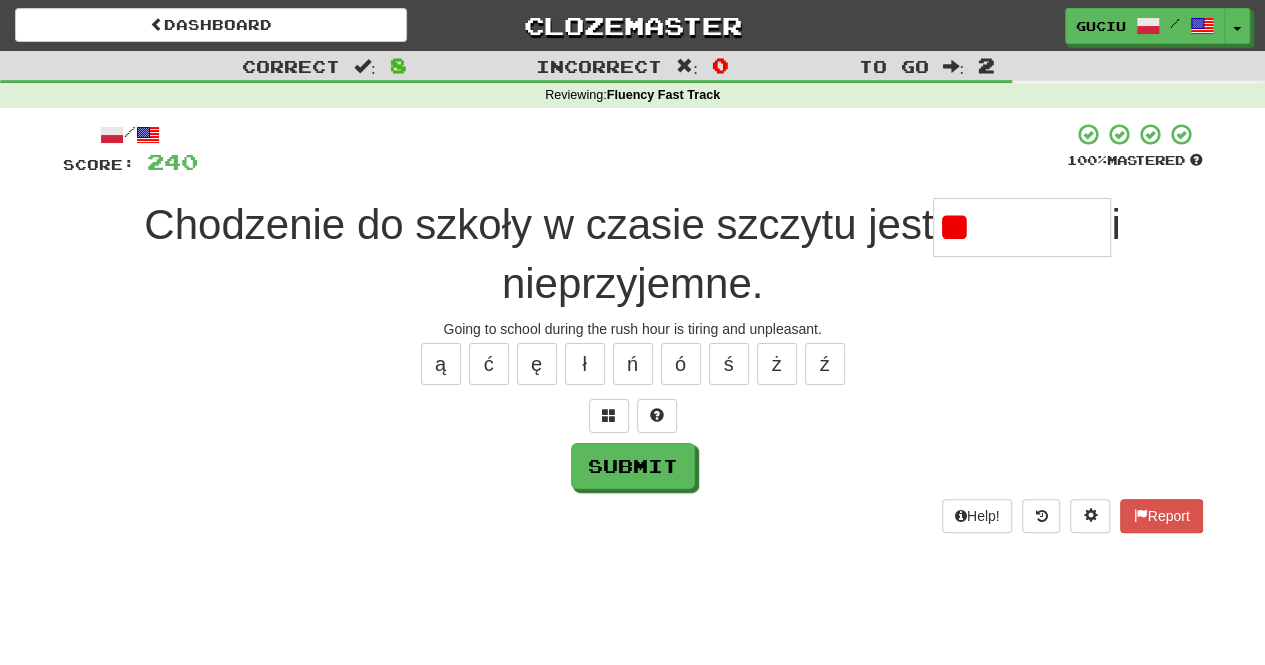 type on "*" 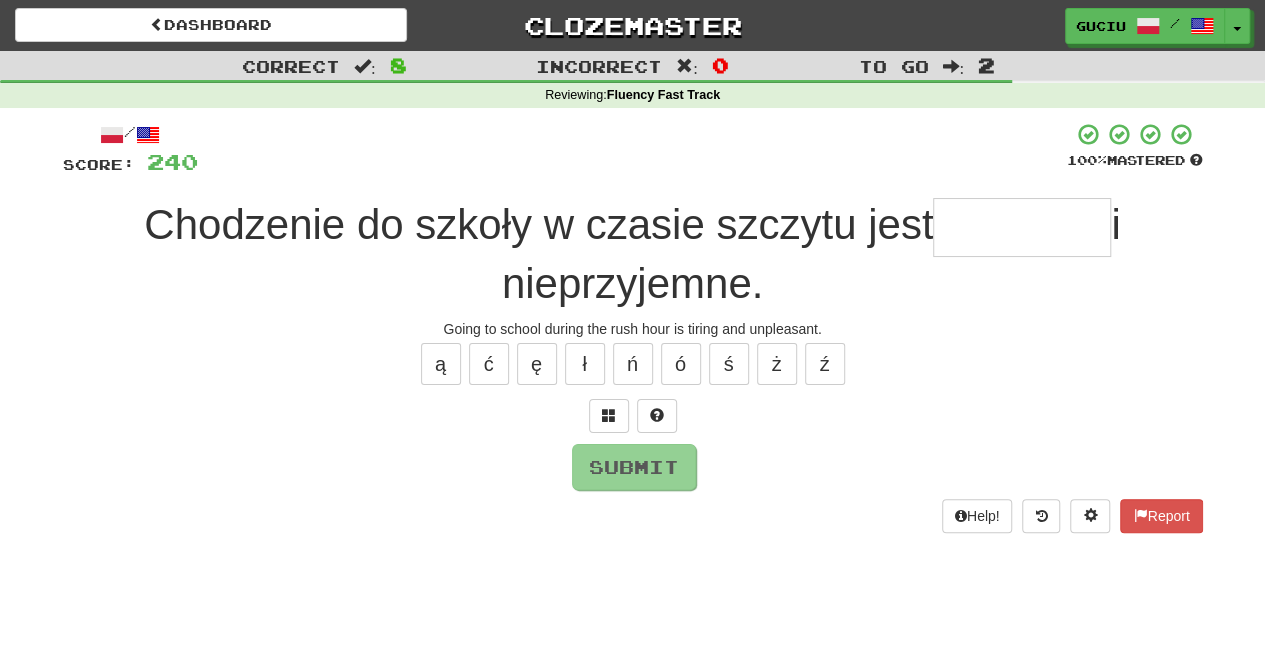 type on "*" 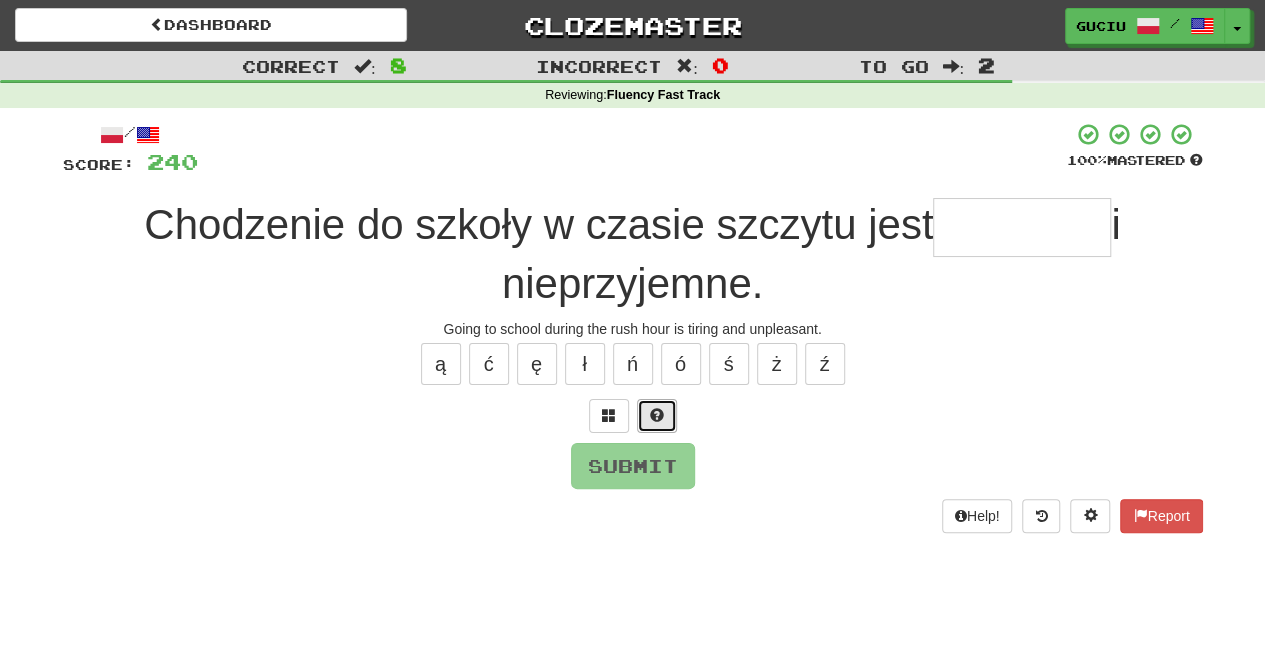 click at bounding box center (657, 416) 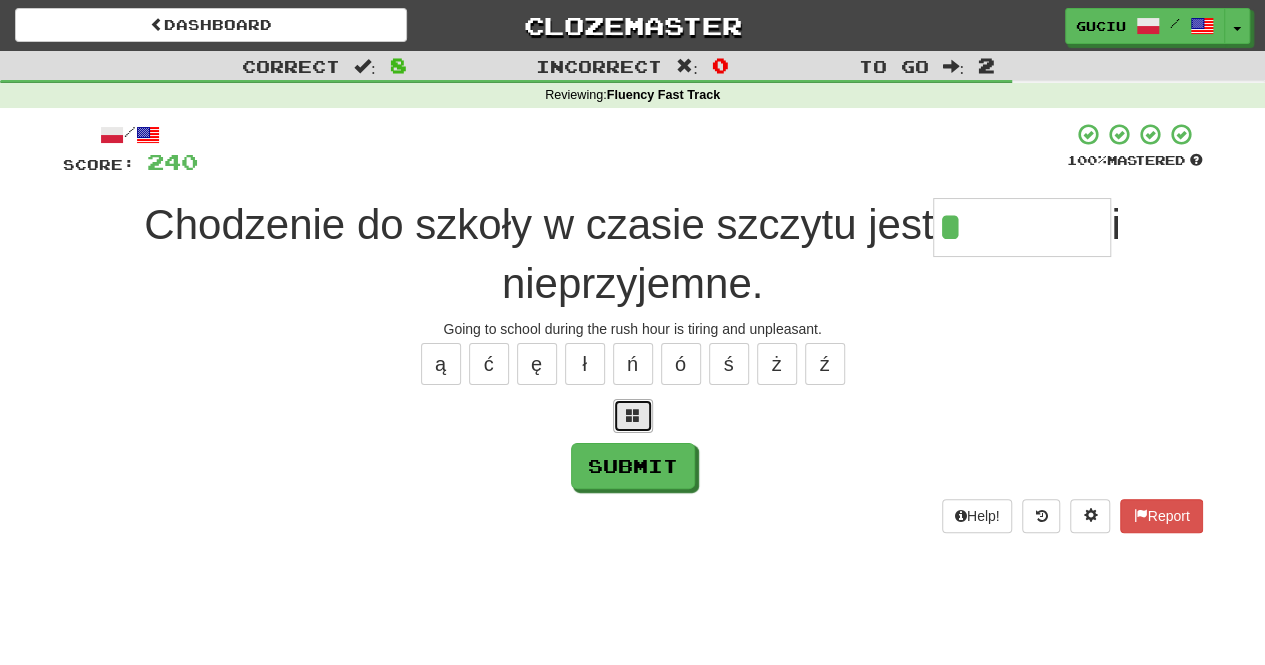click at bounding box center [633, 415] 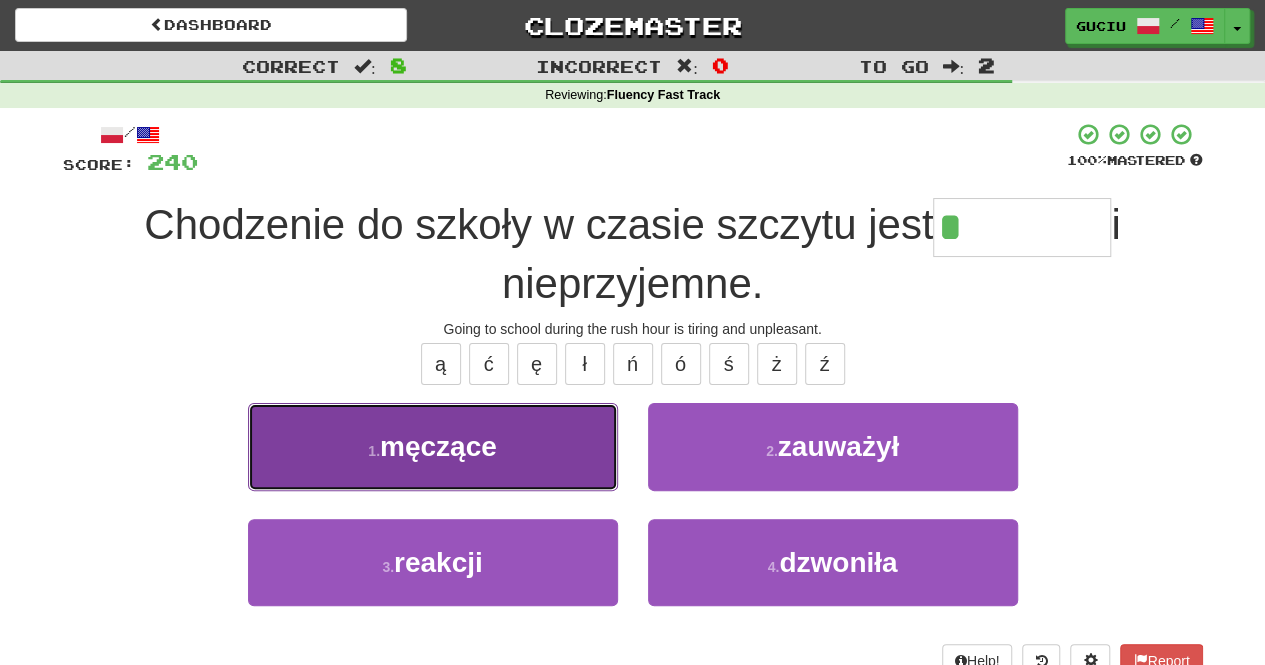 click on "1 .  męczące" at bounding box center (433, 446) 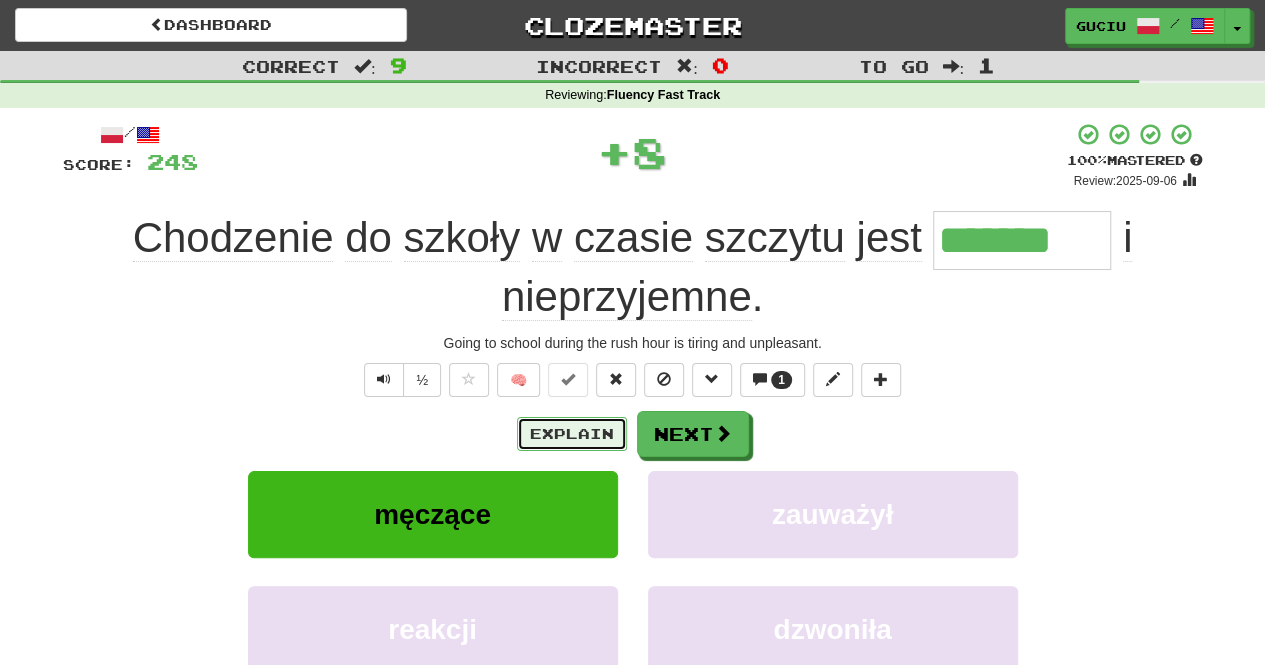 click on "Explain" at bounding box center [572, 434] 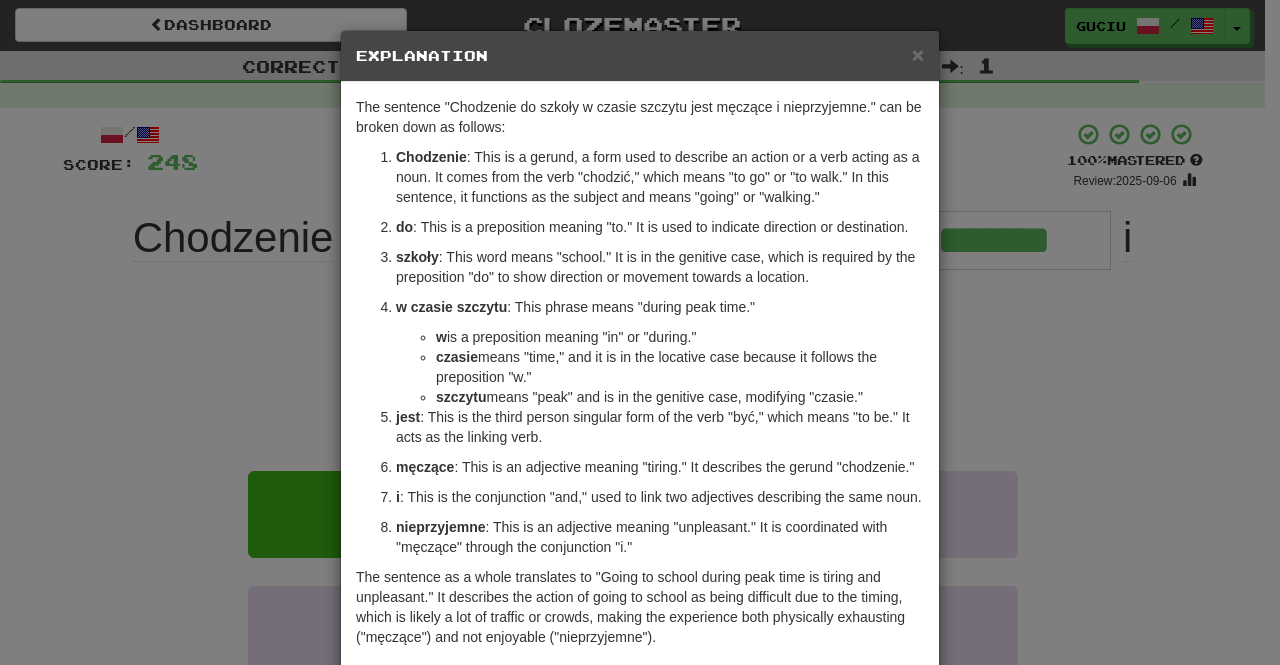 click on "× Explanation The sentence "Chodzenie do szkoły w czasie szczytu jest męczące i nieprzyjemne." can be broken down as follows:
Chodzenie : This is a gerund, a form used to describe an action or a verb acting as a noun. It comes from the verb "chodzić," which means "to go" or "to walk." In this sentence, it functions as the subject and means "going" or "walking."
do : This is a preposition meaning "to." It is used to indicate direction or destination.
szkoły : This word means "school." It is in the genitive case, which is required by the preposition "do" to show direction or movement towards a location.
w czasie szczytu : This phrase means "during peak time."
w  is a preposition meaning "in" or "during."
czasie  means "time," and it is in the locative case because it follows the preposition "w."
szczytu  means "peak" and is in the genitive case, modifying "czasie."
jest
męczące : This is an adjective meaning "tiring." It describes the gerund "chodzenie."" at bounding box center (640, 332) 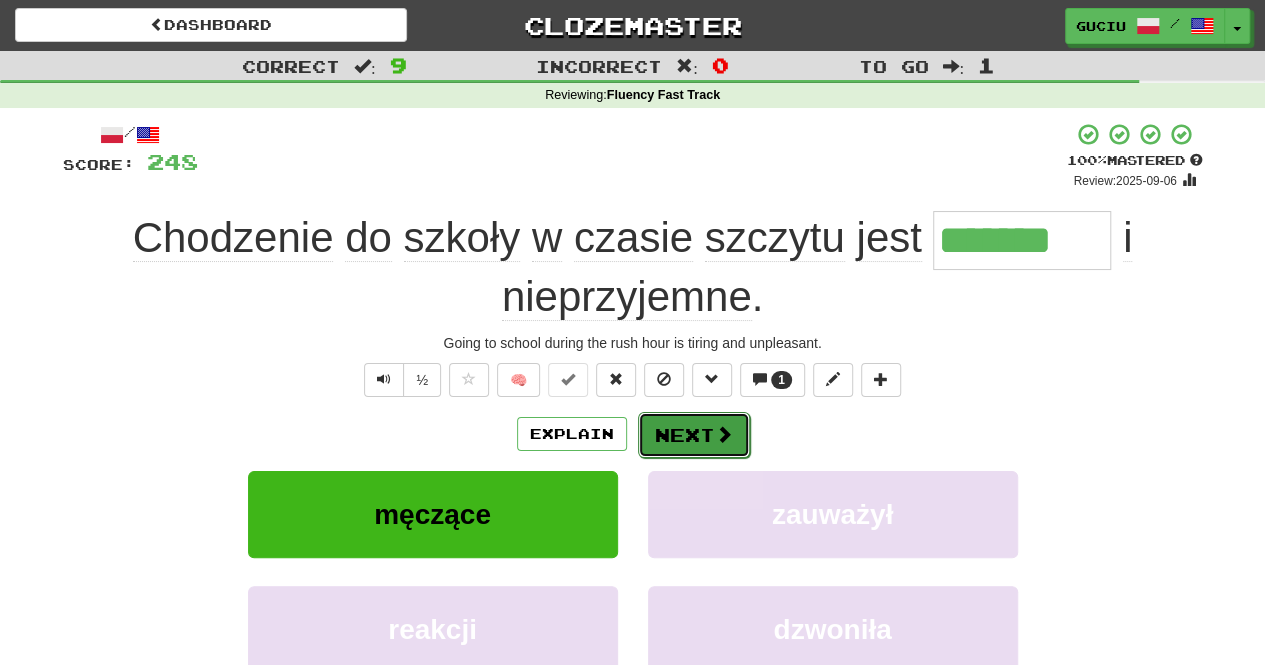 click on "Next" at bounding box center (694, 435) 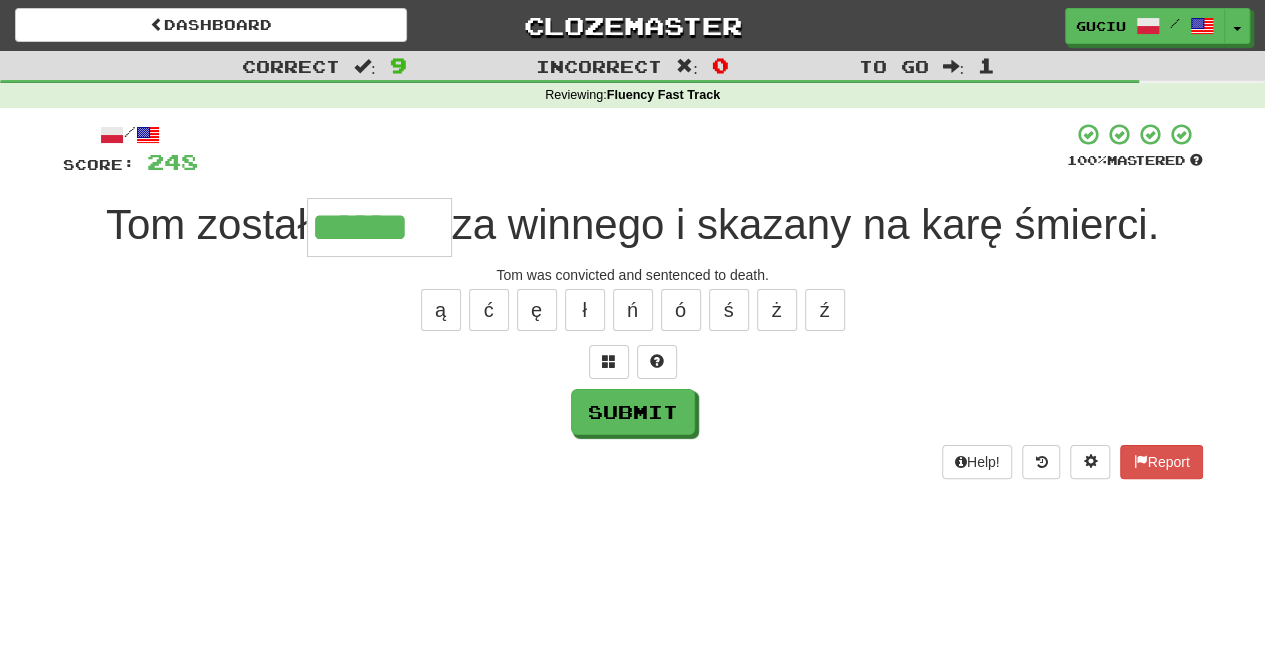 type on "******" 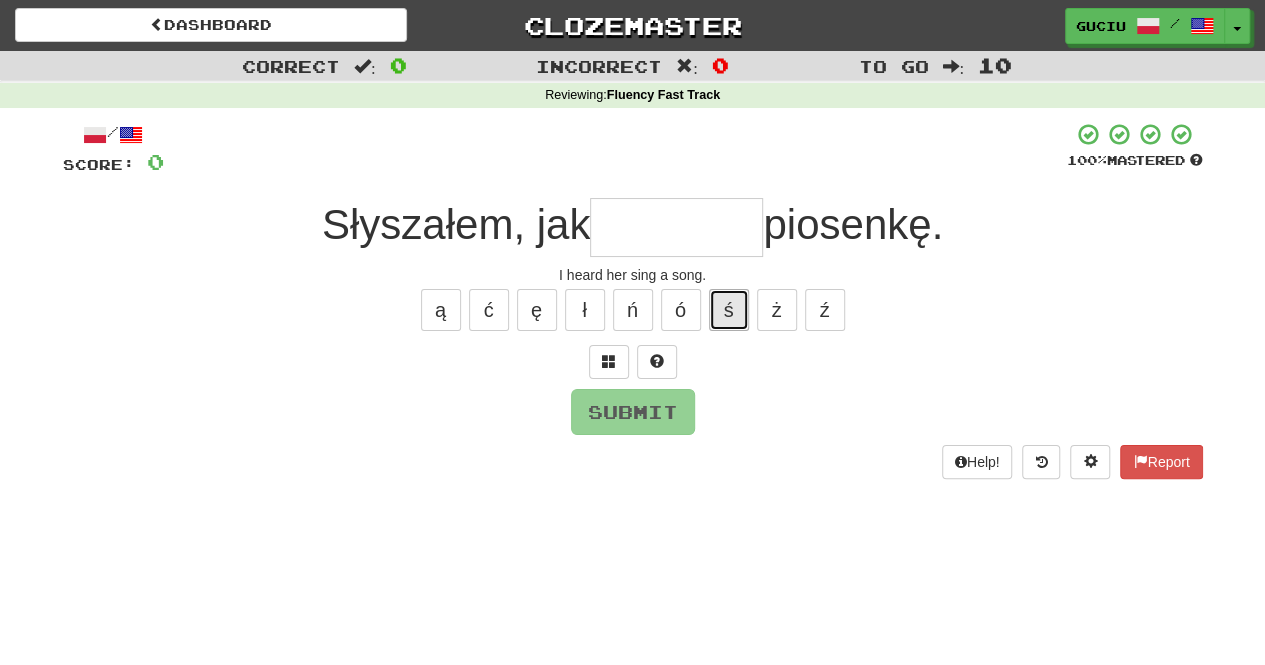 click on "ś" at bounding box center [729, 310] 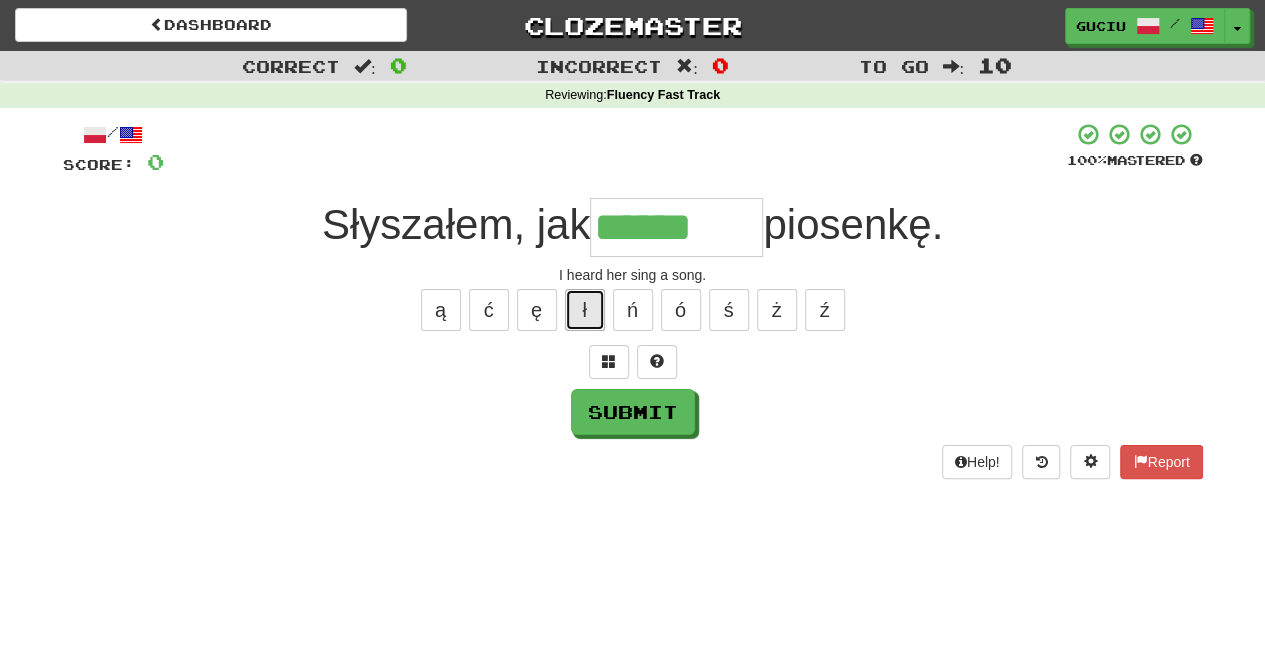 click on "ł" at bounding box center (585, 310) 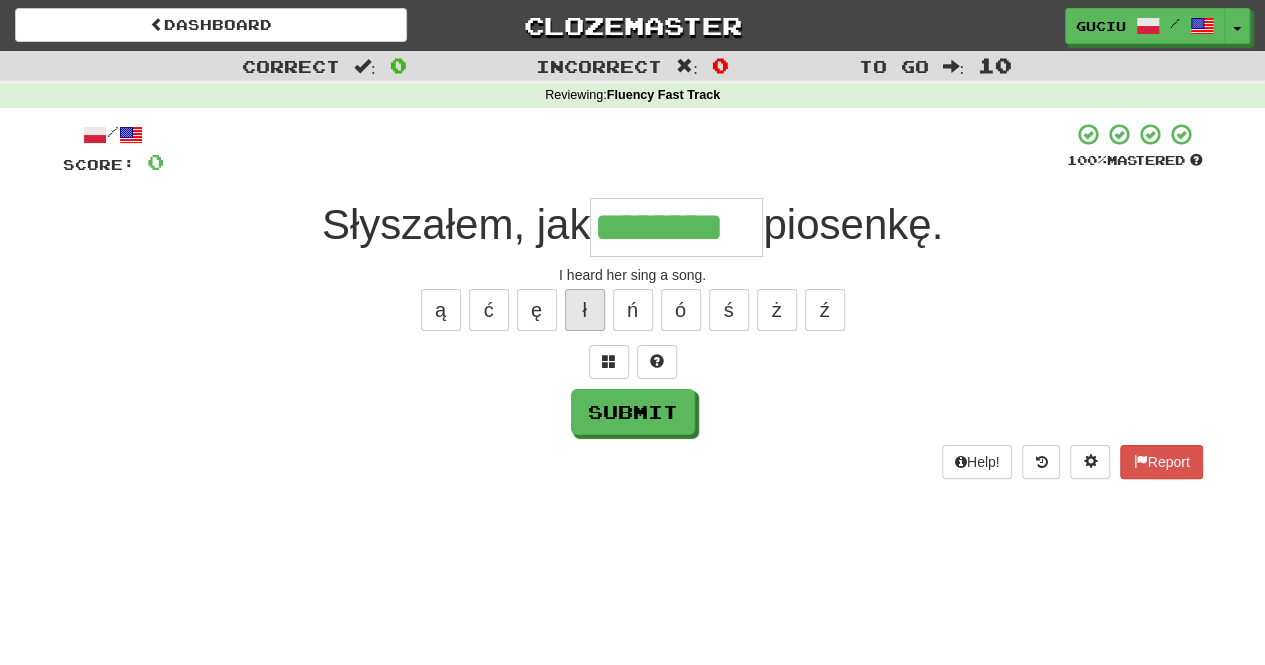 type on "********" 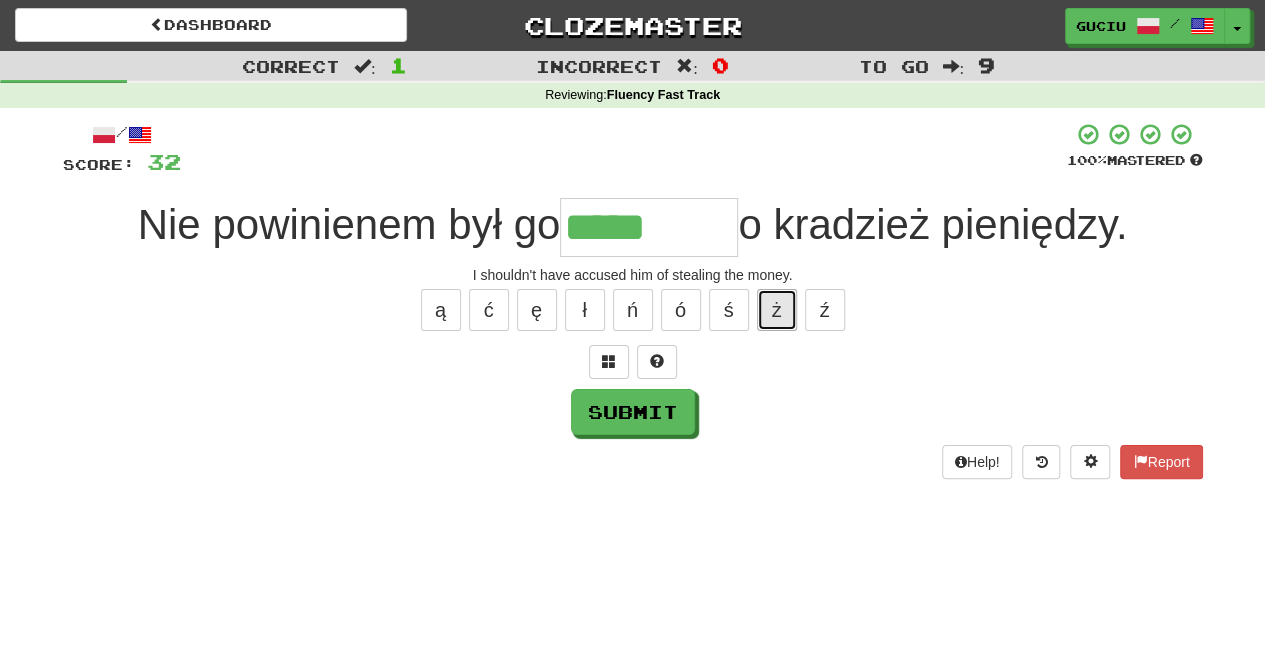 click on "ż" at bounding box center (777, 310) 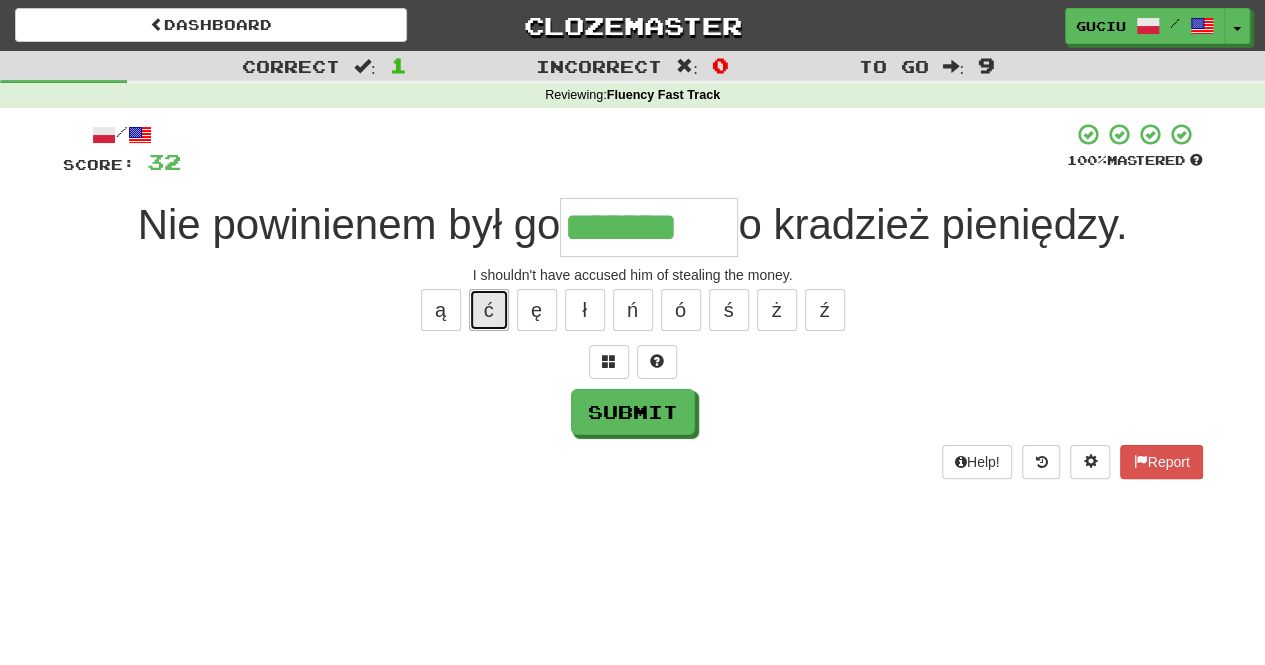 click on "ć" at bounding box center [489, 310] 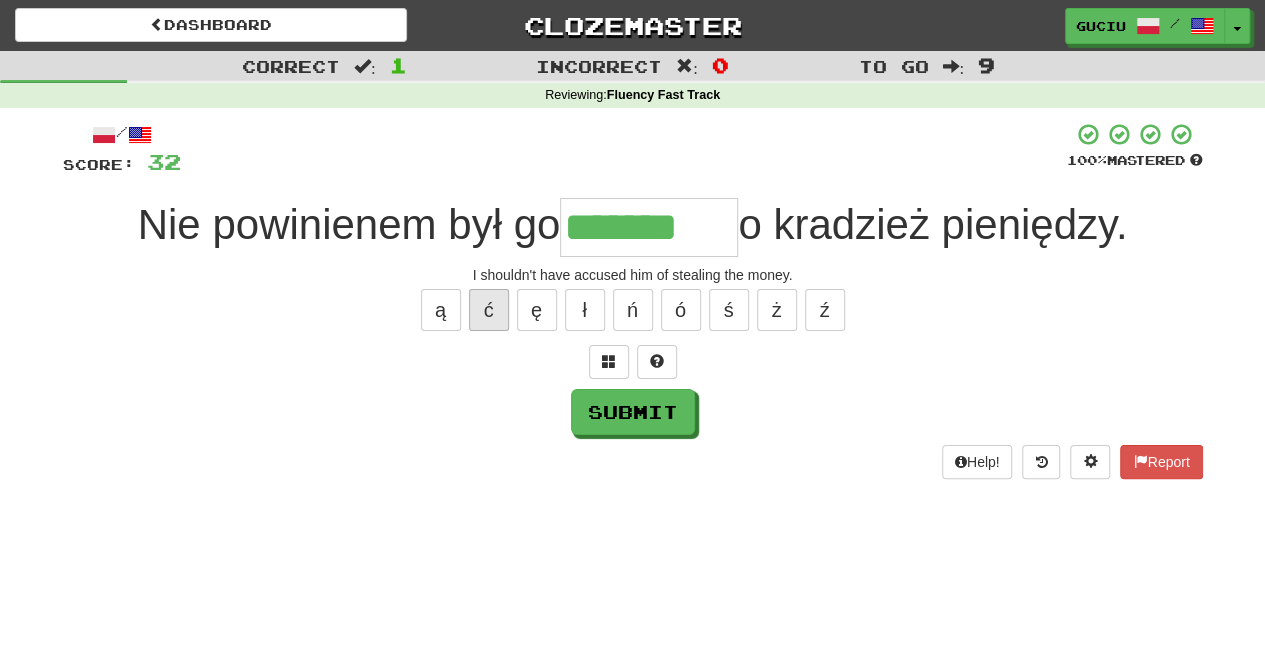 type on "********" 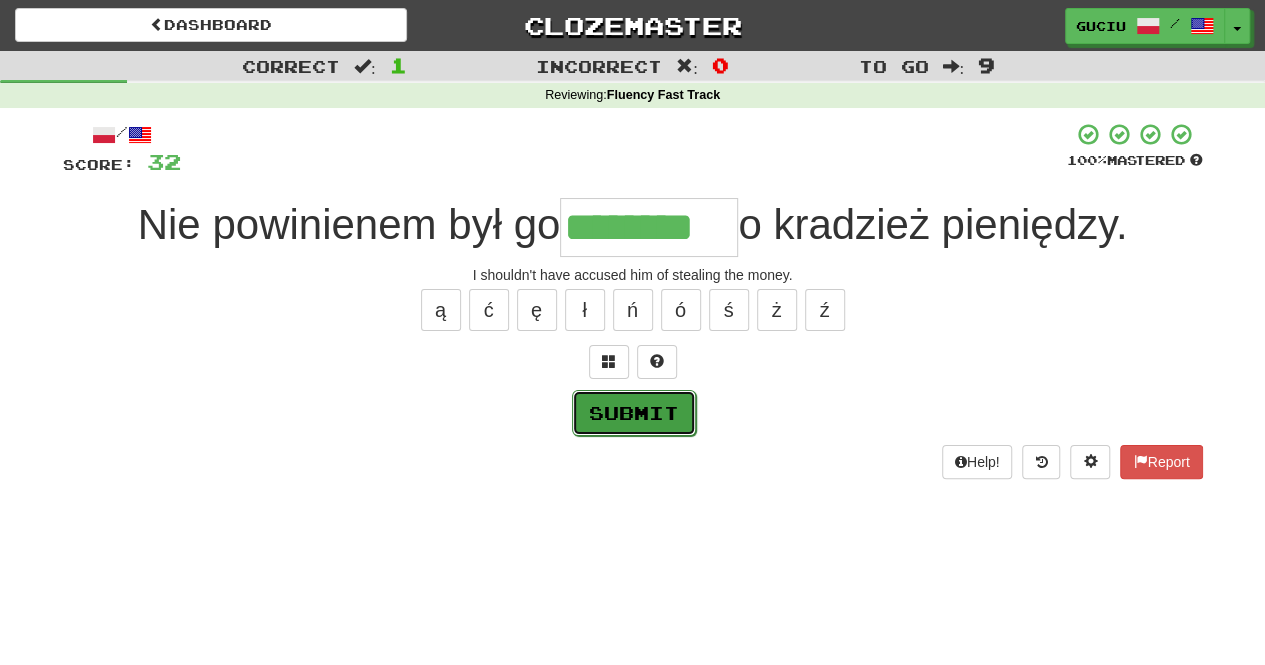 click on "Submit" at bounding box center (634, 413) 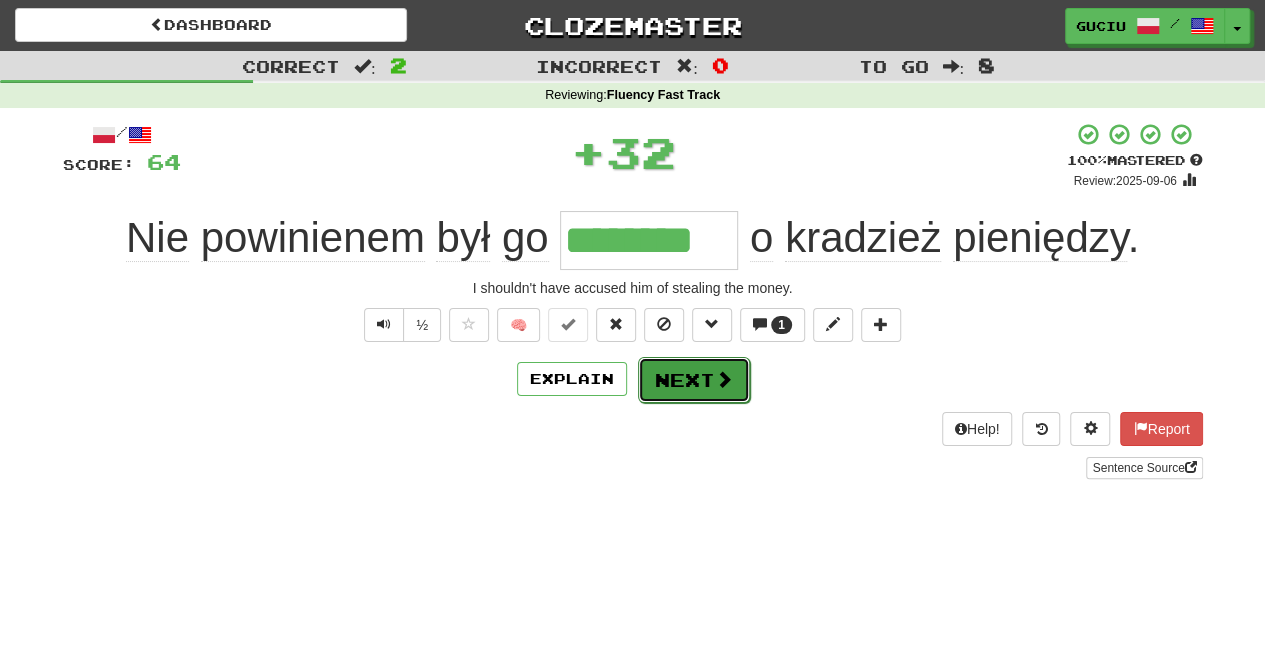 click at bounding box center [724, 379] 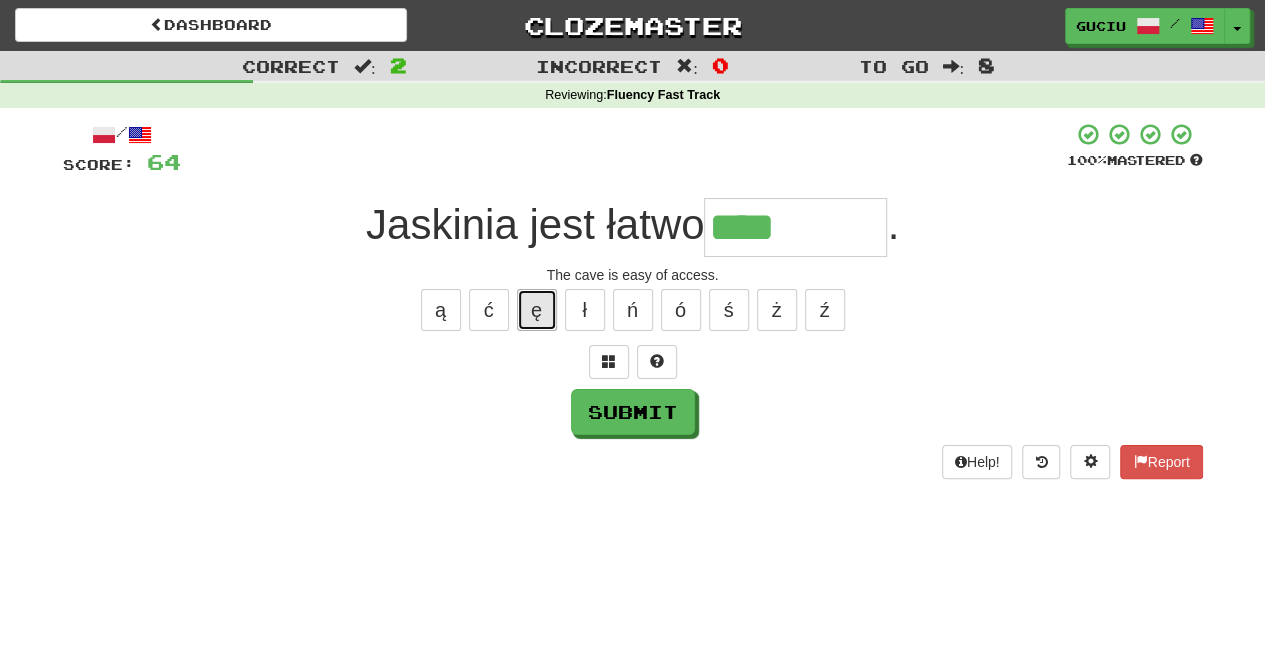 click on "ę" at bounding box center (537, 310) 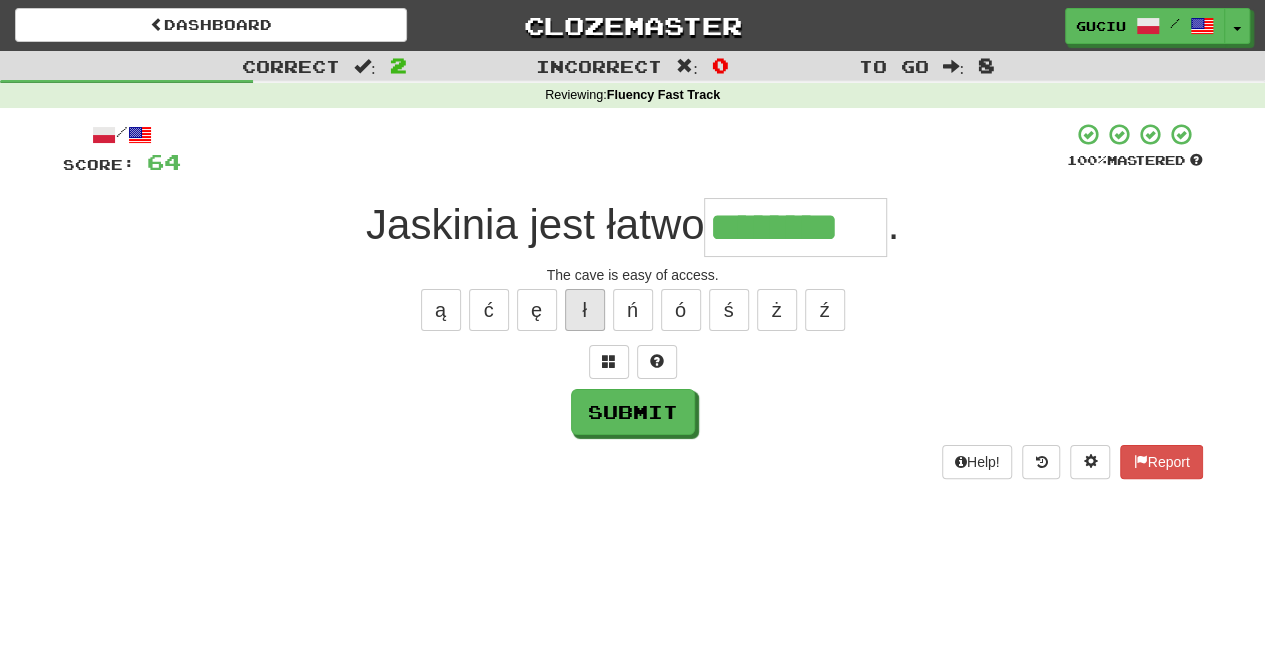 type on "********" 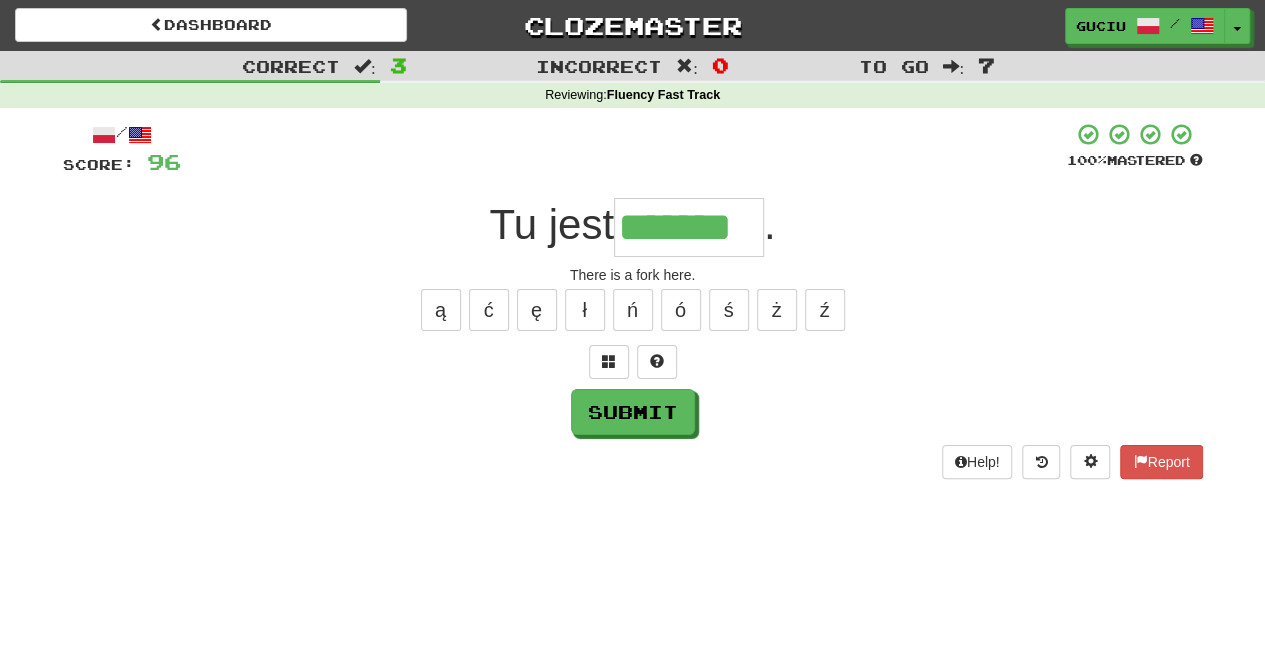 type on "*******" 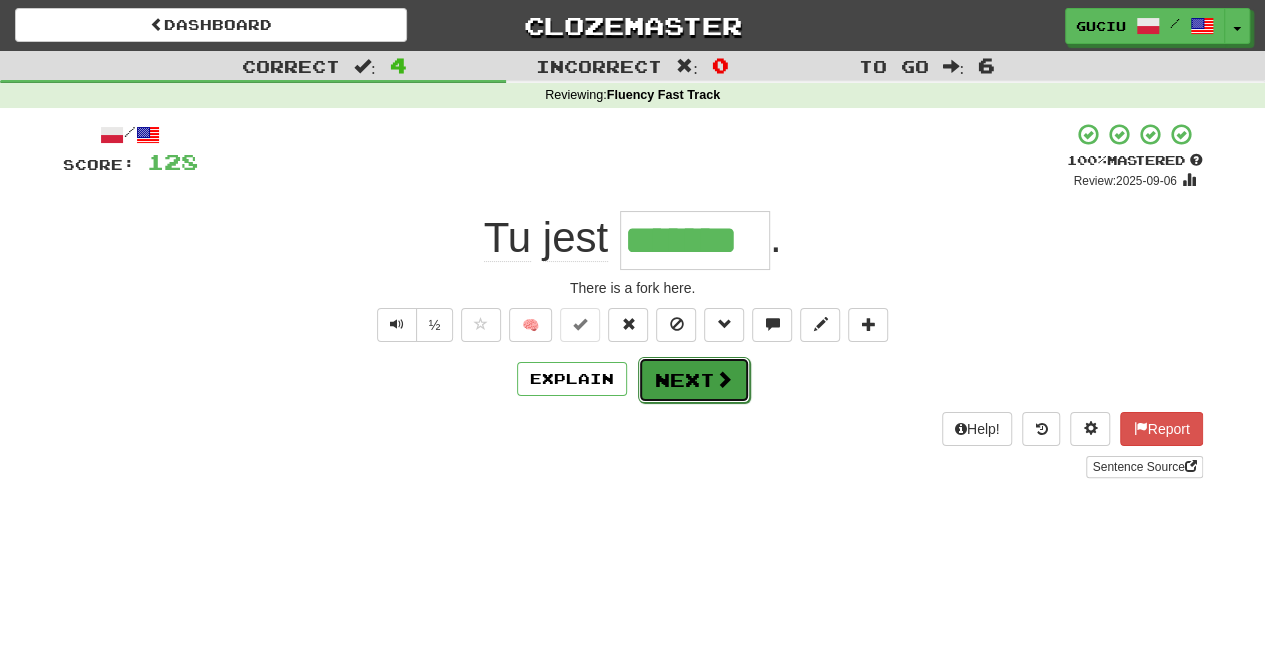 click on "Next" at bounding box center [694, 380] 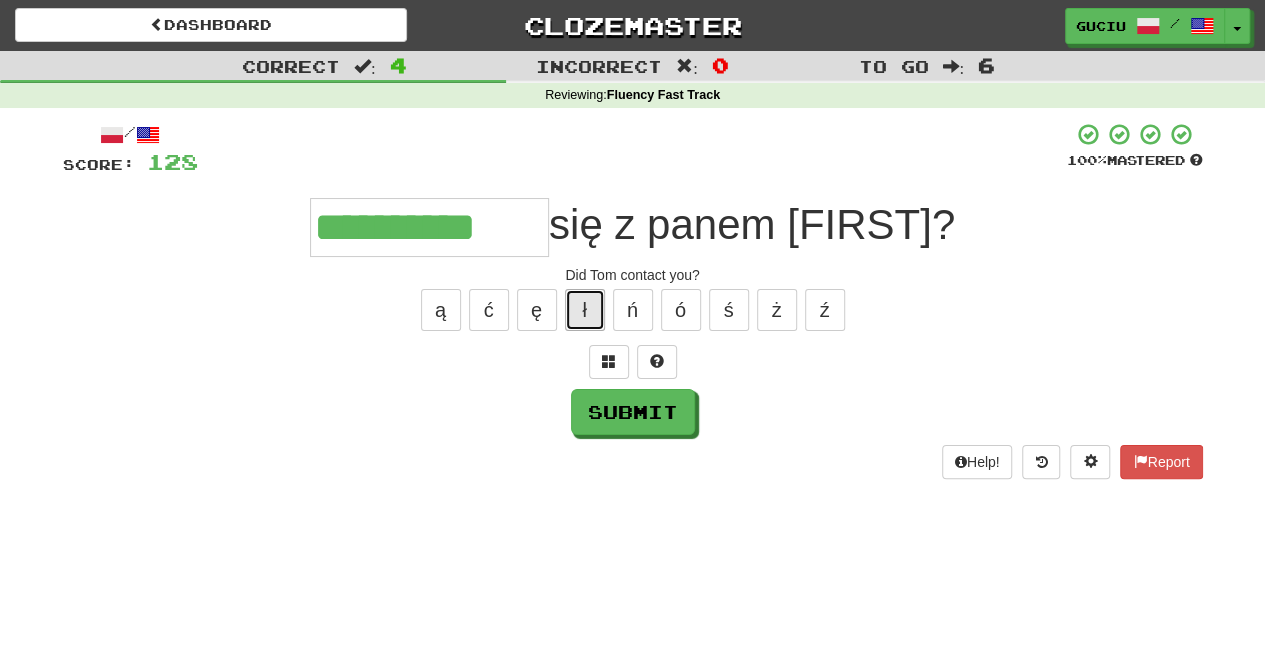 click on "ł" at bounding box center (585, 310) 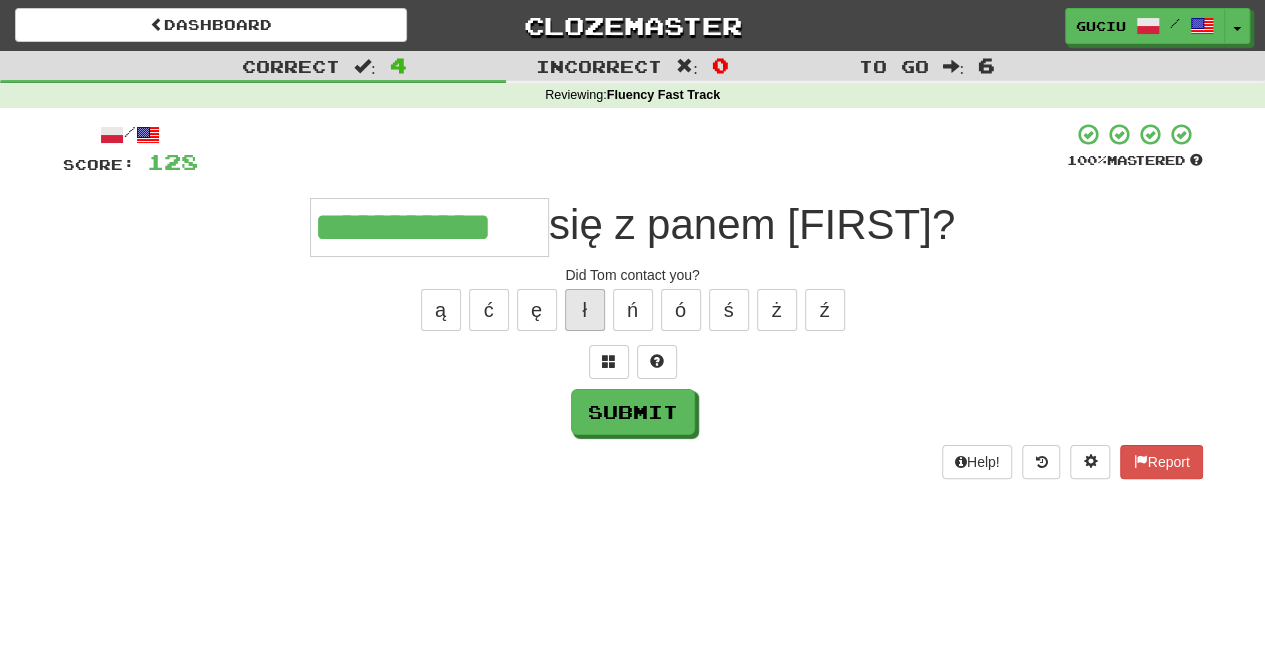 type on "**********" 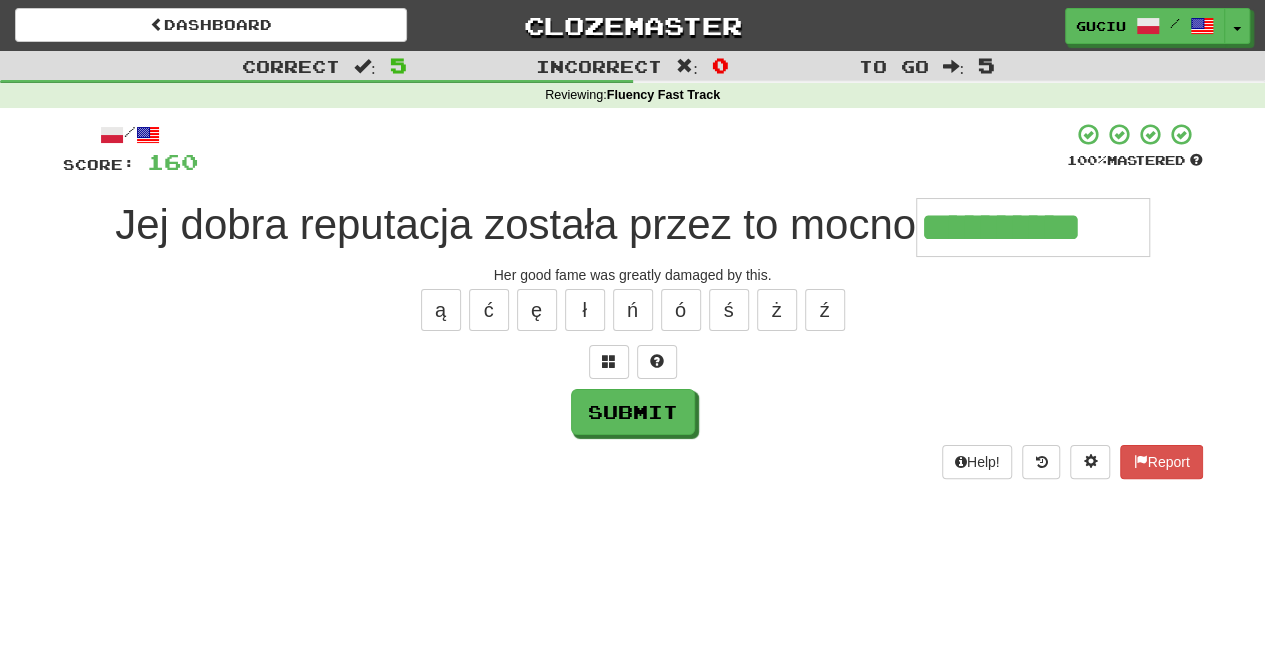 type on "**********" 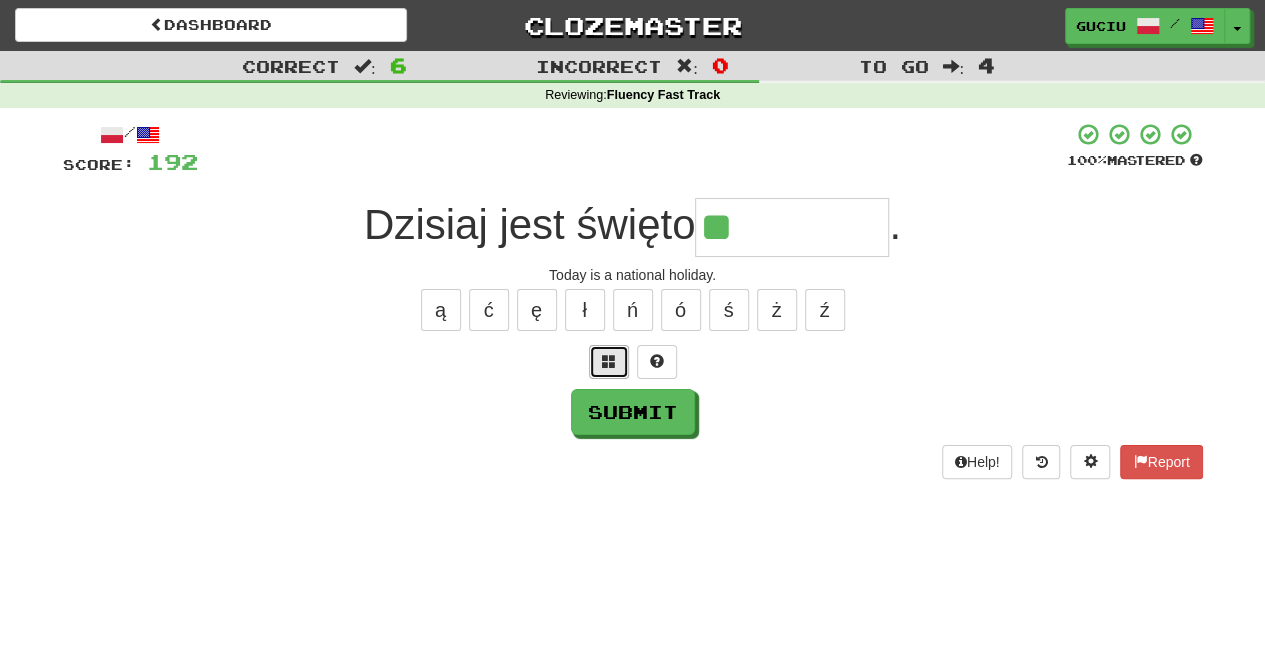 click at bounding box center [609, 362] 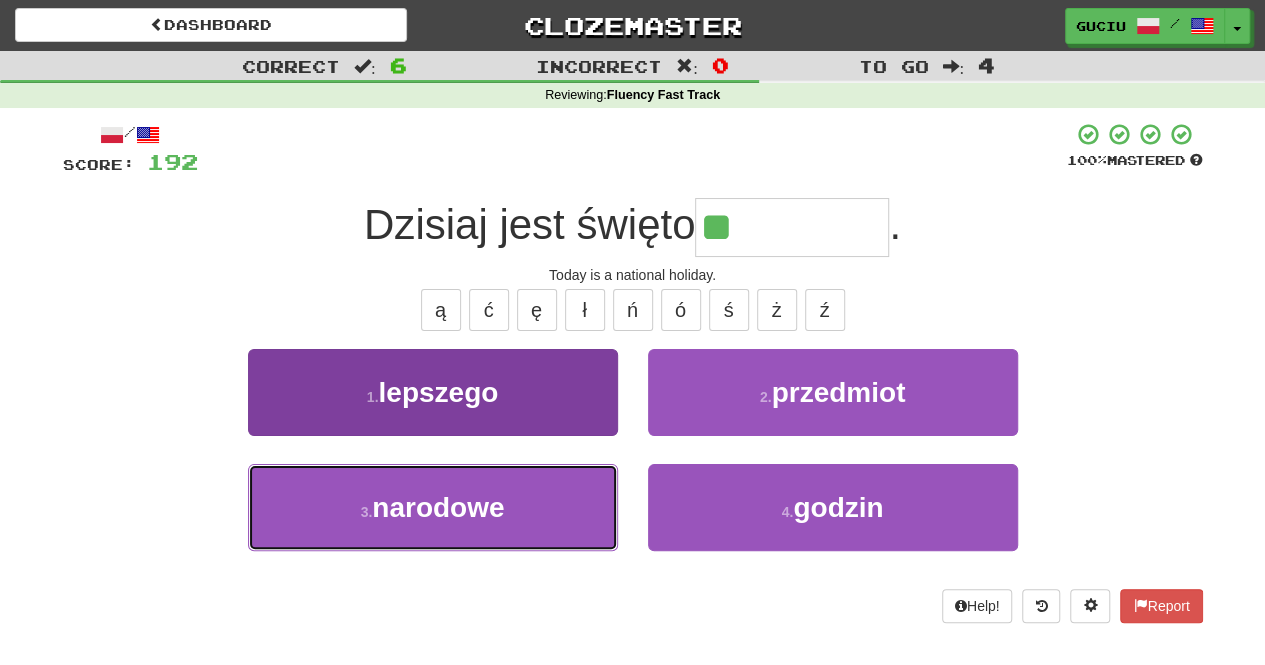 click on "3 .  narodowe" at bounding box center [433, 507] 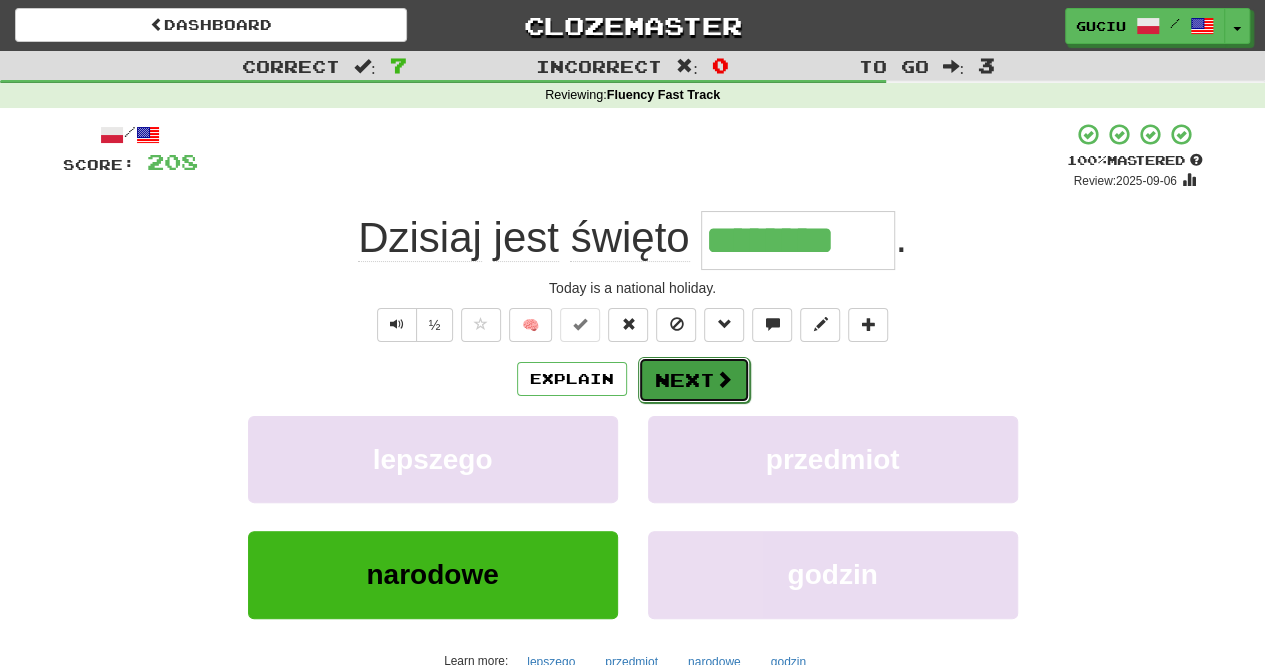 click on "Next" at bounding box center (694, 380) 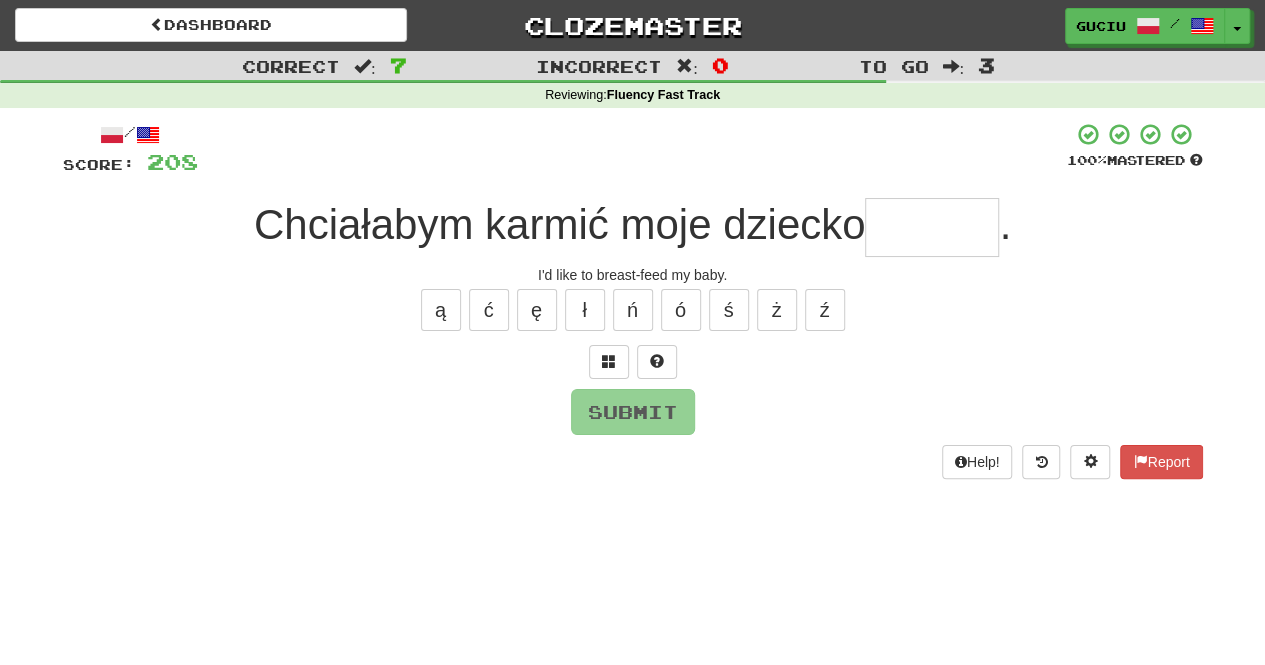 click at bounding box center (932, 227) 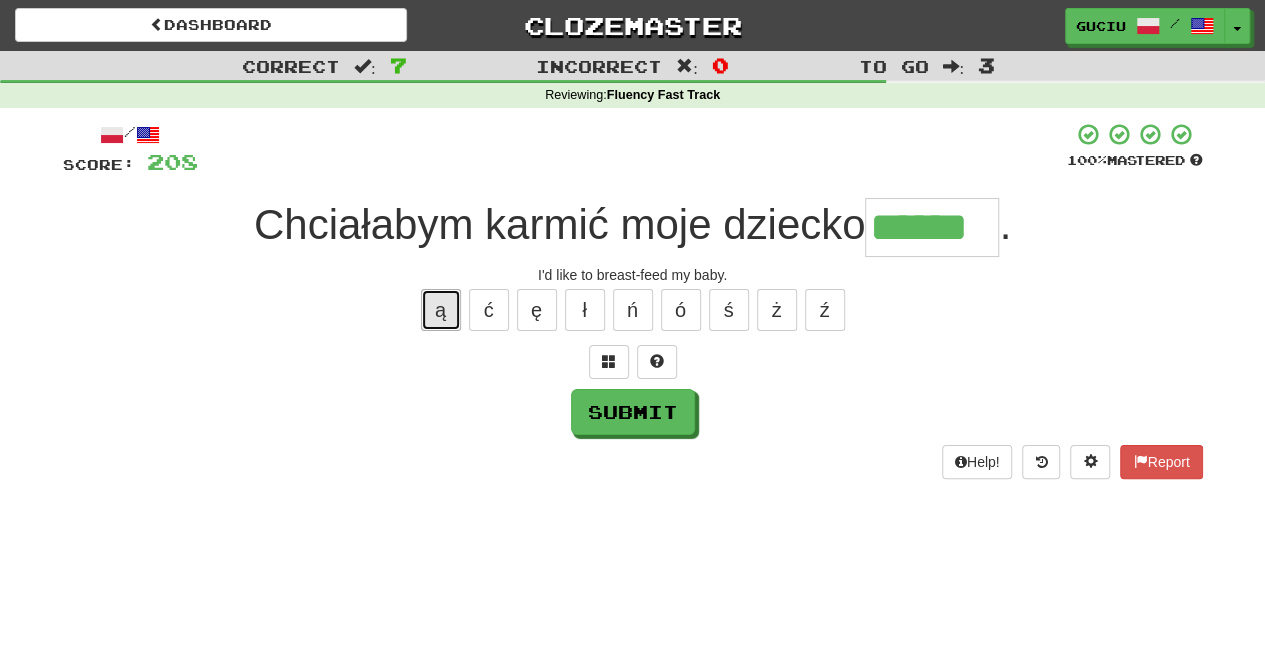 click on "ą" at bounding box center (441, 310) 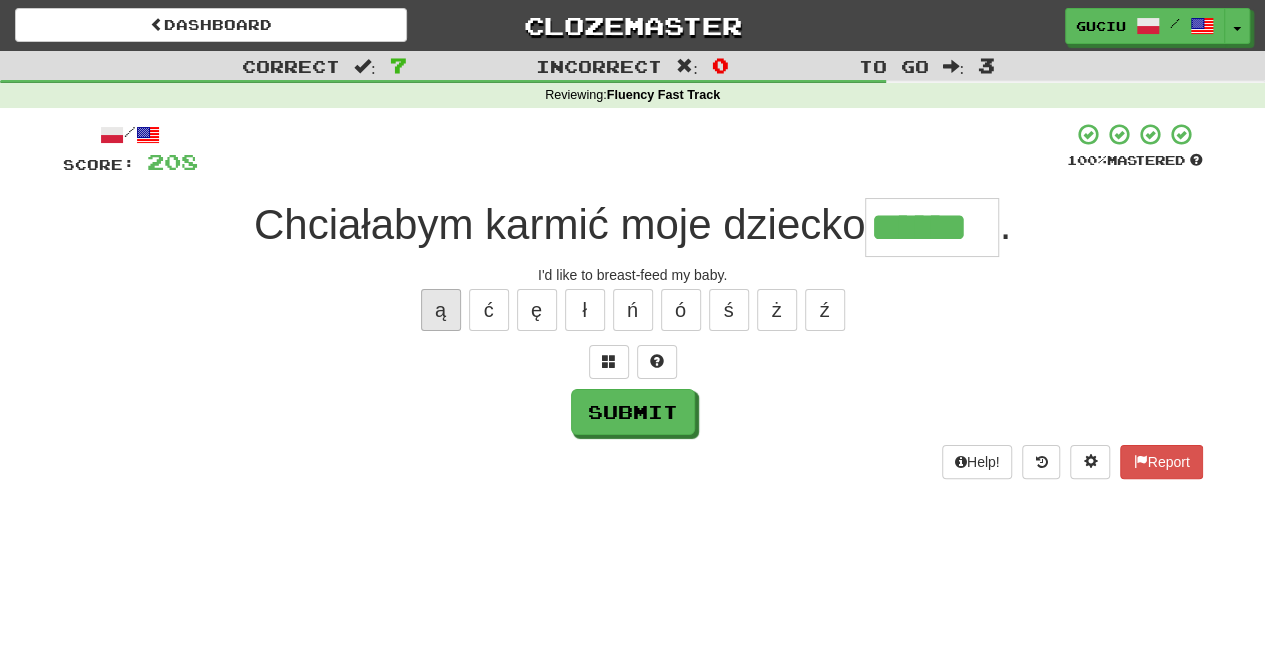 type on "*******" 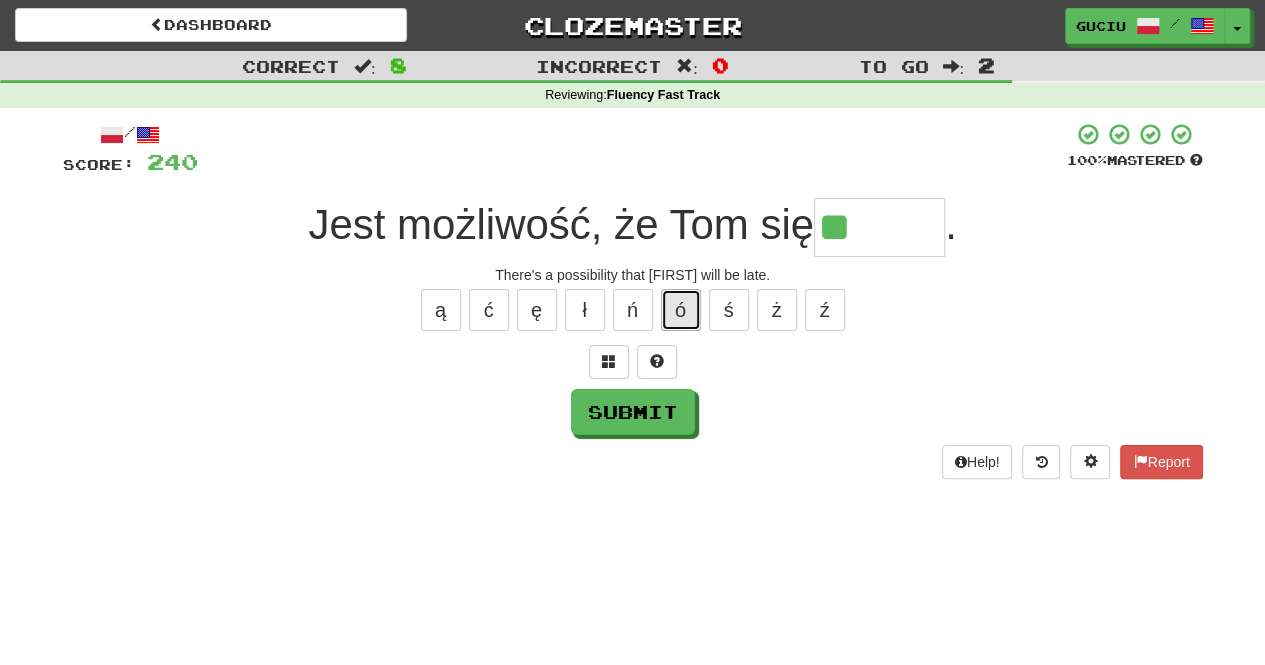 click on "ó" at bounding box center [681, 310] 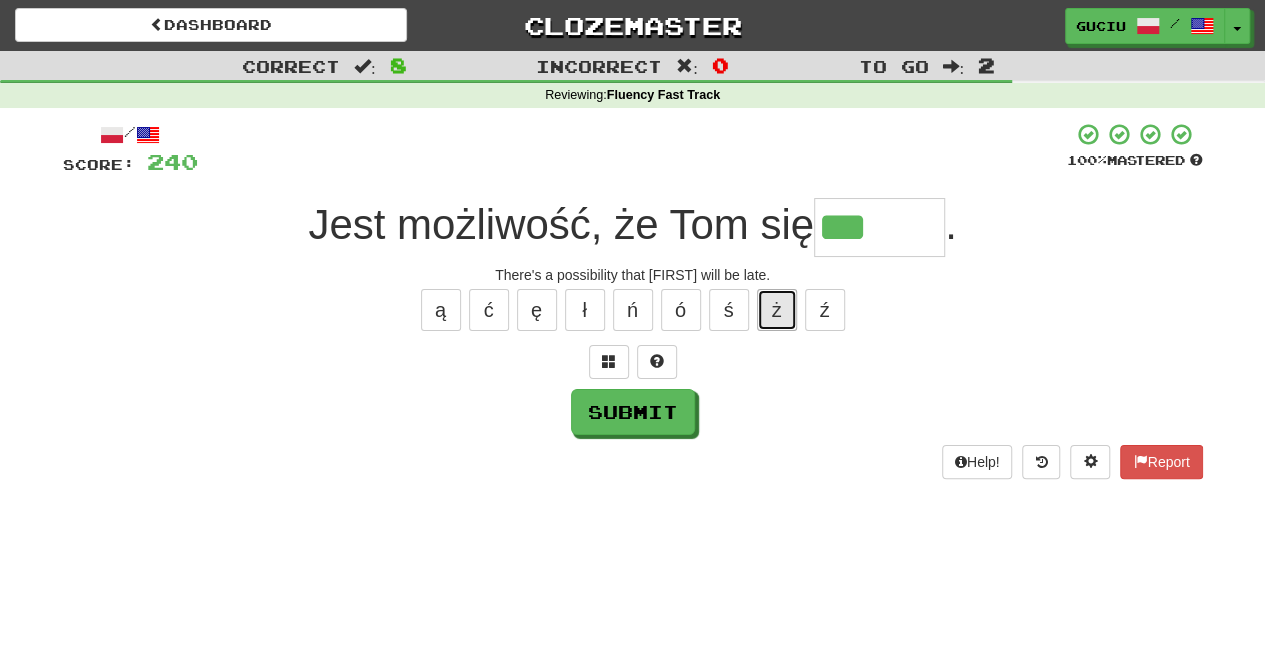 click on "ż" at bounding box center (777, 310) 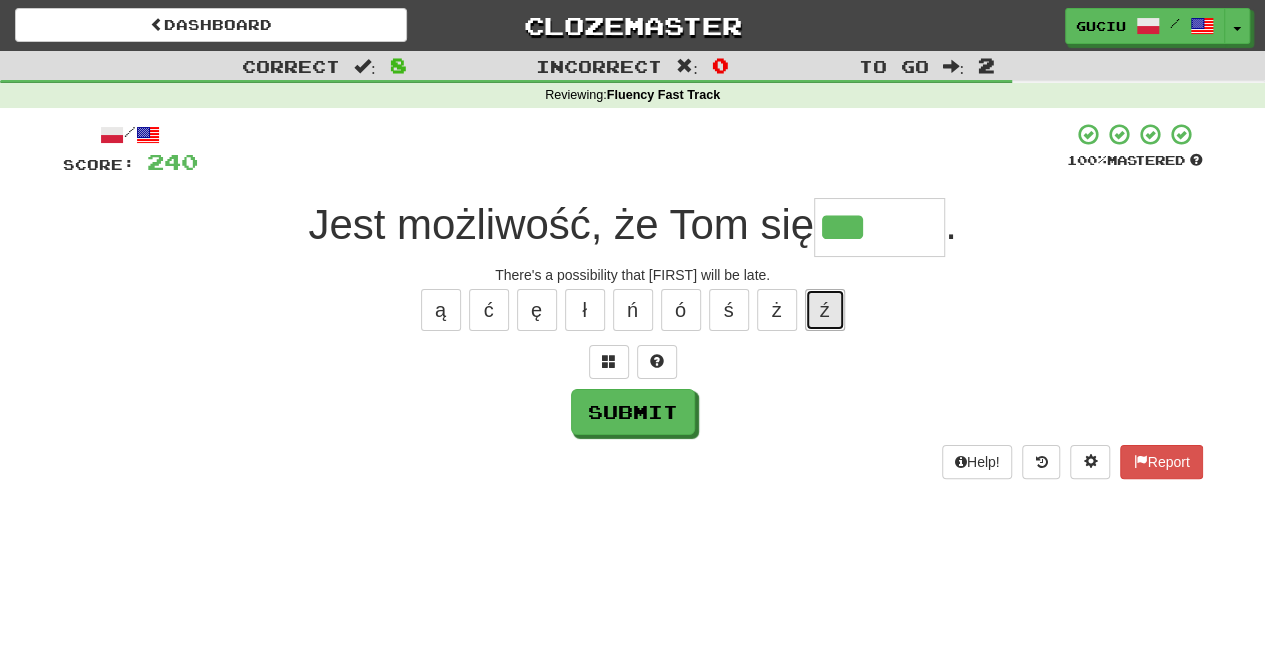 click on "ź" at bounding box center [825, 310] 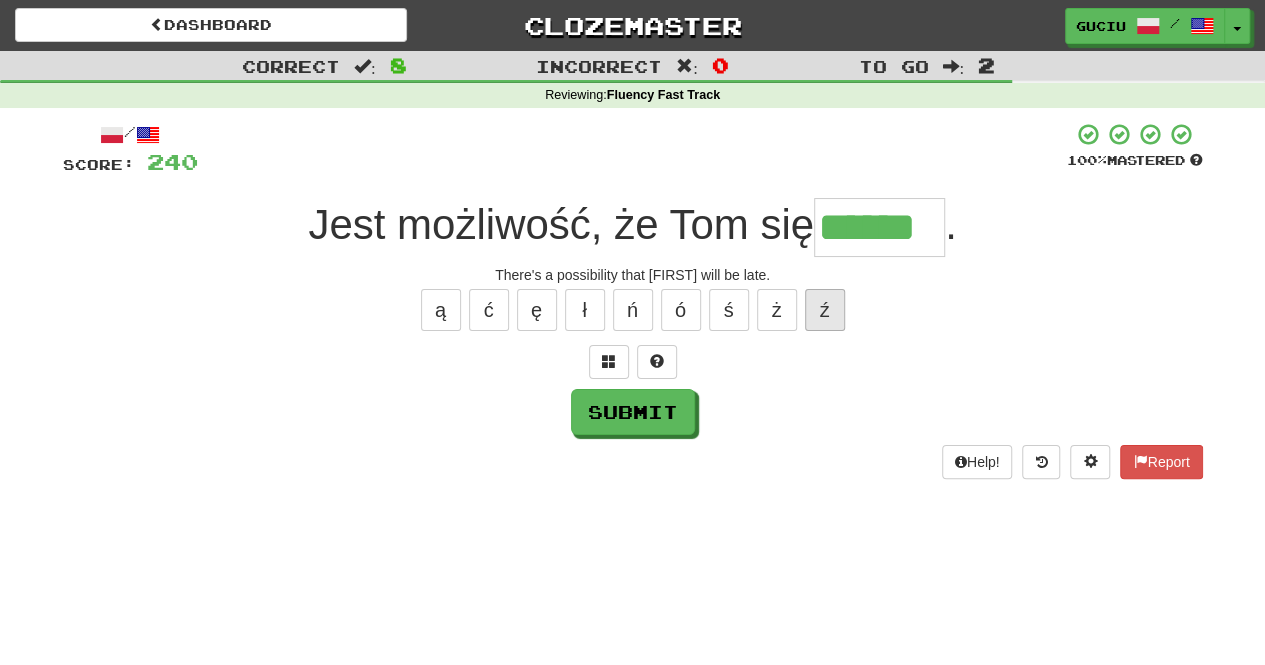 type on "******" 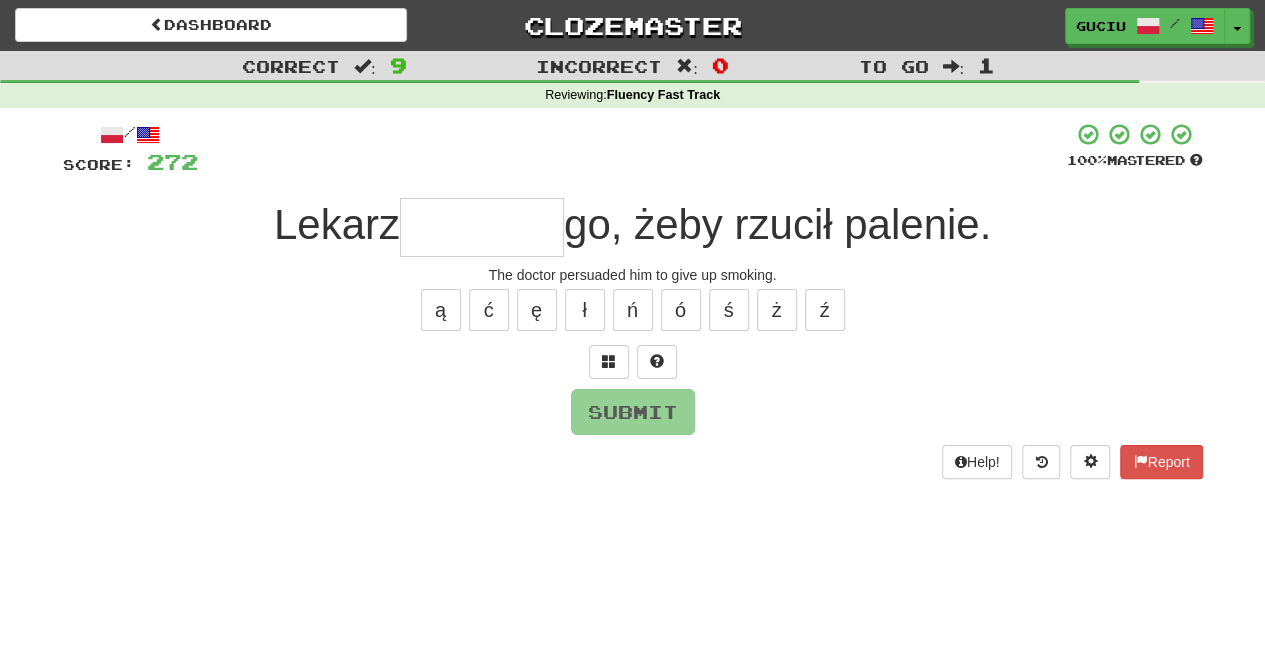 click at bounding box center [482, 227] 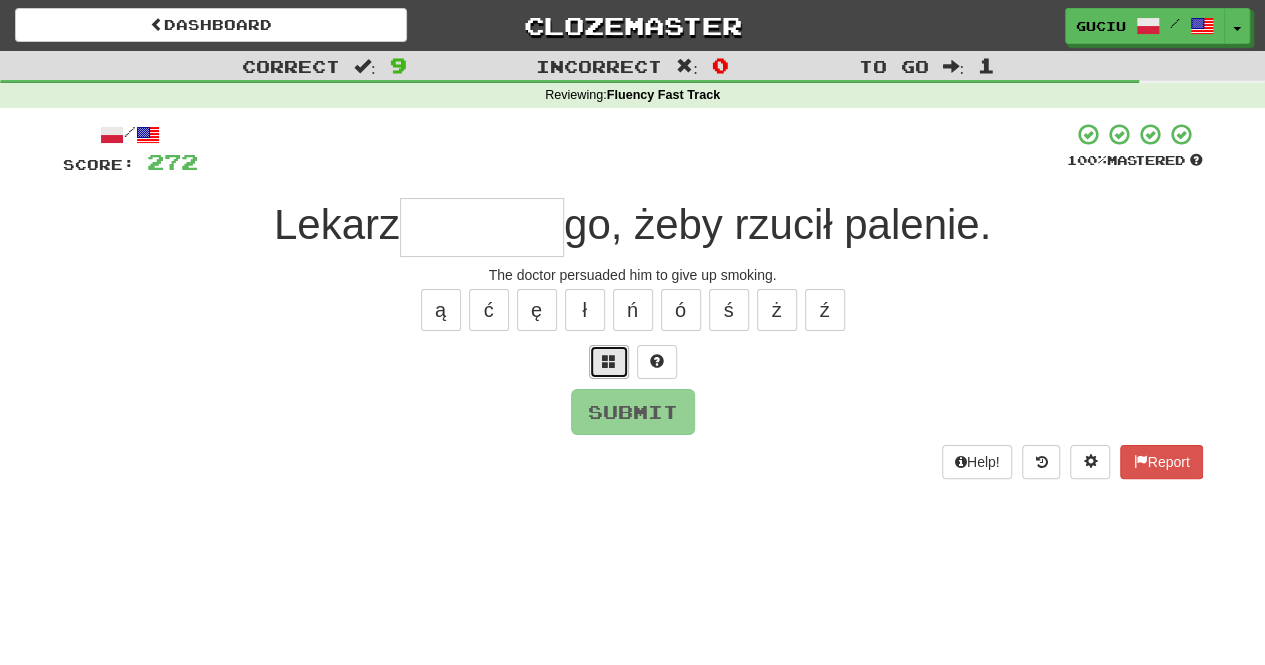 click at bounding box center [609, 362] 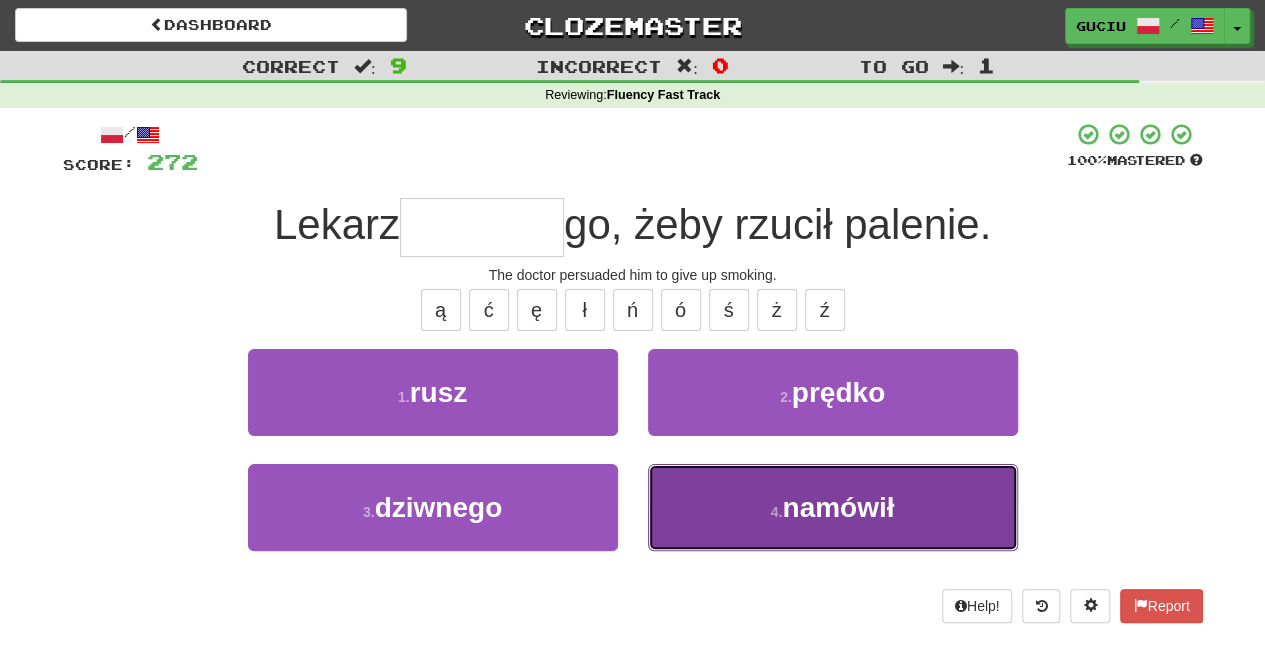 click on "namówił" at bounding box center (838, 507) 